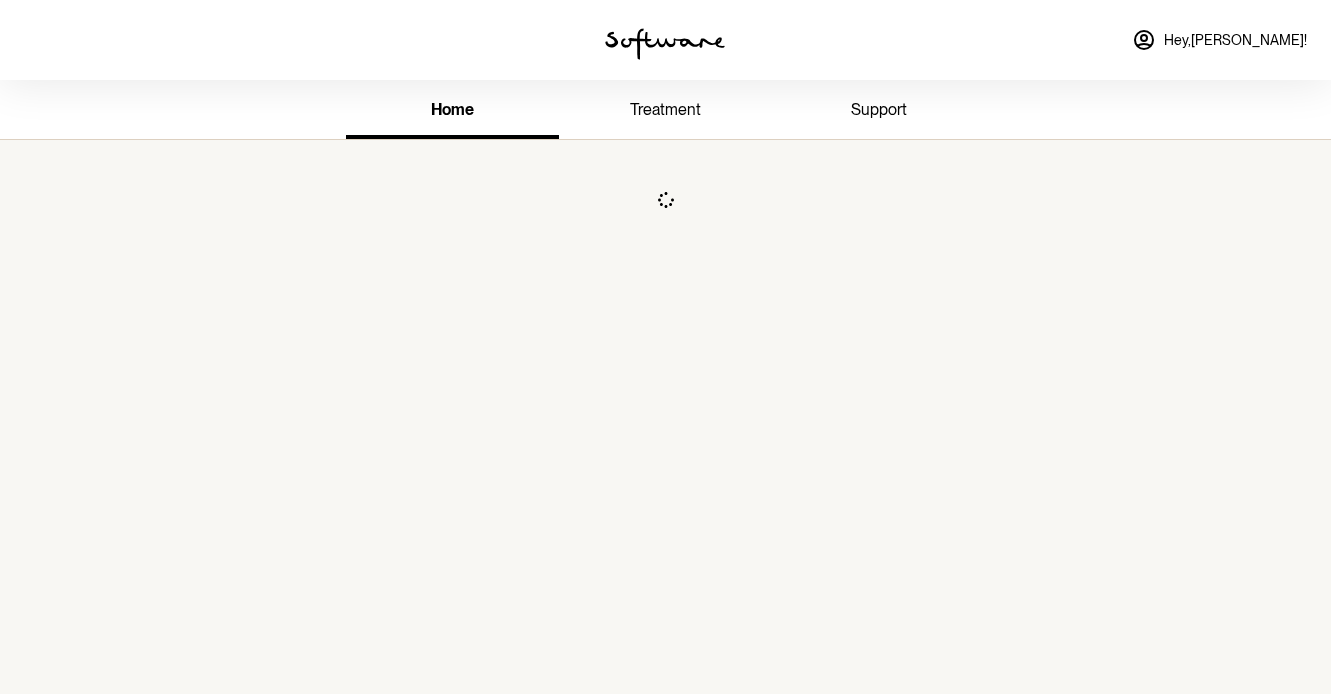 scroll, scrollTop: 0, scrollLeft: 0, axis: both 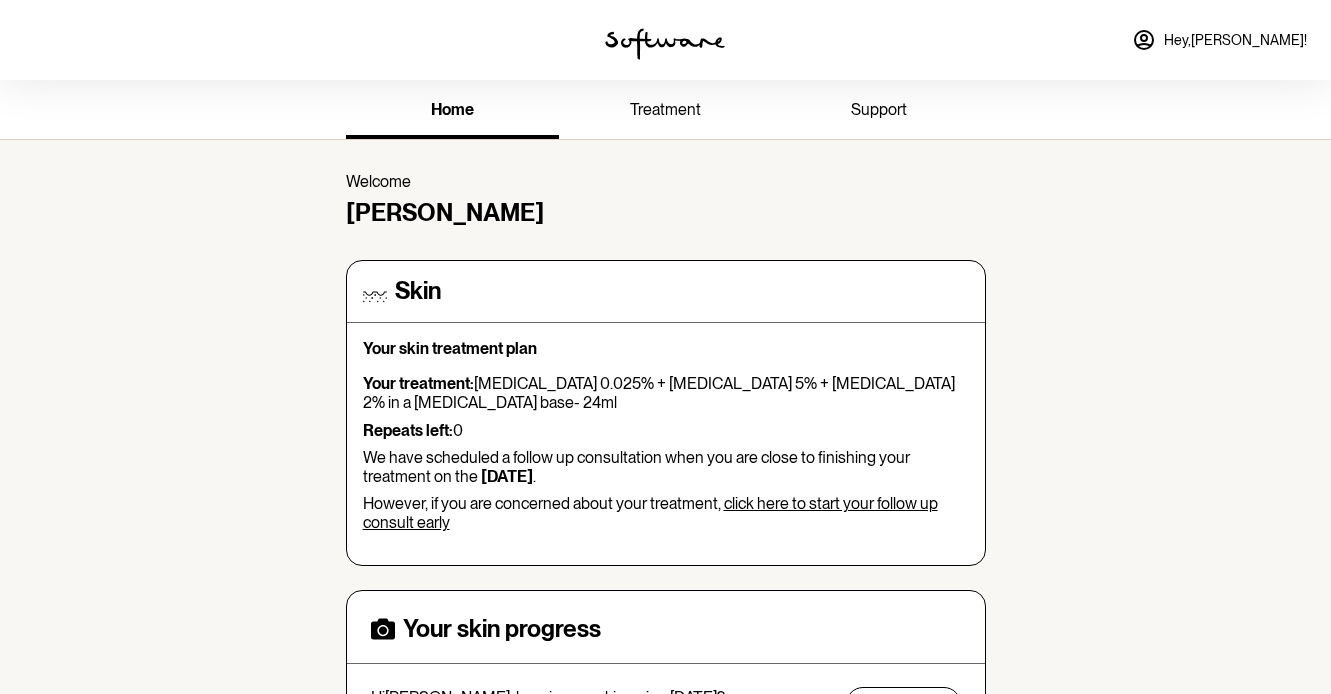 click on "treatment" at bounding box center (665, 109) 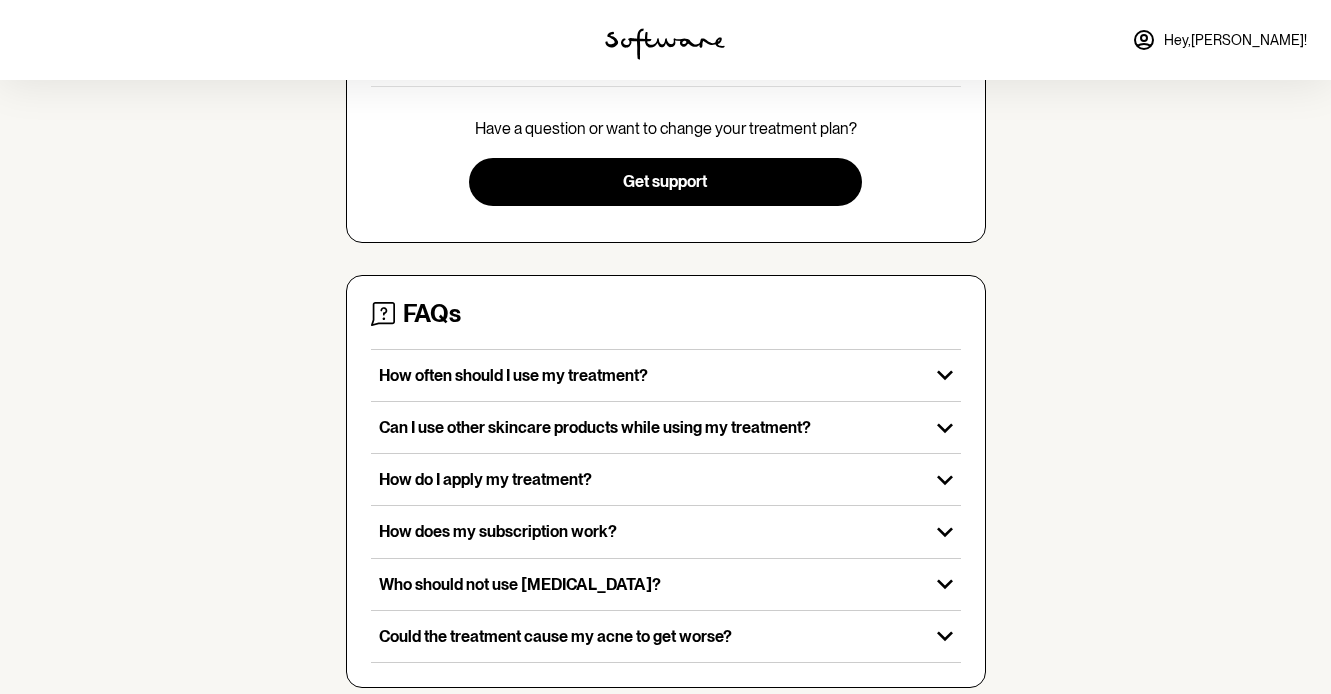 scroll, scrollTop: 425, scrollLeft: 0, axis: vertical 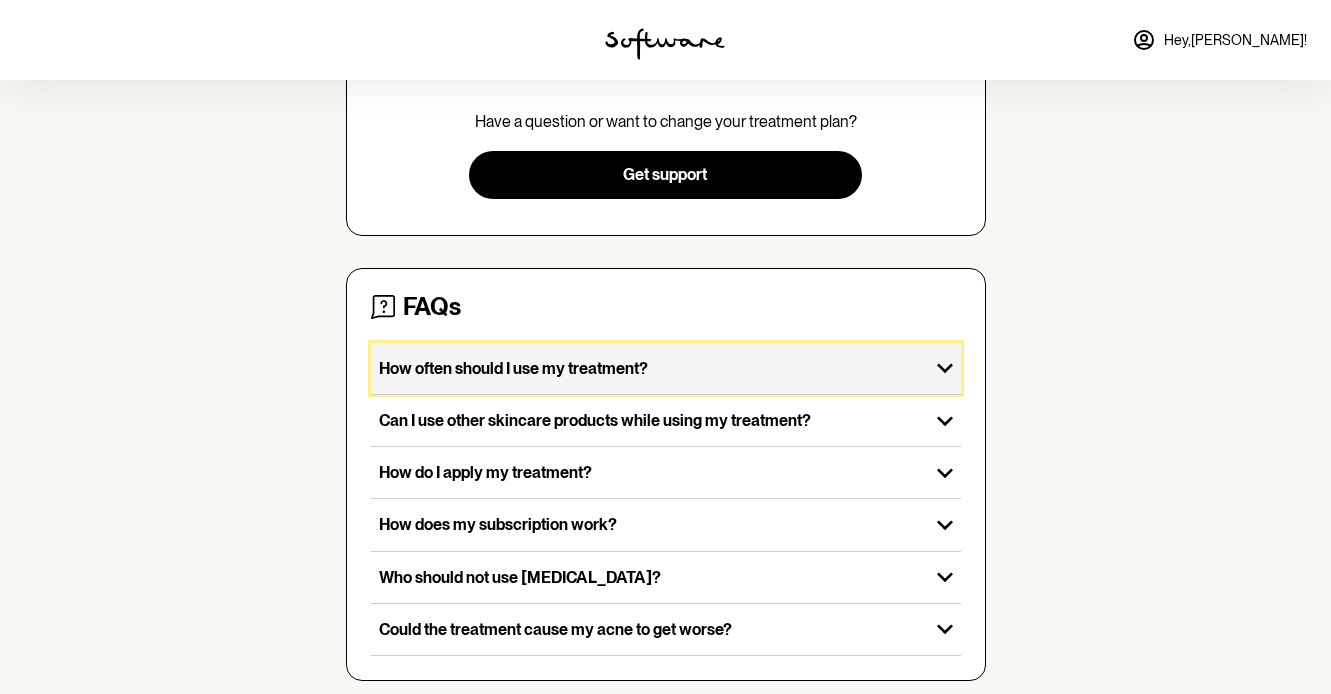click on "How often should I use my treatment?" at bounding box center [650, 368] 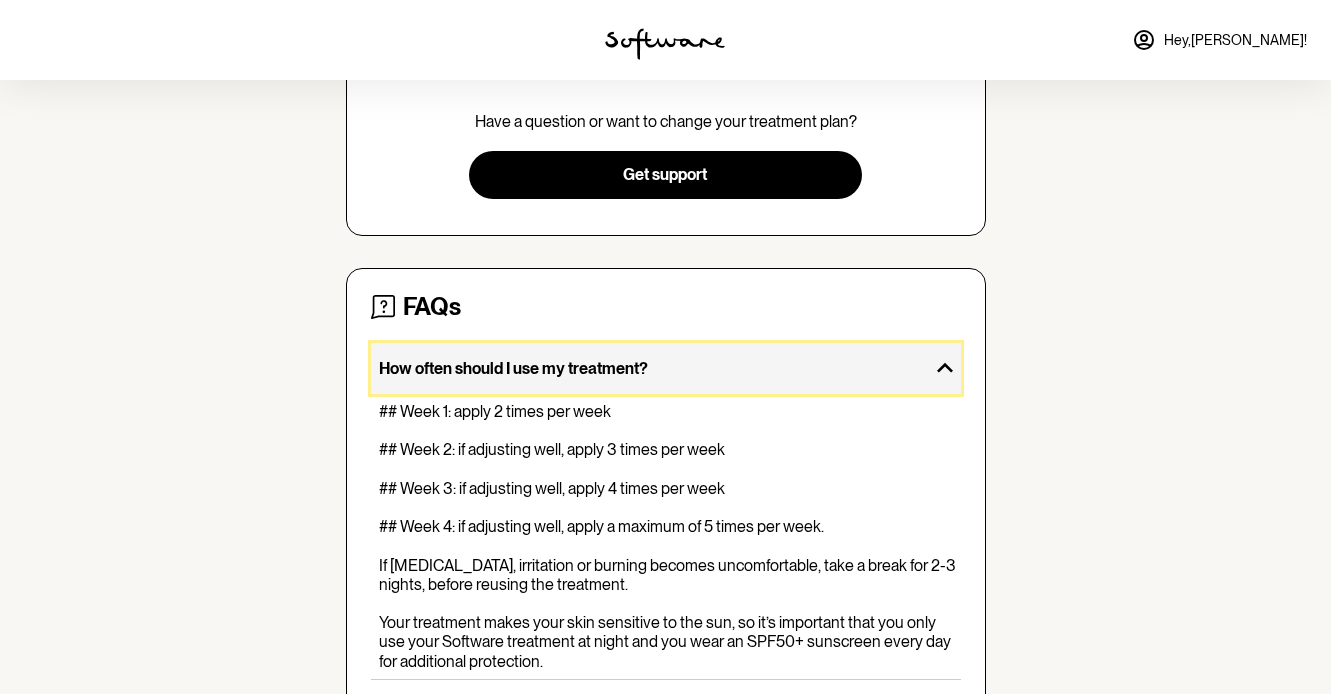 click on "How often should I use my treatment?" at bounding box center (650, 368) 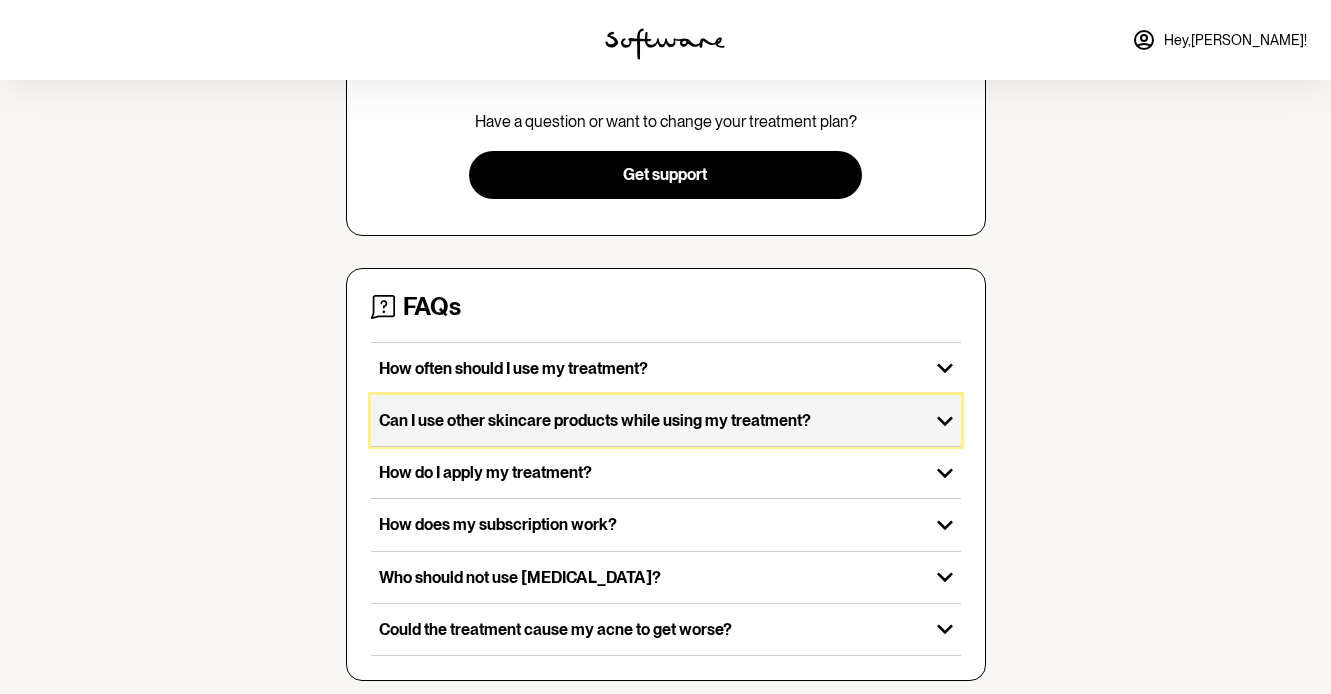 click on "Can I use other skincare products while using my treatment?" at bounding box center [650, 420] 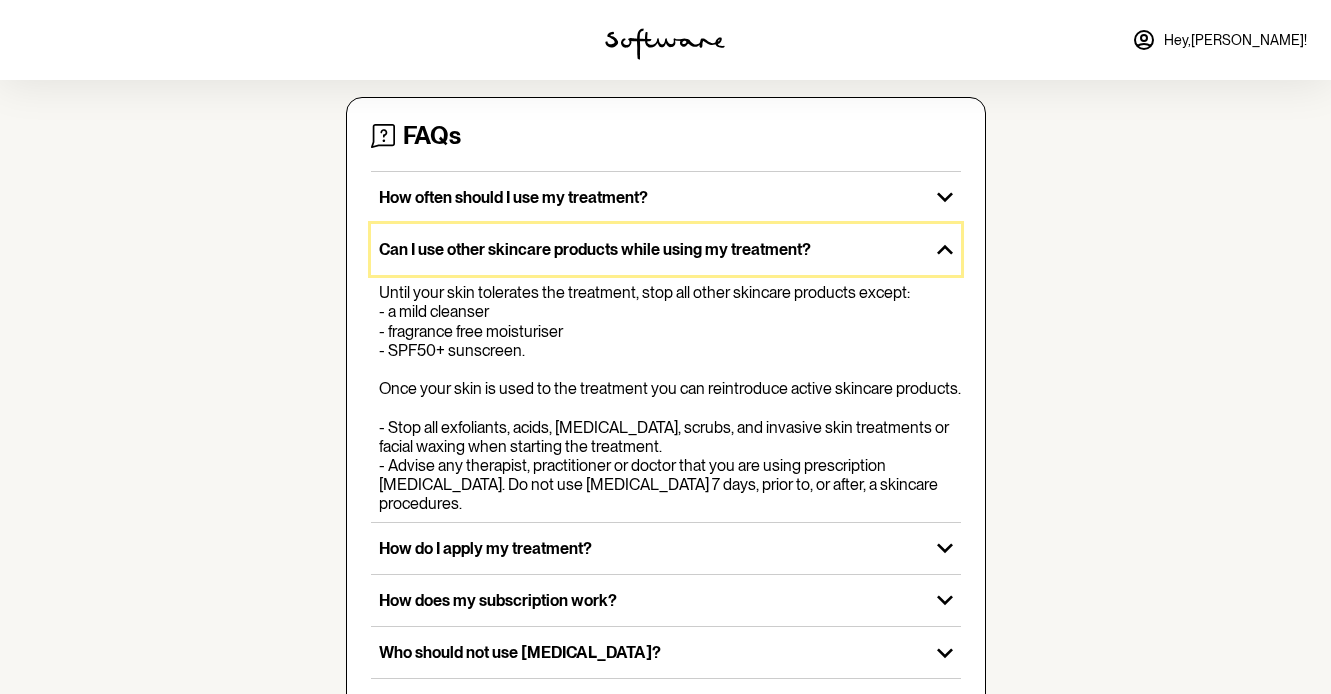 scroll, scrollTop: 652, scrollLeft: 0, axis: vertical 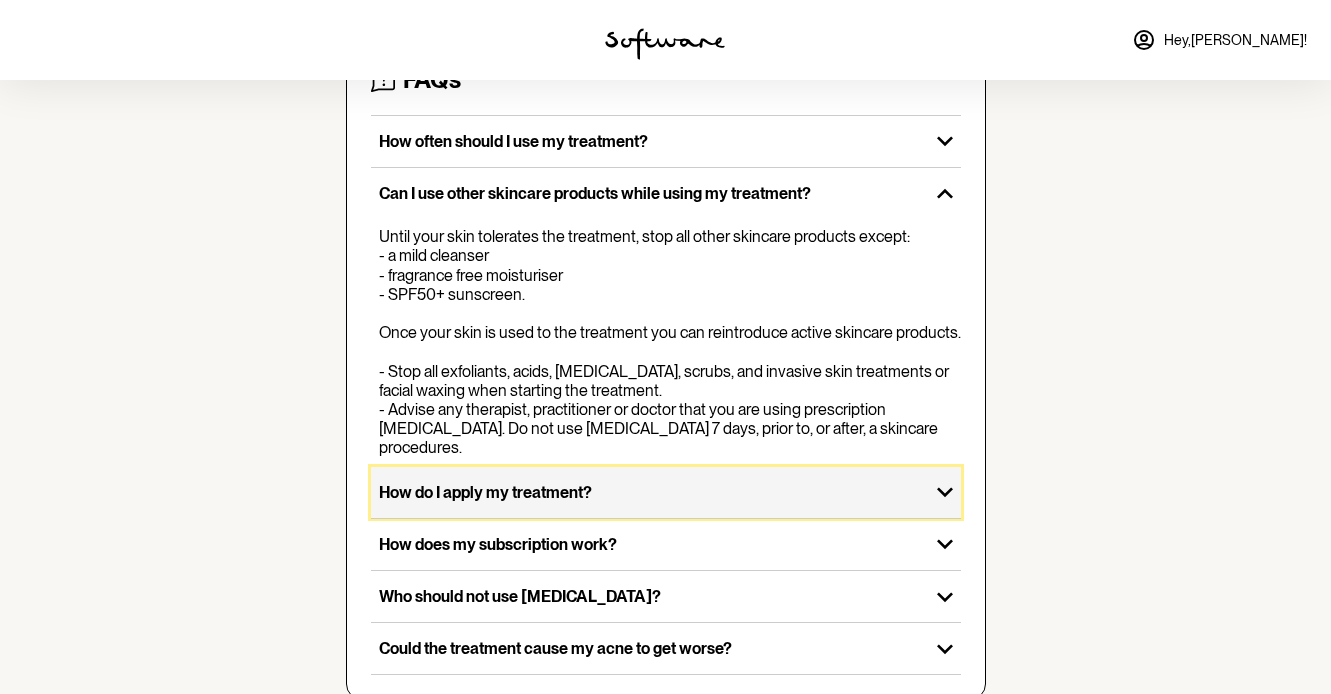 click on "How do I apply my treatment?" at bounding box center (650, 492) 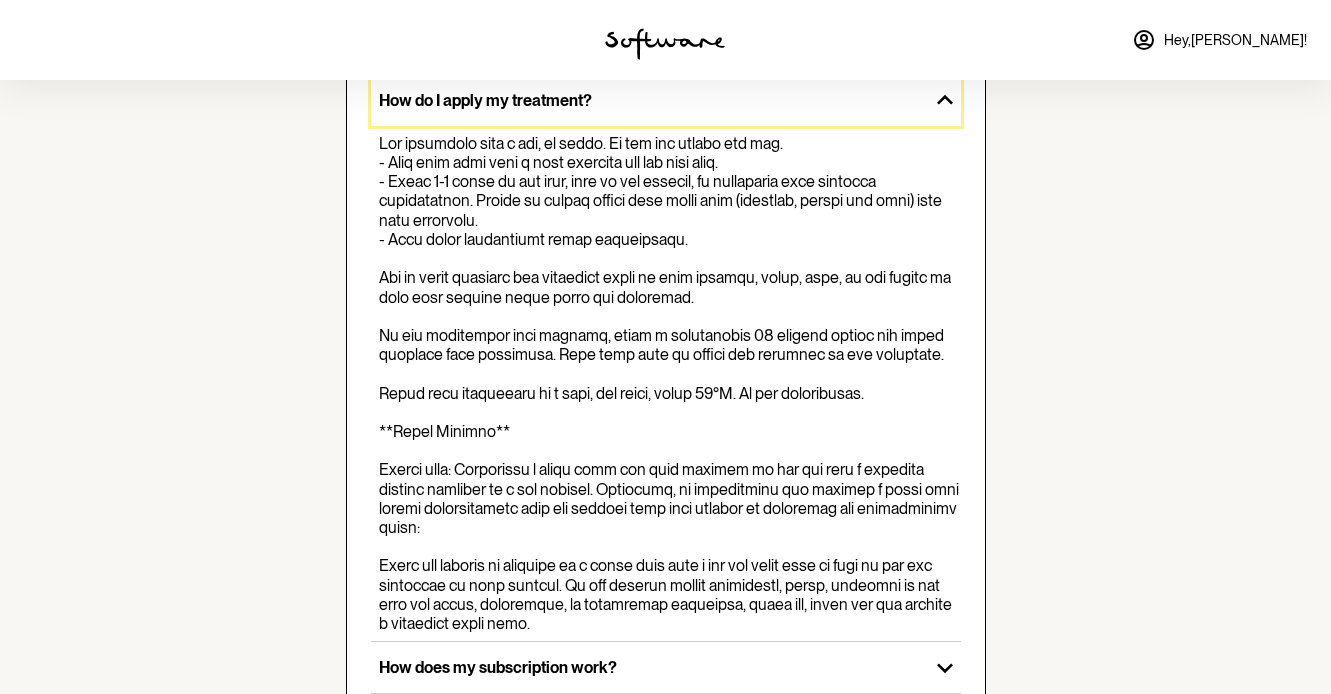 scroll, scrollTop: 1206, scrollLeft: 0, axis: vertical 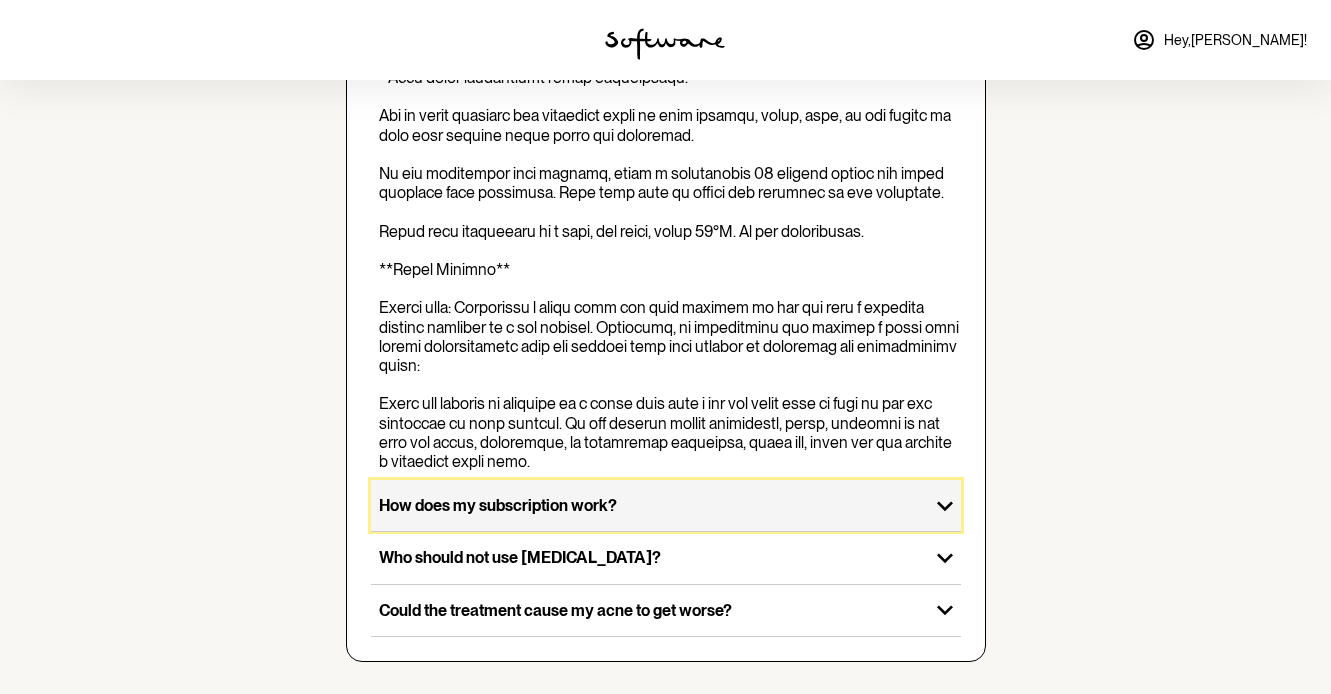 click on "How does my subscription work?" at bounding box center (650, 505) 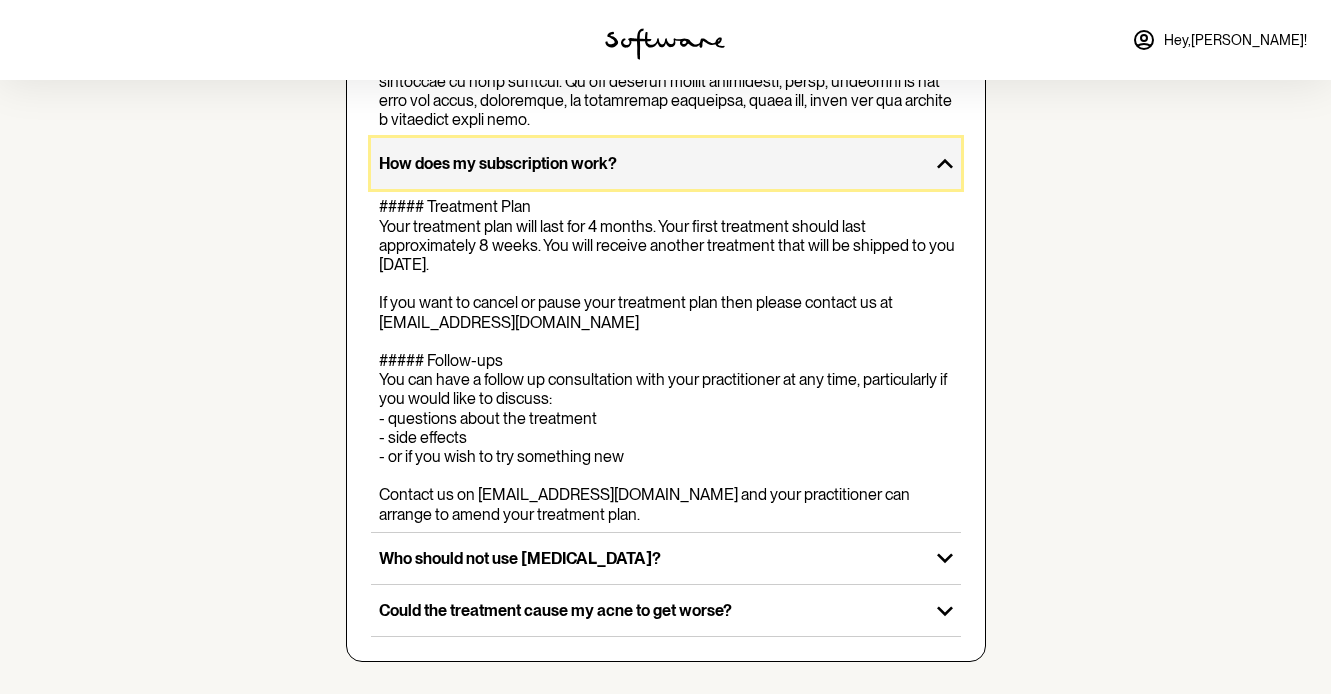 scroll, scrollTop: 1606, scrollLeft: 0, axis: vertical 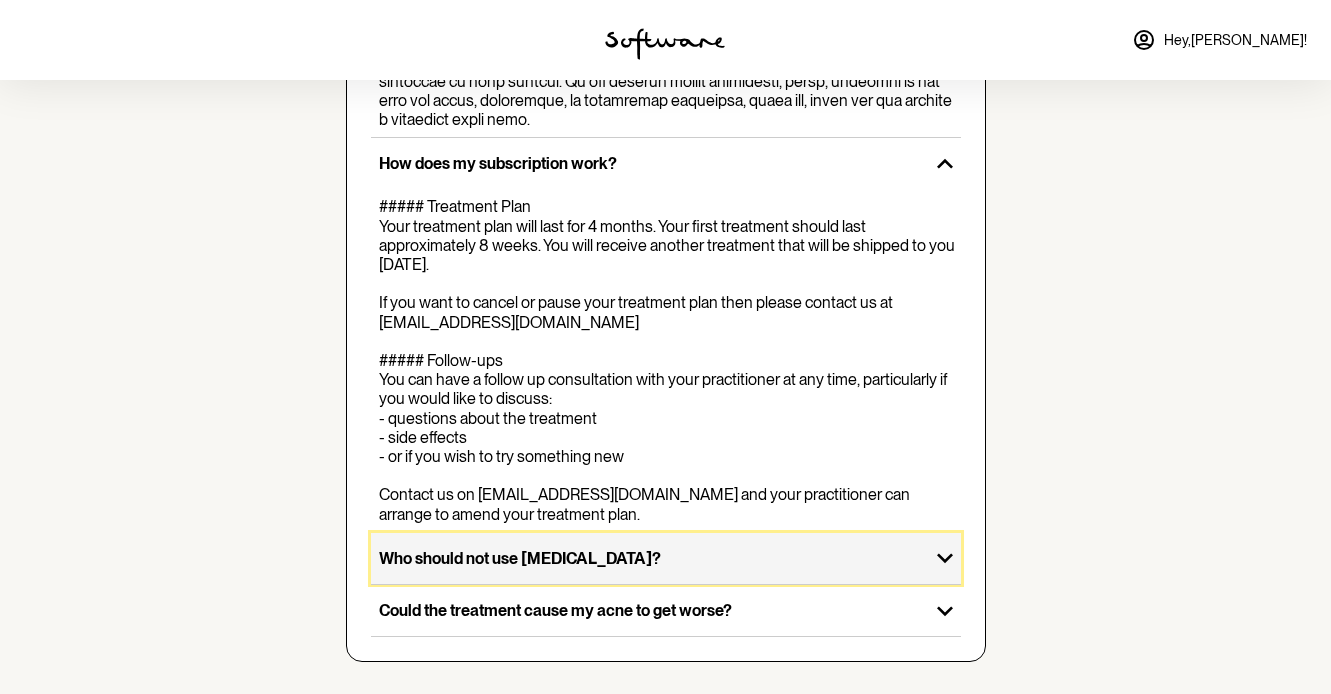 click on "Who should not use [MEDICAL_DATA]?" at bounding box center (650, 558) 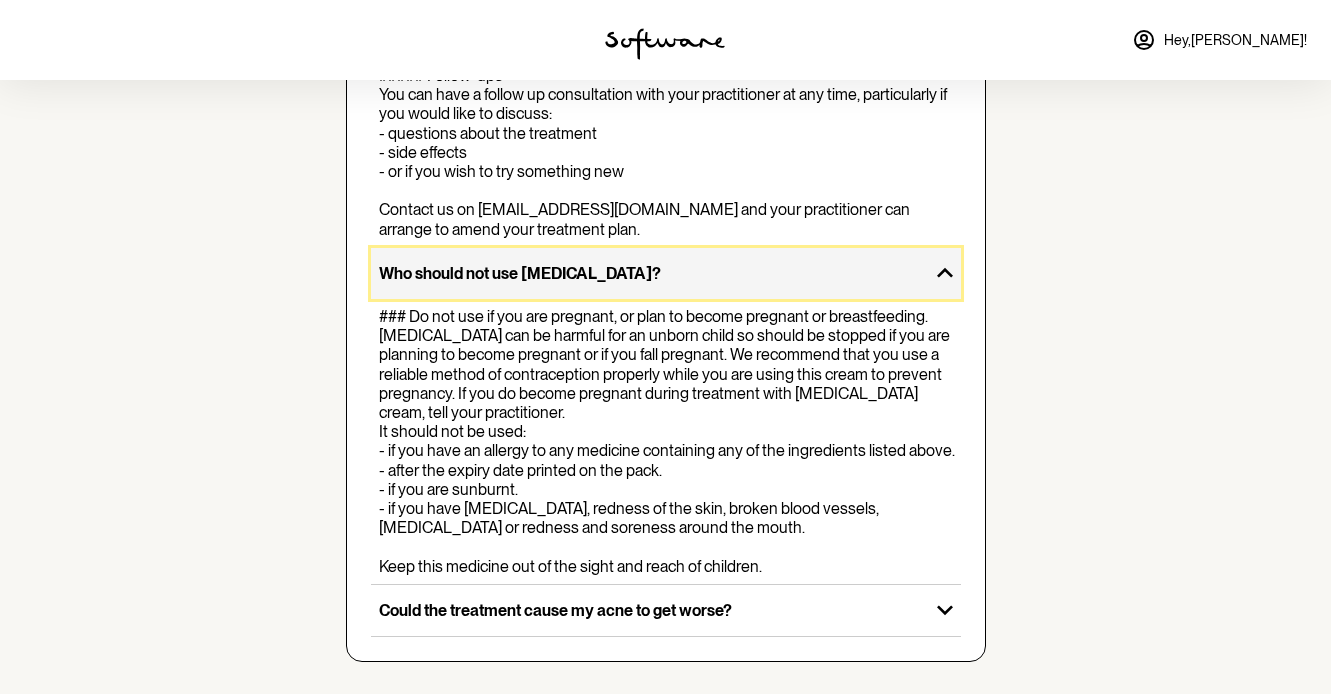 scroll, scrollTop: 1929, scrollLeft: 0, axis: vertical 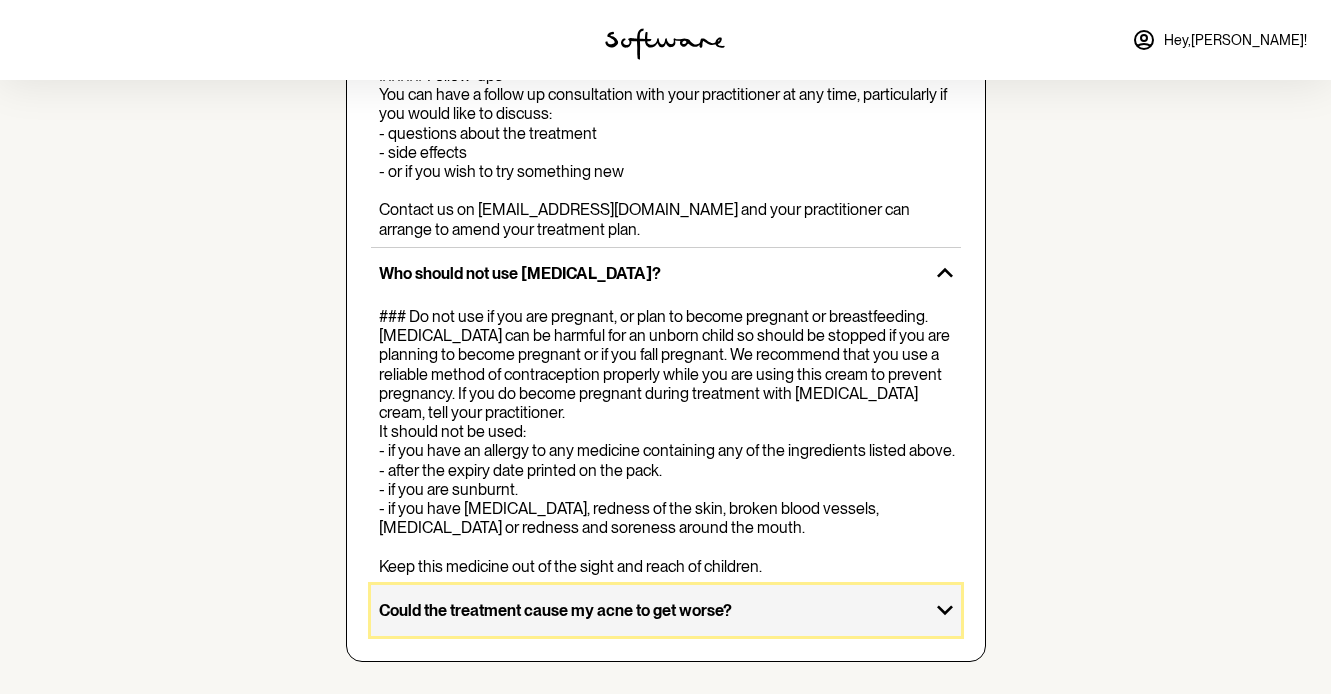 click on "Could the treatment cause my acne to get worse?" at bounding box center (650, 610) 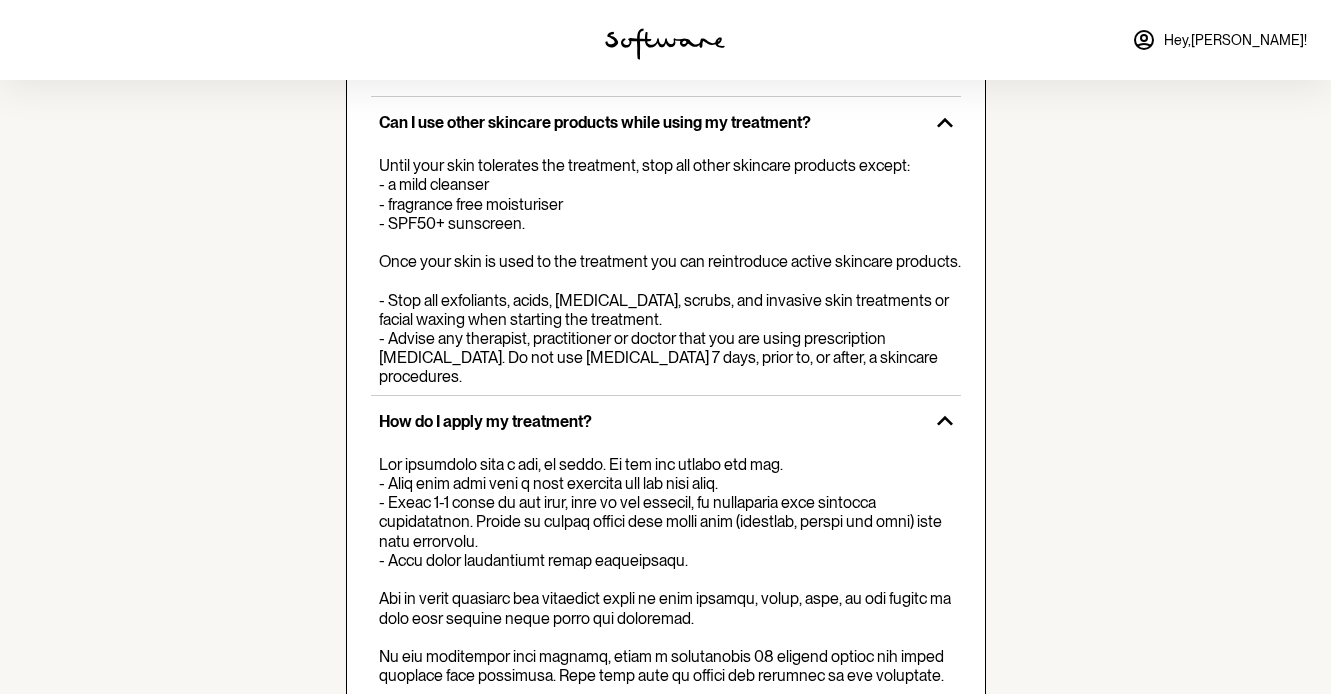 scroll, scrollTop: 0, scrollLeft: 0, axis: both 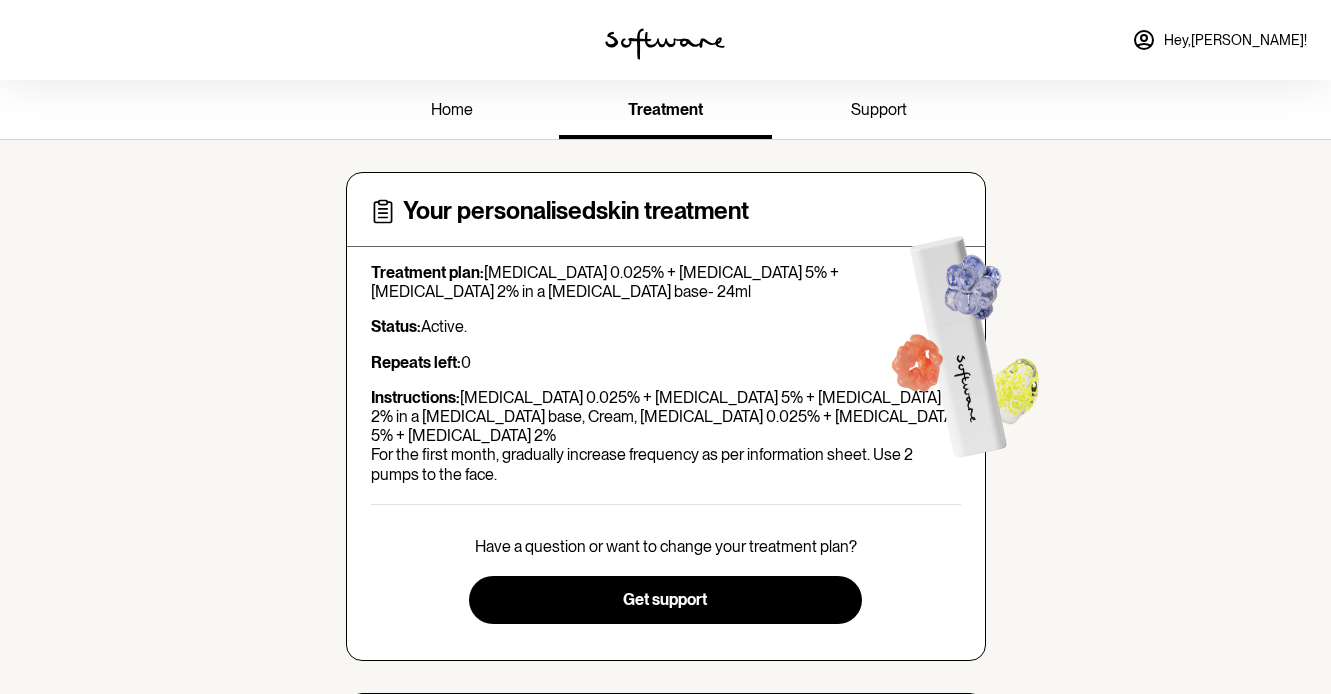 click on "home" at bounding box center [452, 111] 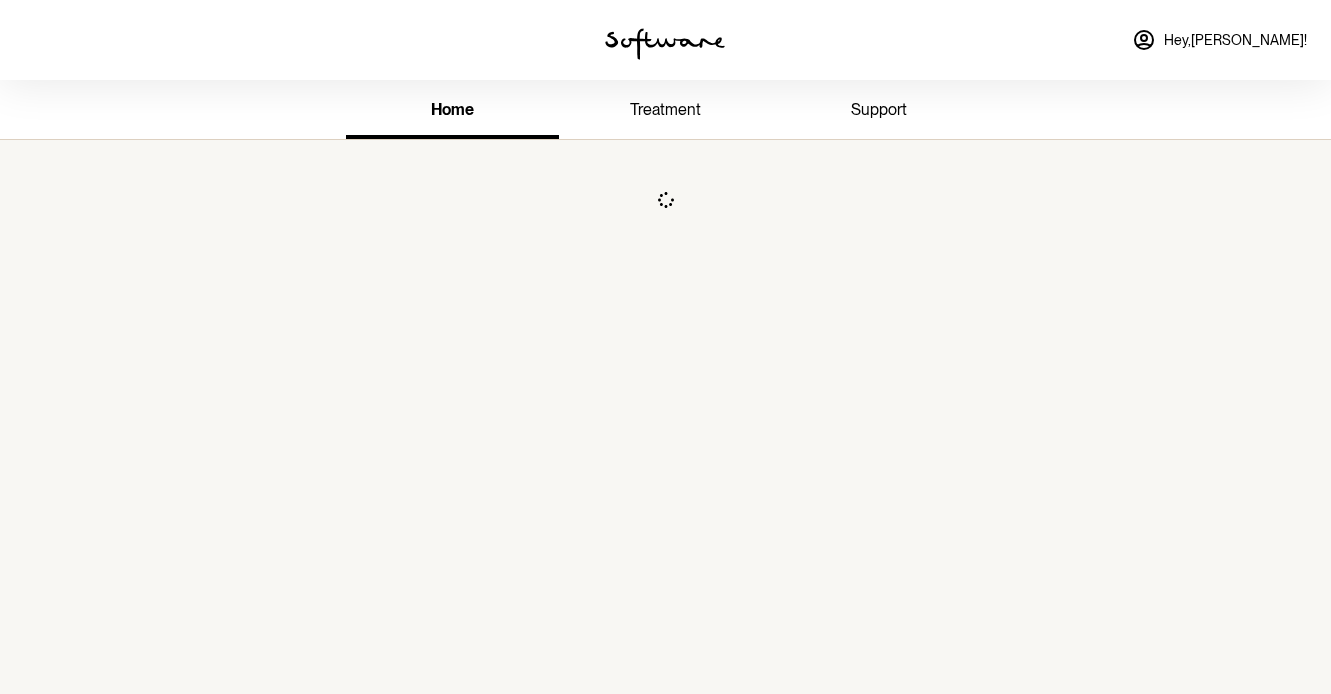 click on "support" at bounding box center (878, 111) 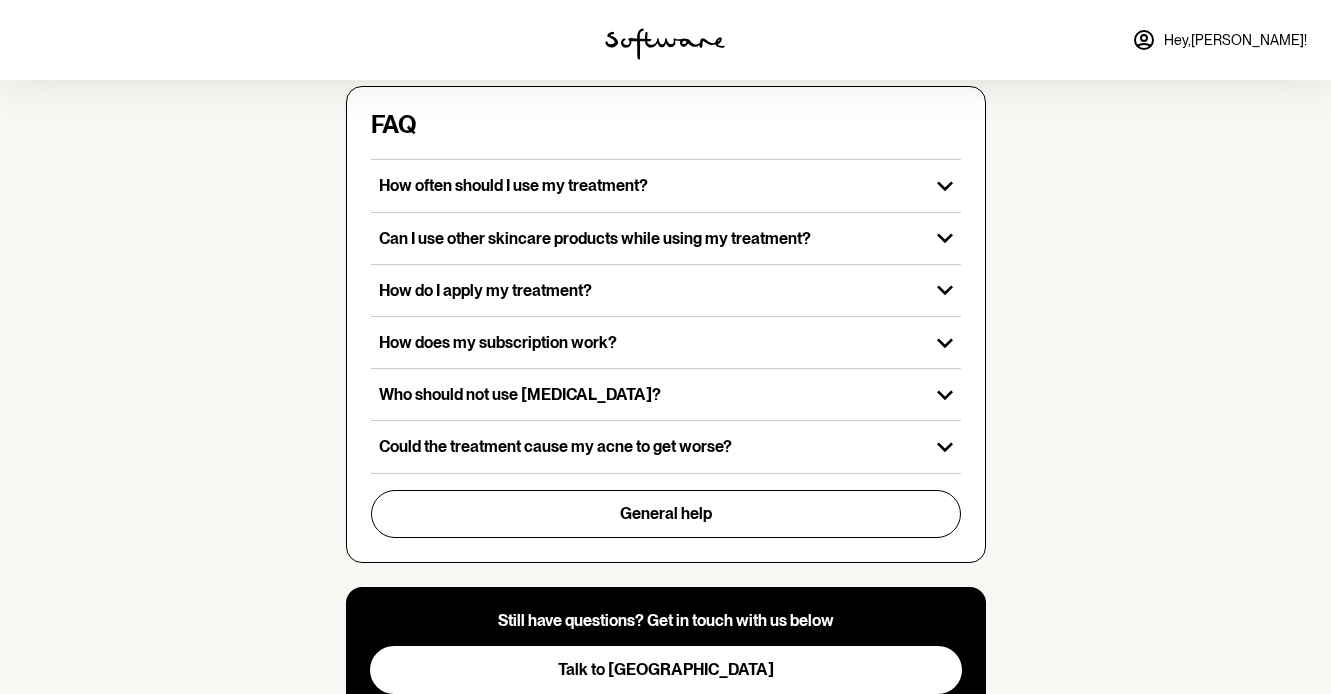 scroll, scrollTop: 620, scrollLeft: 0, axis: vertical 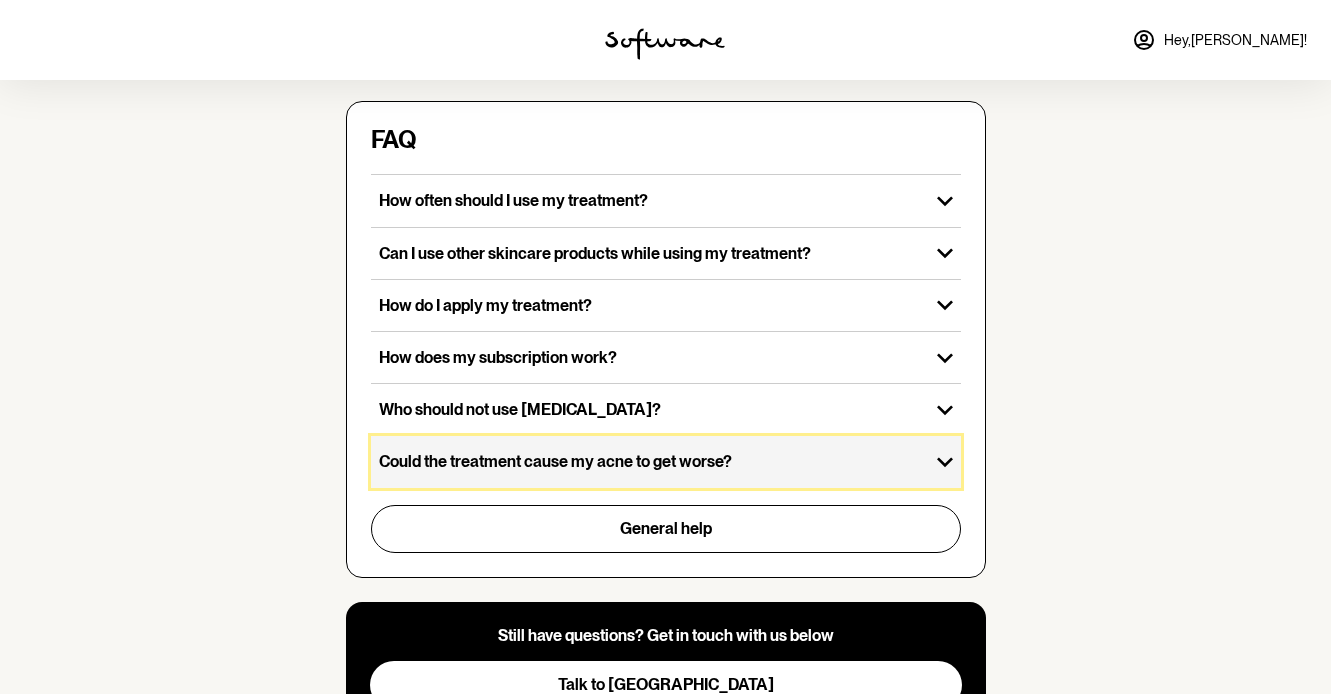 click on "Could the treatment cause my acne to get worse?" at bounding box center (650, 461) 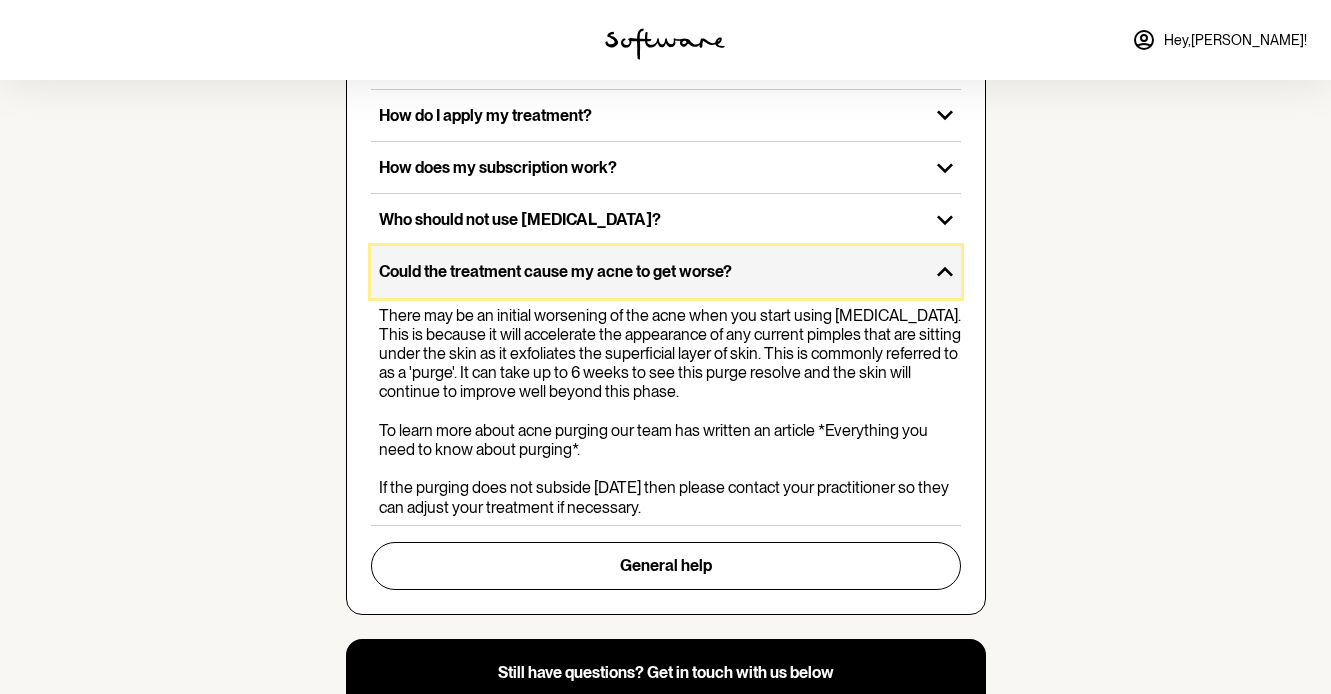 scroll, scrollTop: 818, scrollLeft: 0, axis: vertical 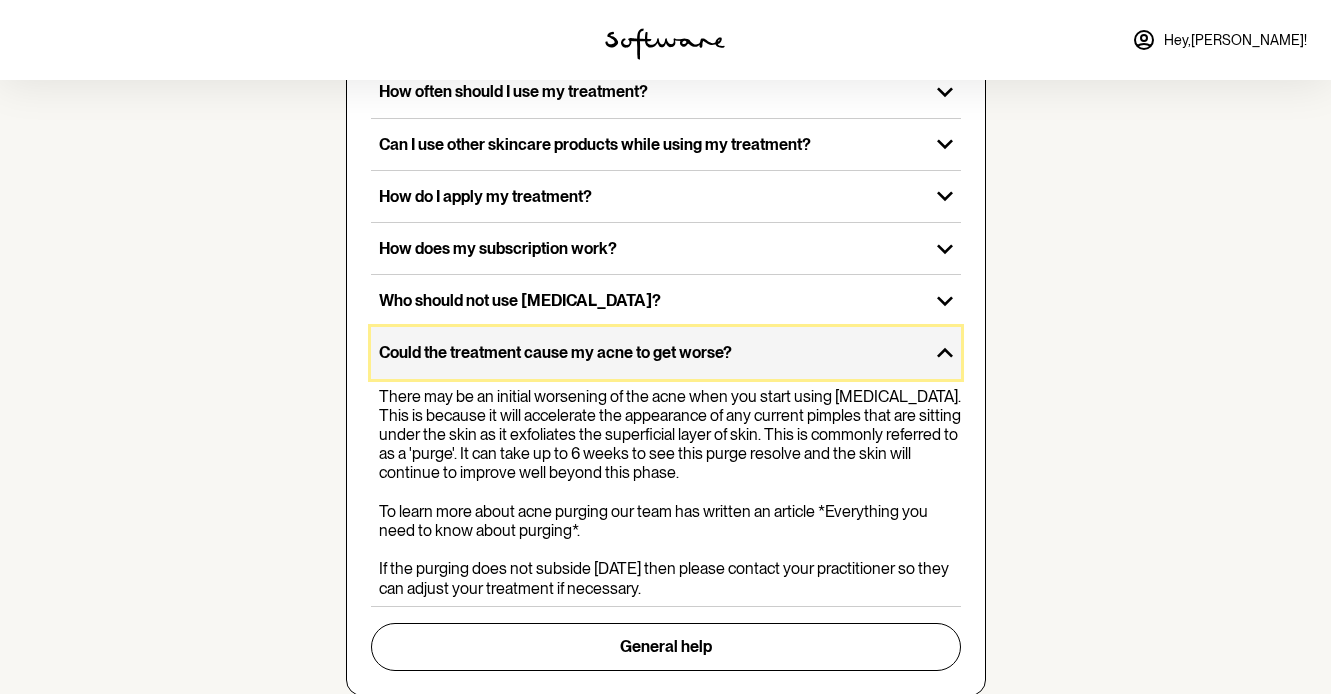 click on "Could the treatment cause my acne to get worse?" at bounding box center (650, 352) 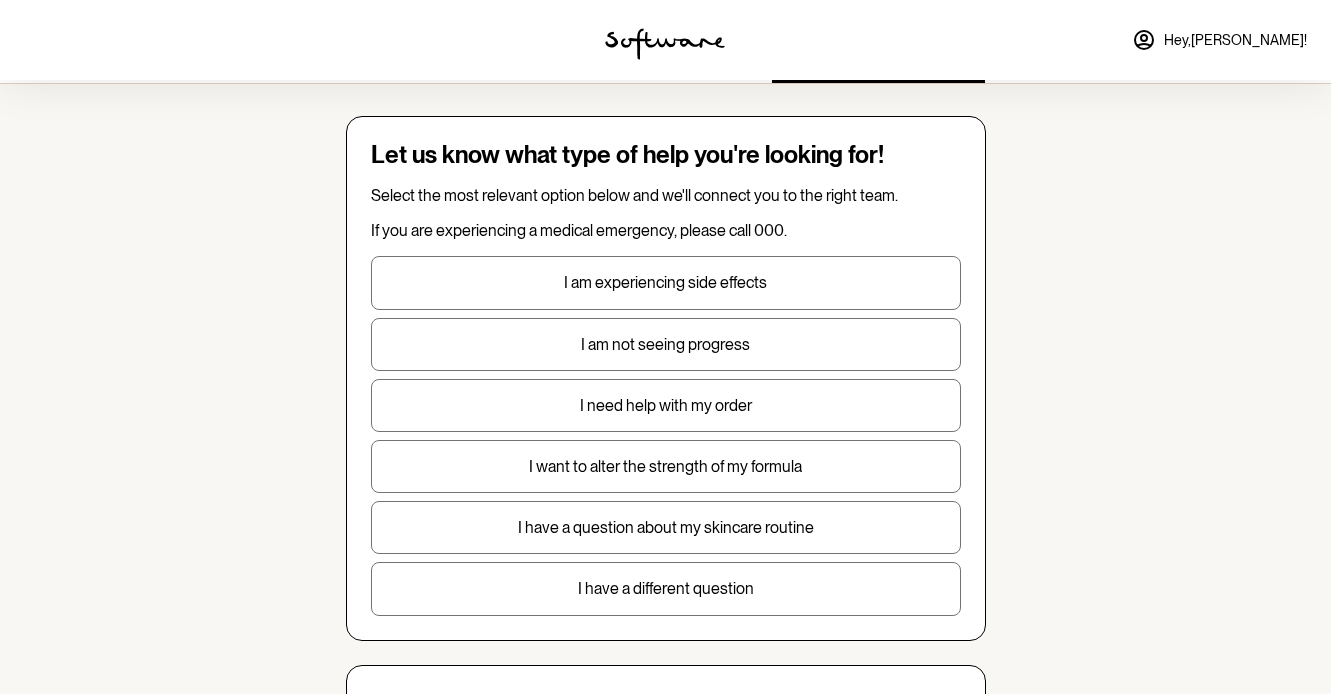 scroll, scrollTop: 0, scrollLeft: 0, axis: both 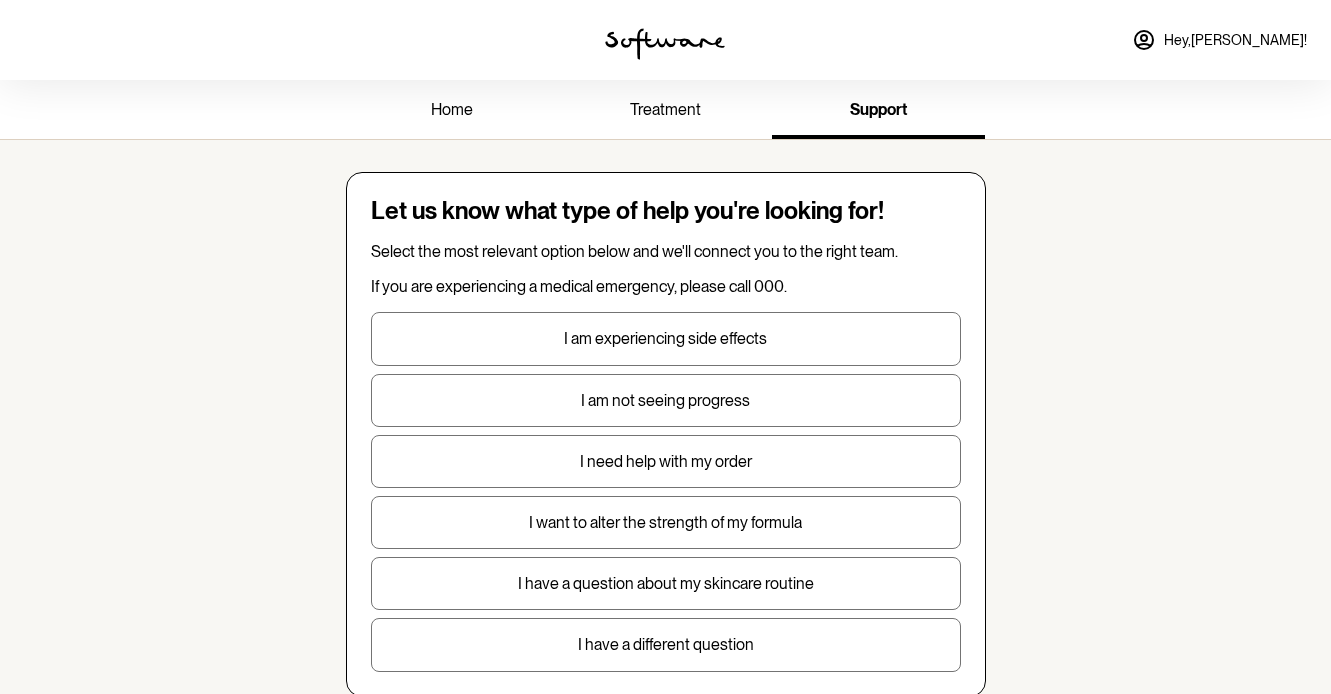 click on "treatment" at bounding box center (665, 111) 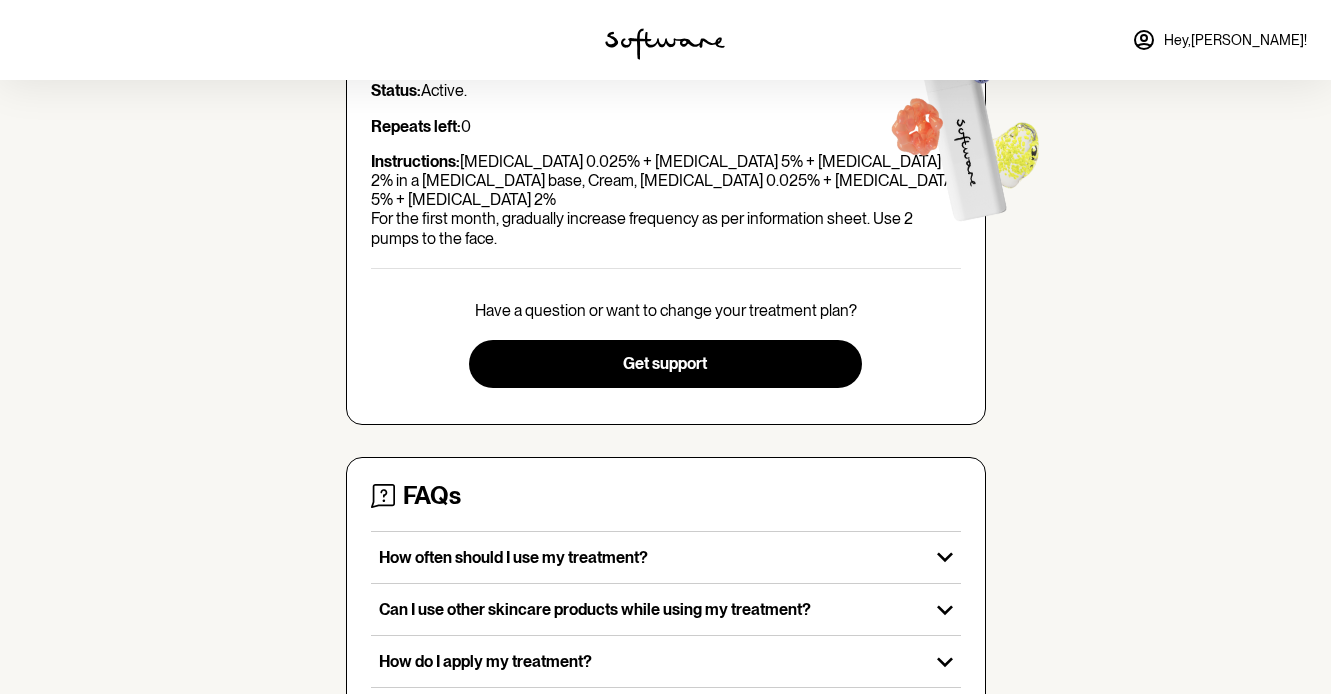 scroll, scrollTop: 0, scrollLeft: 0, axis: both 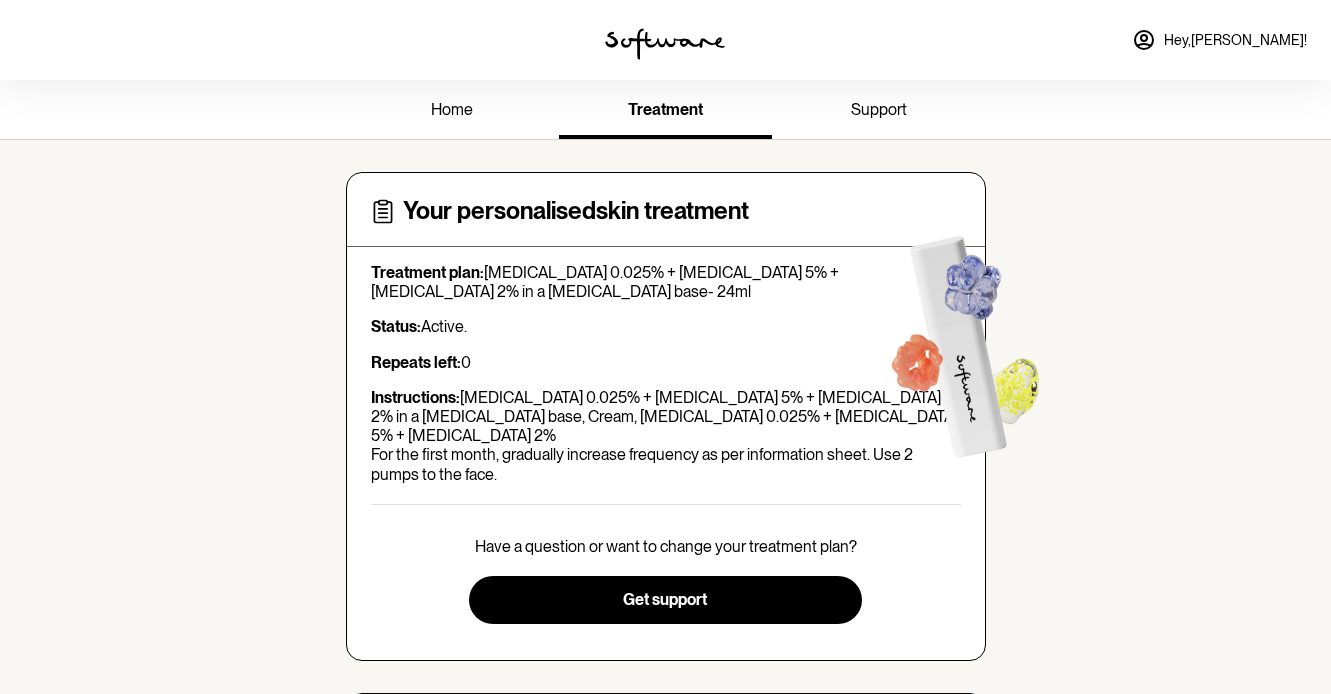 click on "Your personalised  skin   treatment Treatment plan:  Tretinoin 0.025% + Niacinamide 5% + Clindamycin 2% in a Hyaluronic Acid base- 24ml Status:  Active. Repeats left:  0 Instructions:  Tretinoin 0.025% + Niacinamide 5% + Clindamycin 2% in a Hyaluronic Acid base, Cream, Tretinoin 0.025% + Niacinamide 5% + Clindamycin 2%
For the first month, gradually increase frequency as per information sheet. Use 2 pumps to the face. Have a question or want to change your treatment plan? Get support FAQs How often should I use my treatment? Can I use other skincare products while using my treatment? How do I apply my treatment?  How does my subscription work?  Who should not use Tretinoin? Could the treatment cause my acne to get worse?" at bounding box center (666, 639) 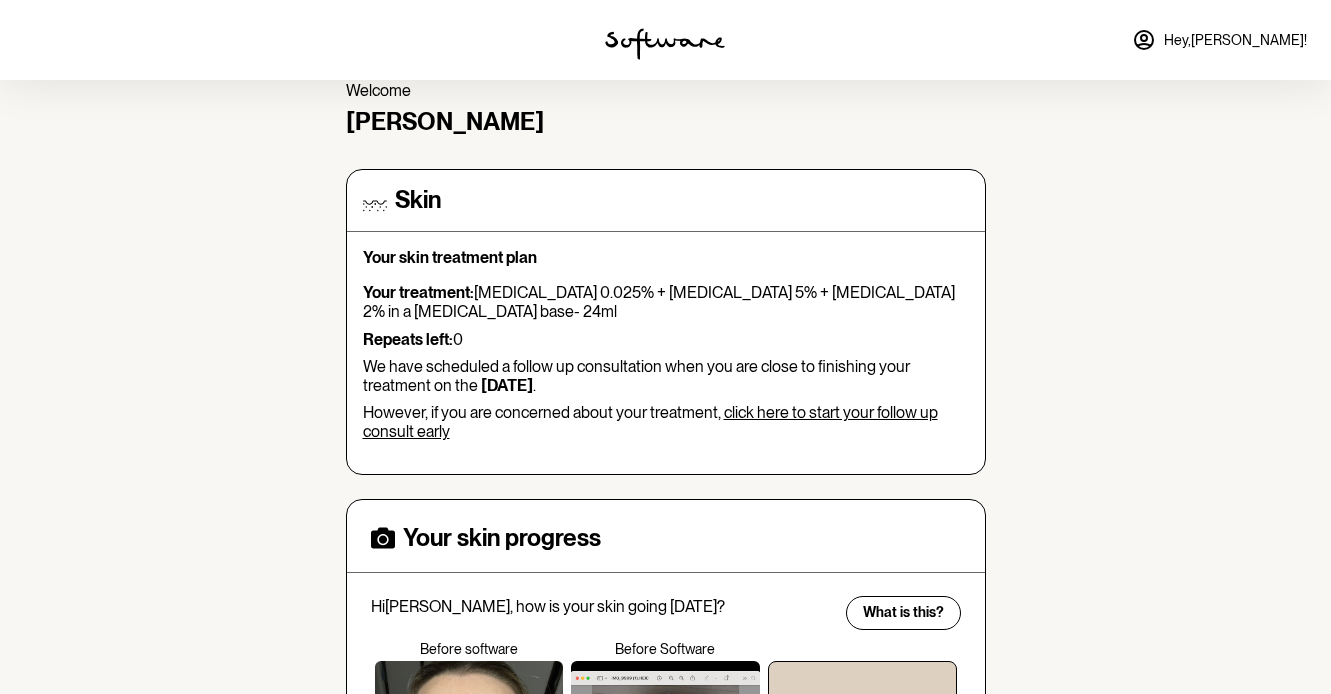 scroll, scrollTop: 0, scrollLeft: 0, axis: both 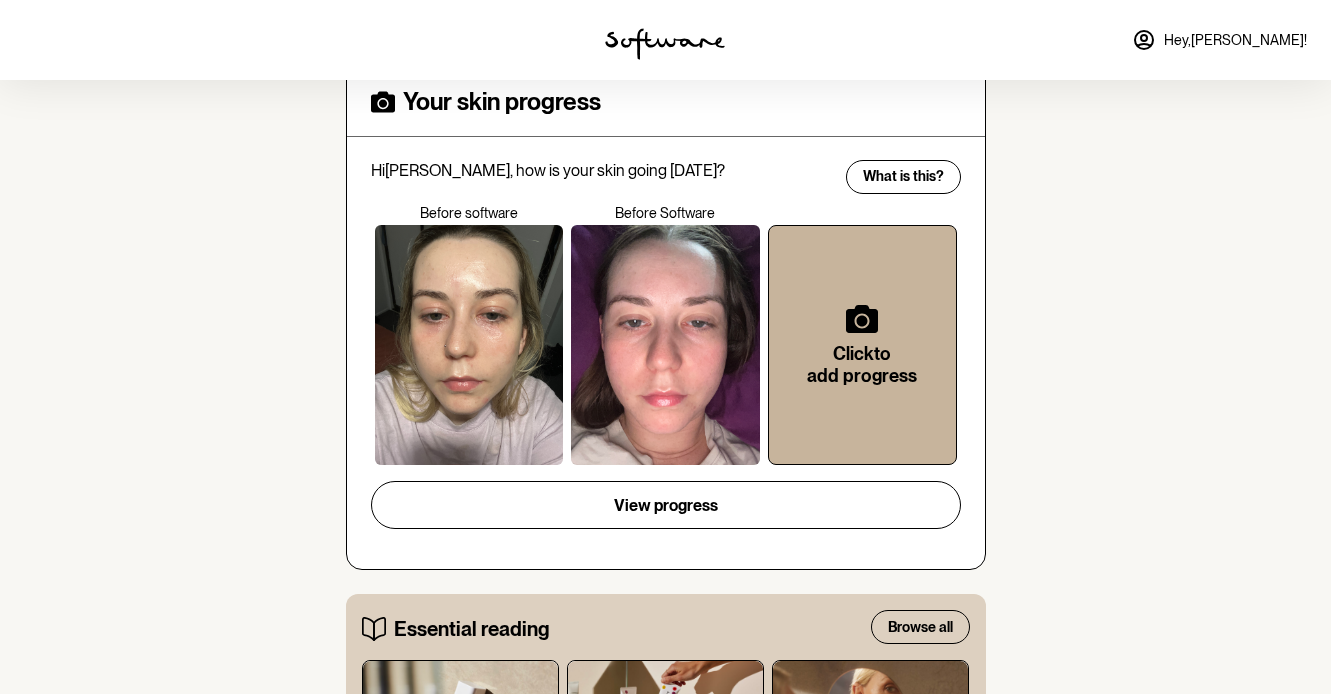 click on "Click  to add progress" at bounding box center [862, 345] 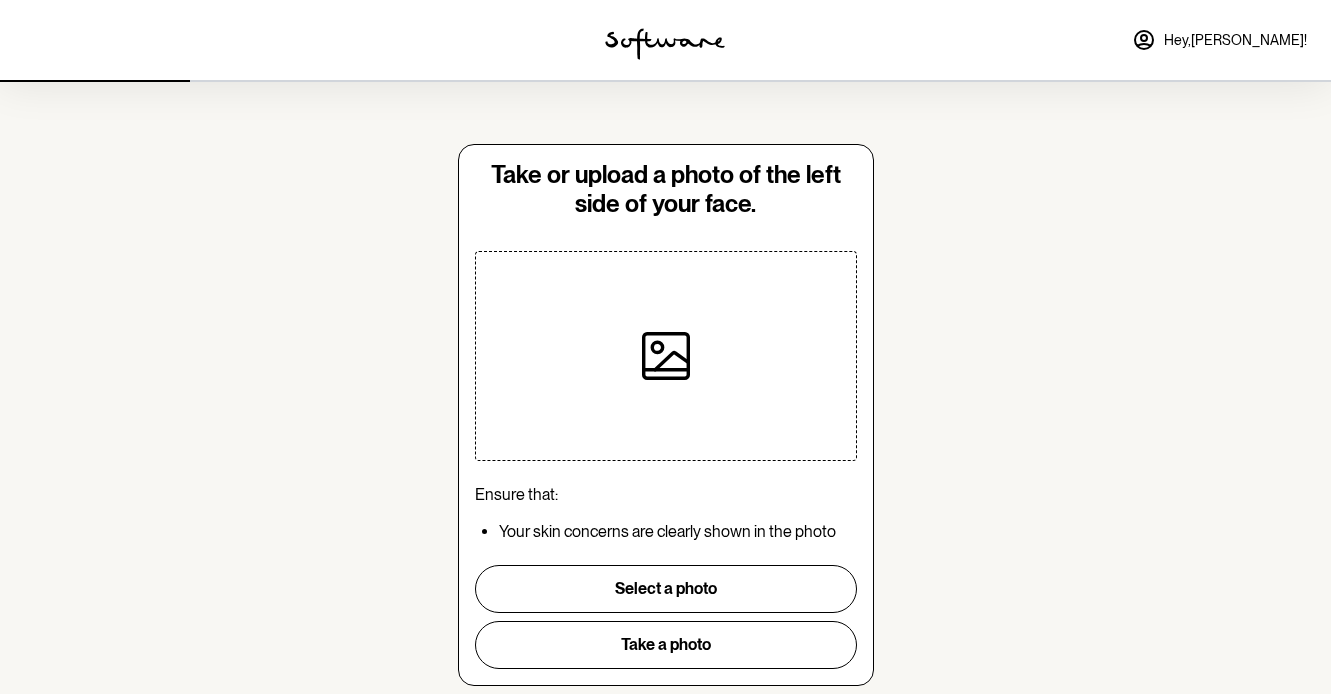 click 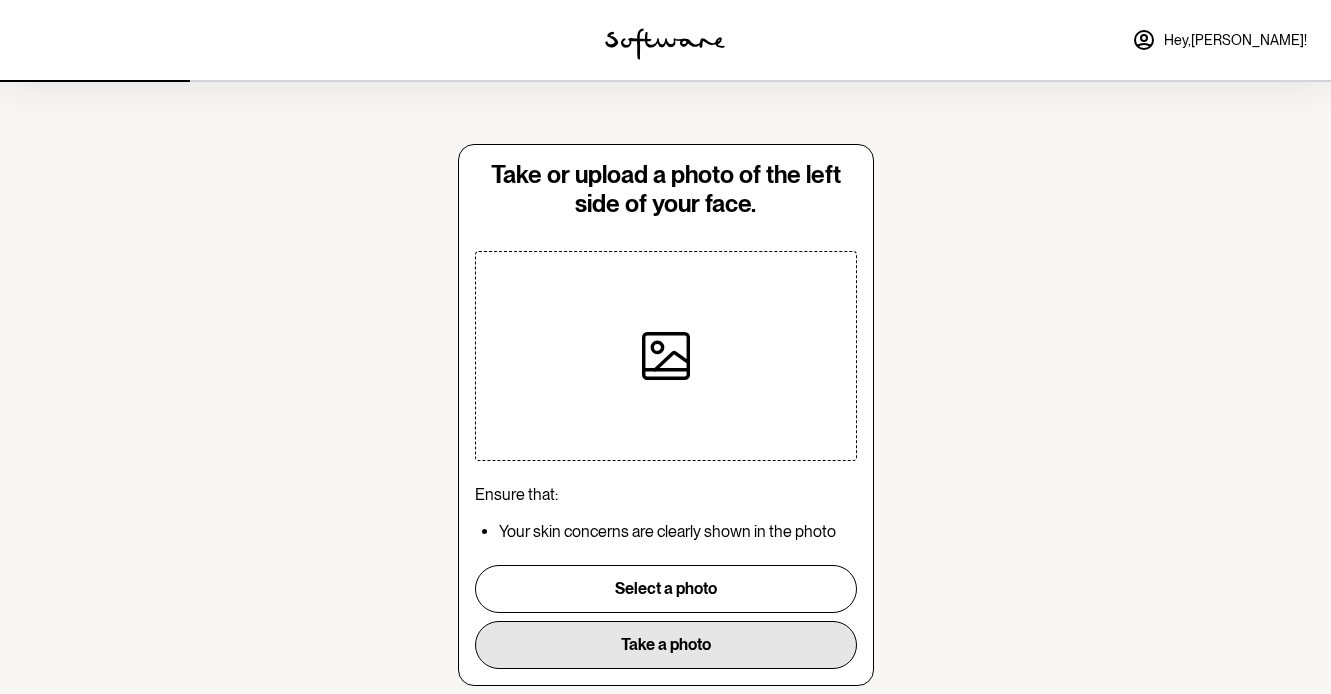 scroll, scrollTop: 56, scrollLeft: 0, axis: vertical 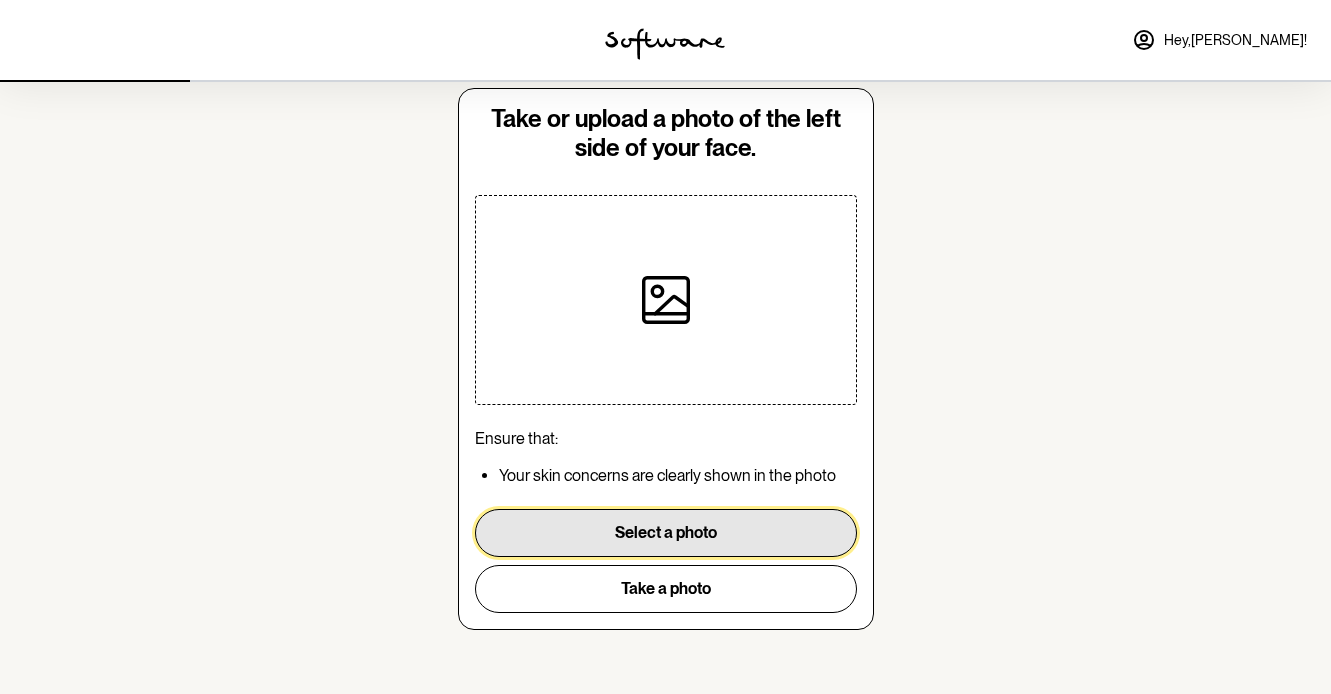 click on "Select a photo" at bounding box center (666, 533) 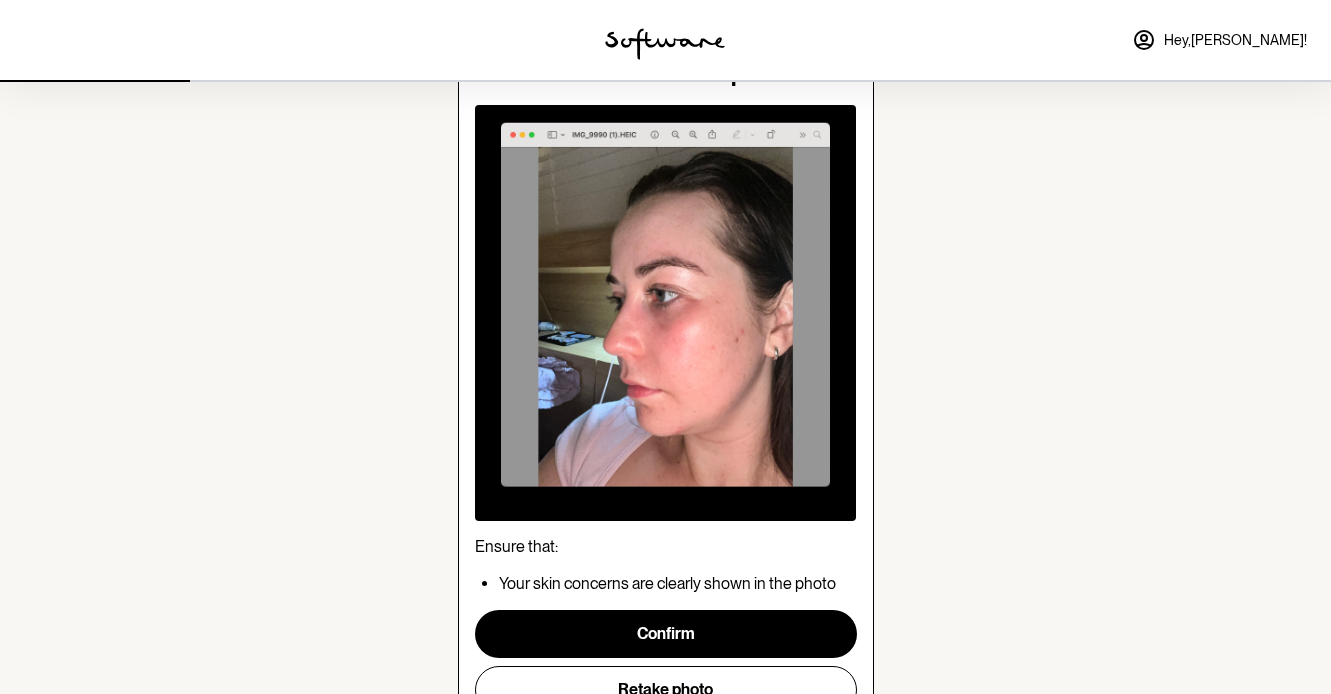 scroll, scrollTop: 202, scrollLeft: 0, axis: vertical 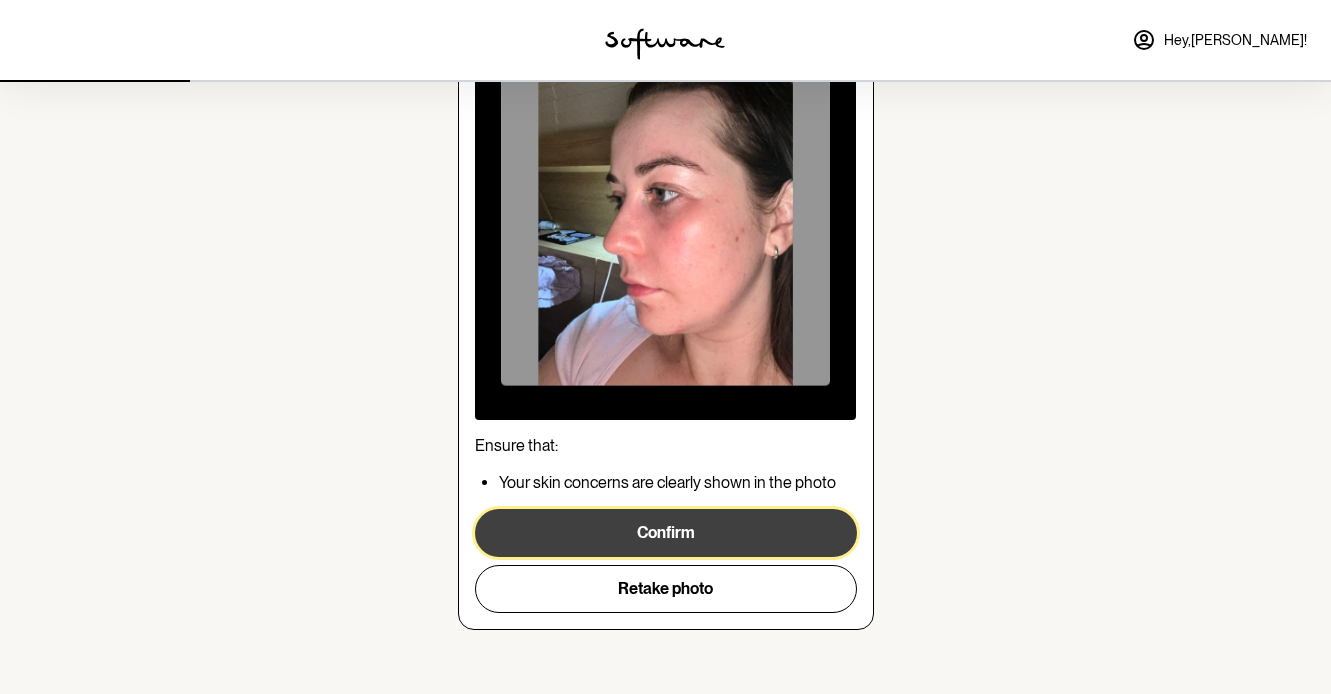 click on "Confirm" at bounding box center (666, 533) 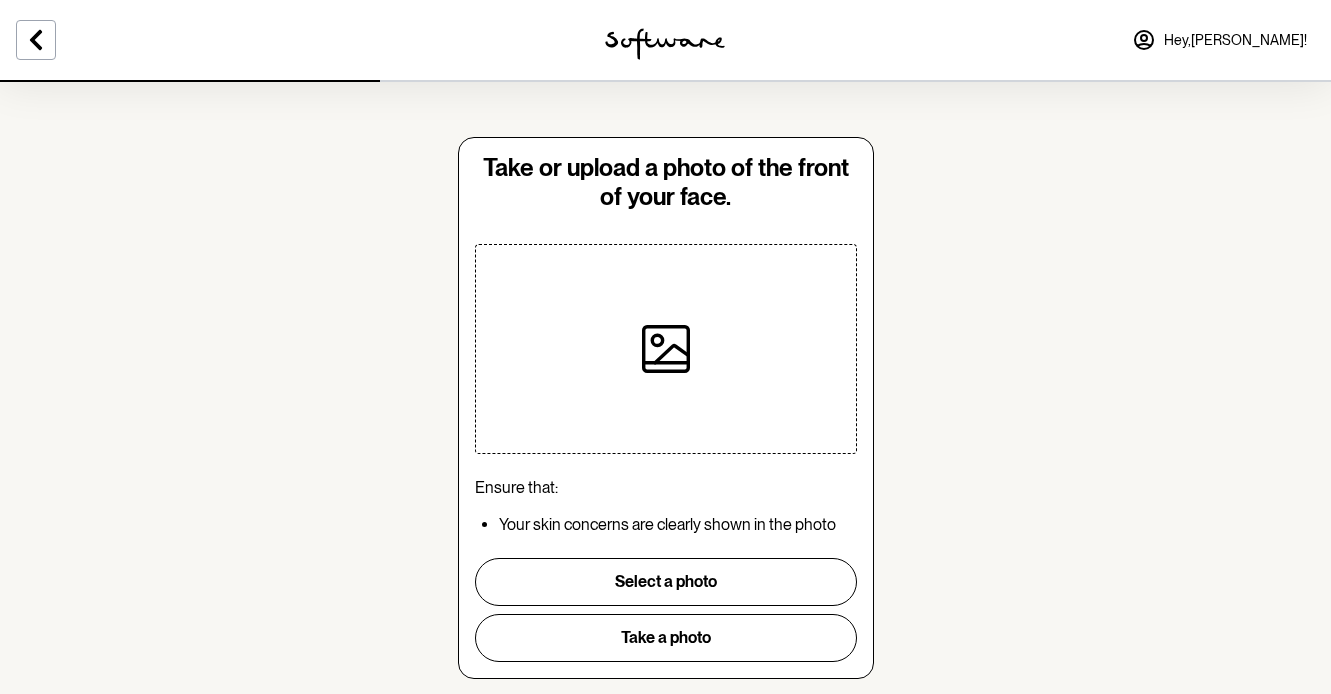 scroll, scrollTop: 56, scrollLeft: 0, axis: vertical 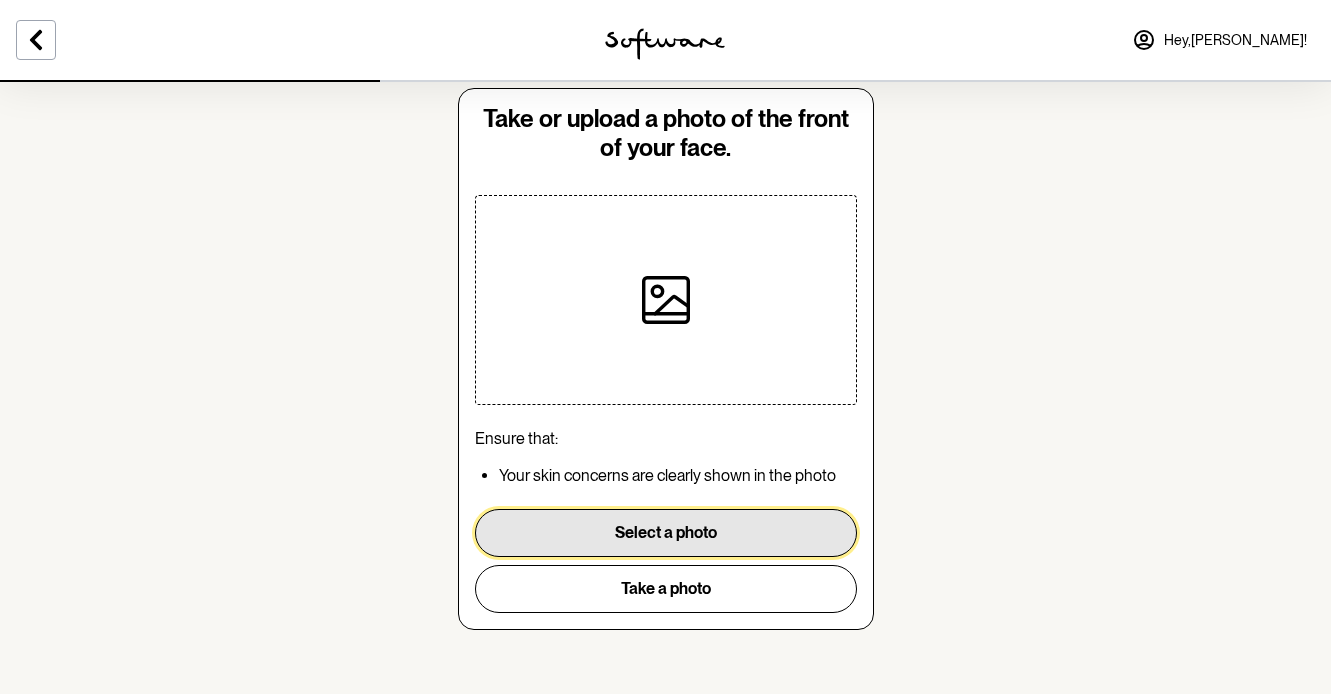 click on "Select a photo" at bounding box center (666, 533) 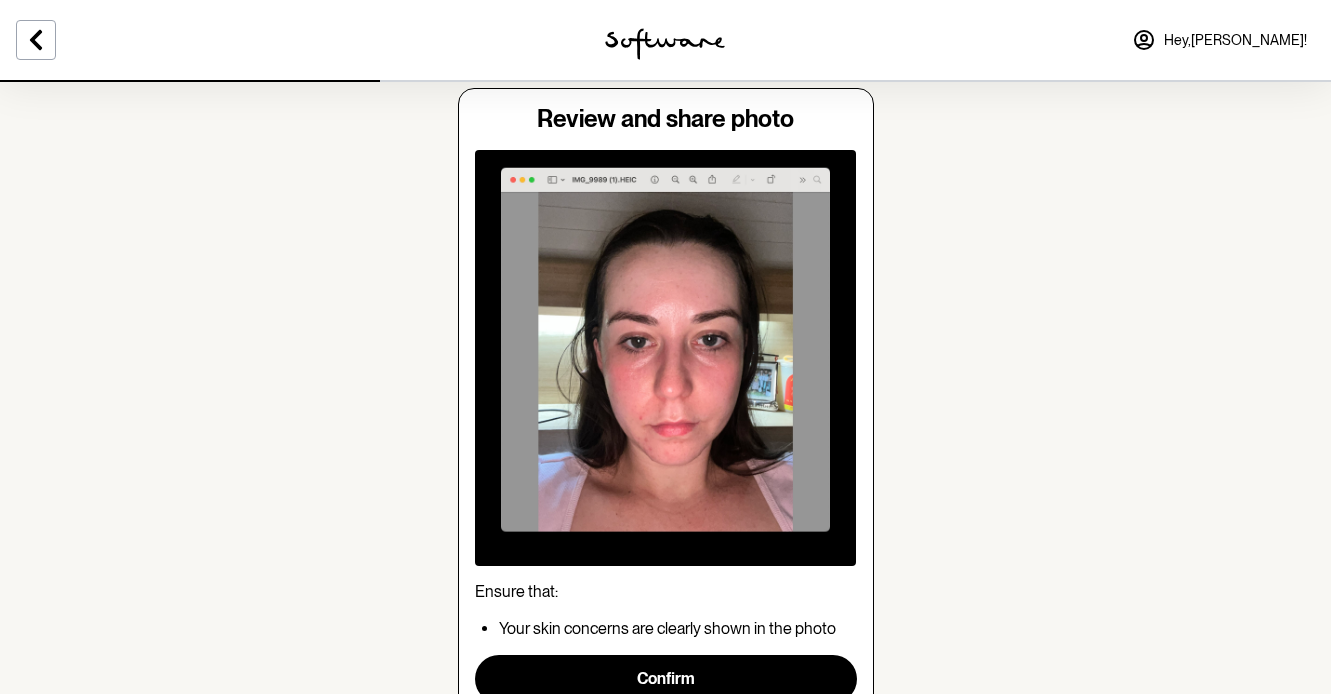 scroll, scrollTop: 202, scrollLeft: 0, axis: vertical 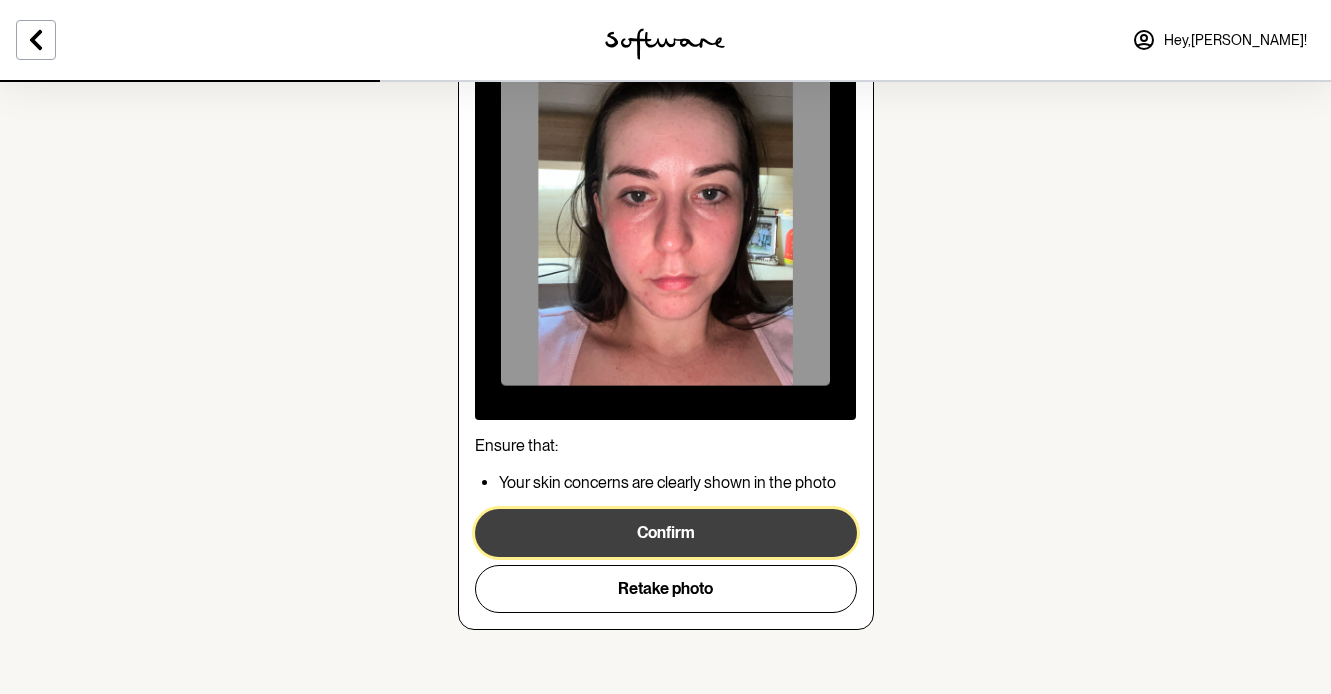 click on "Confirm" at bounding box center (666, 533) 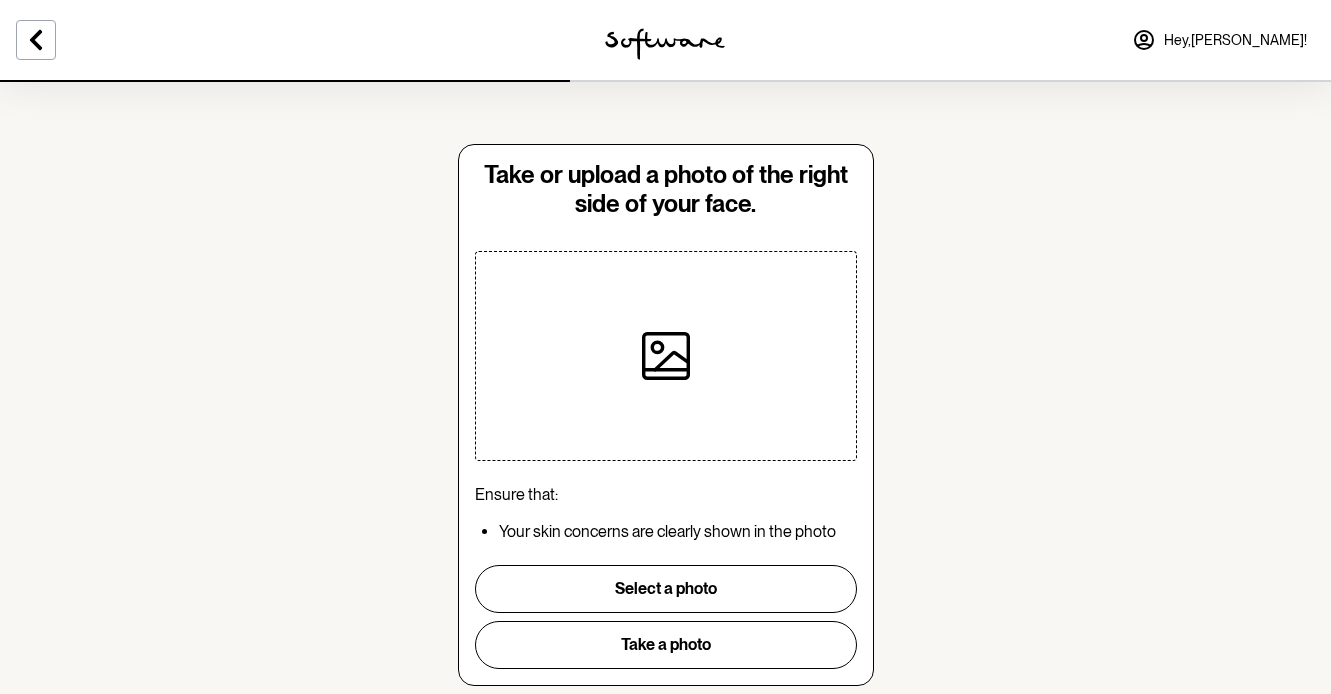 scroll, scrollTop: 56, scrollLeft: 0, axis: vertical 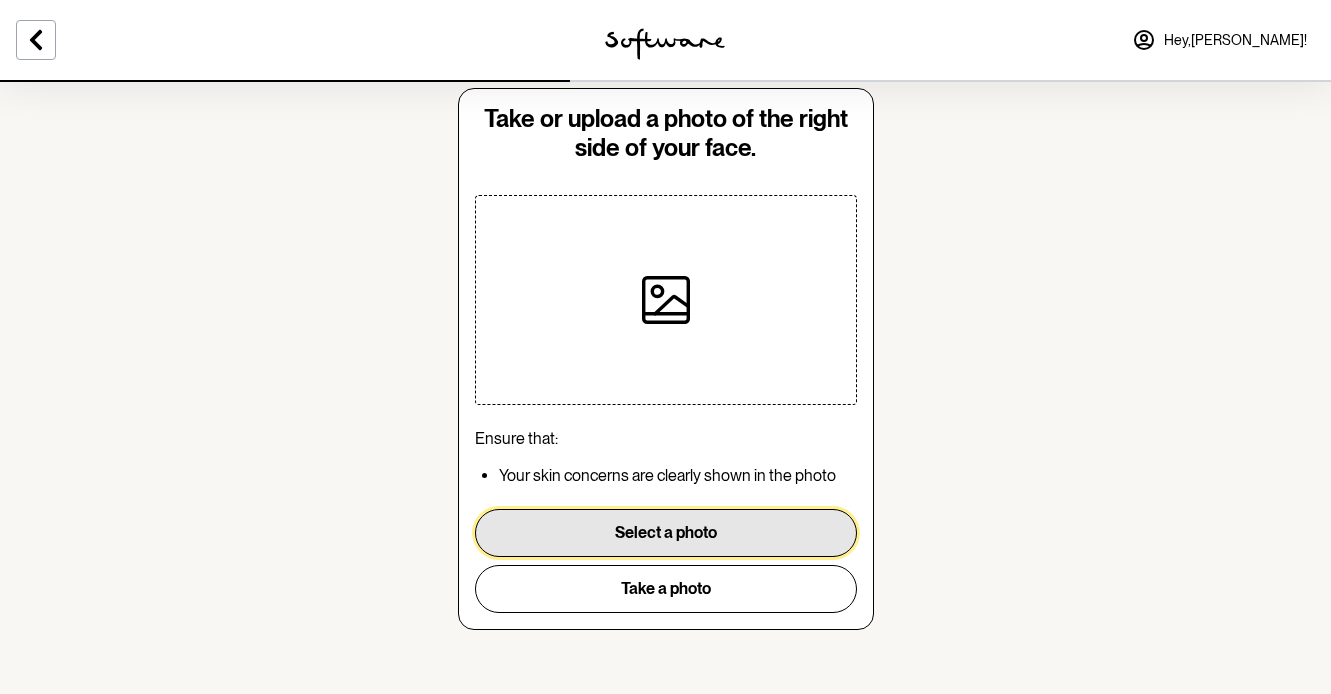 click on "Select a photo" at bounding box center [666, 533] 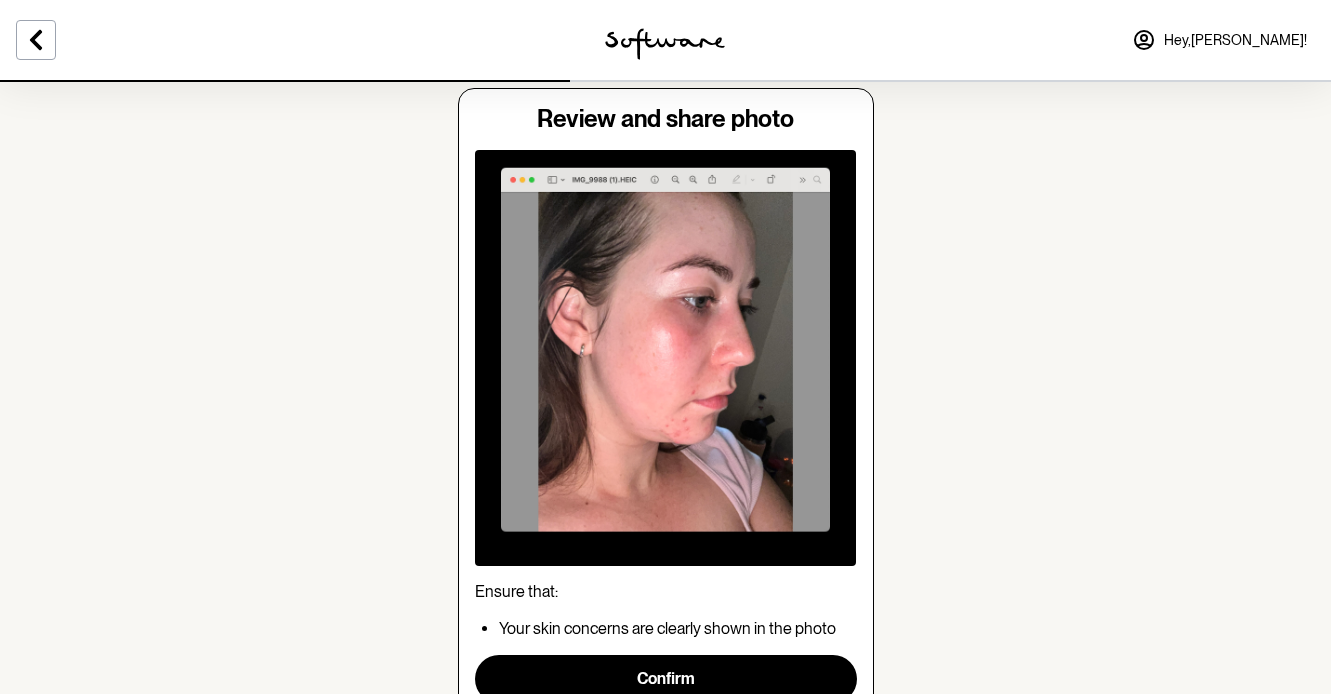 scroll, scrollTop: 202, scrollLeft: 0, axis: vertical 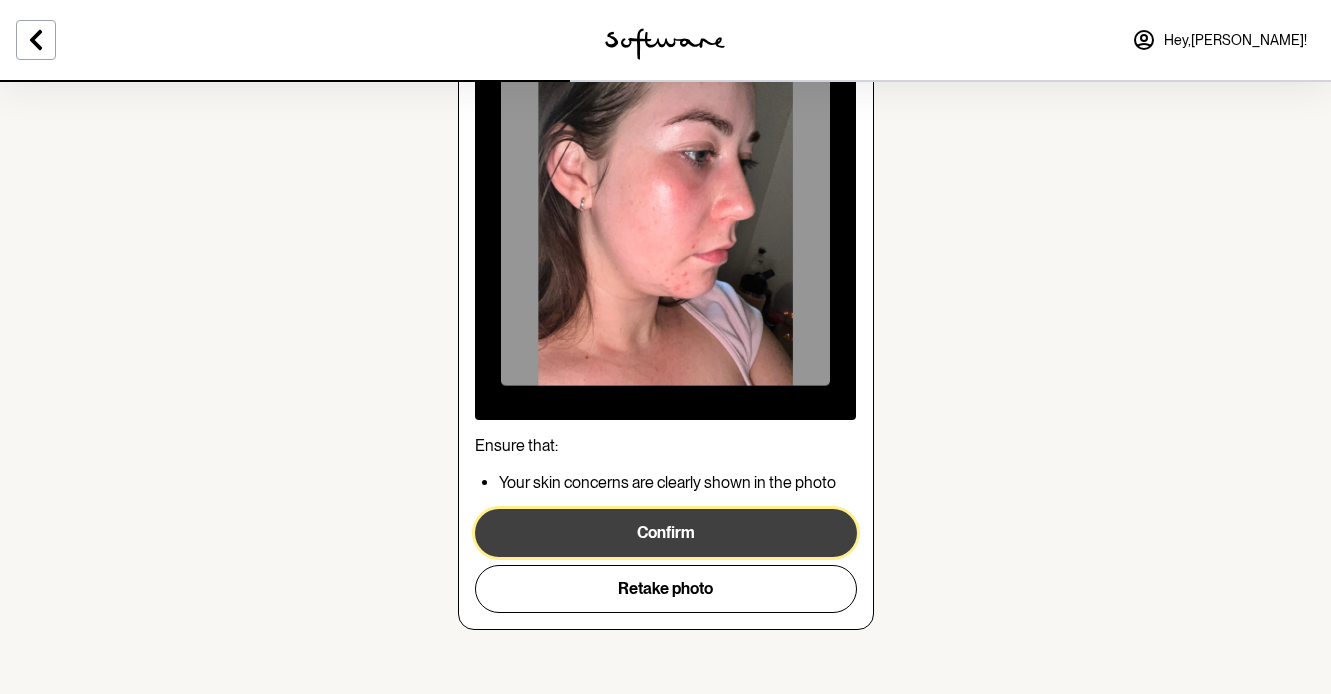 click on "Confirm" at bounding box center [666, 533] 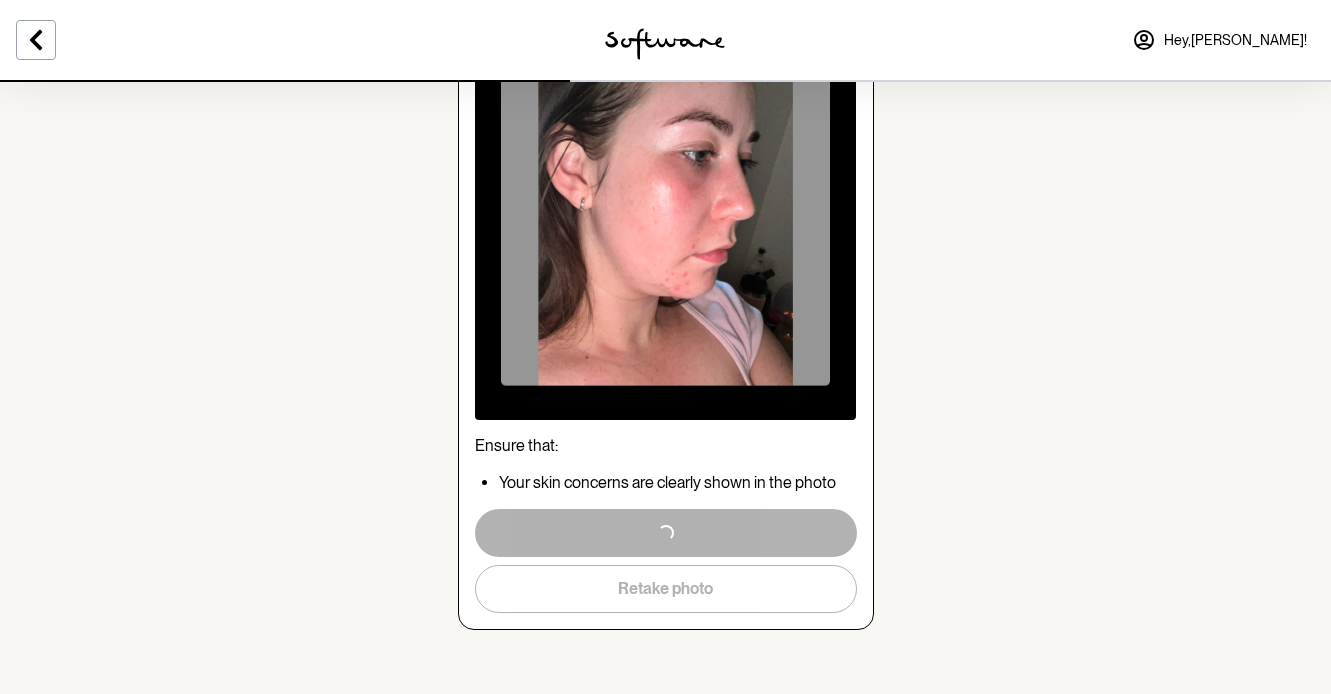 scroll, scrollTop: 0, scrollLeft: 0, axis: both 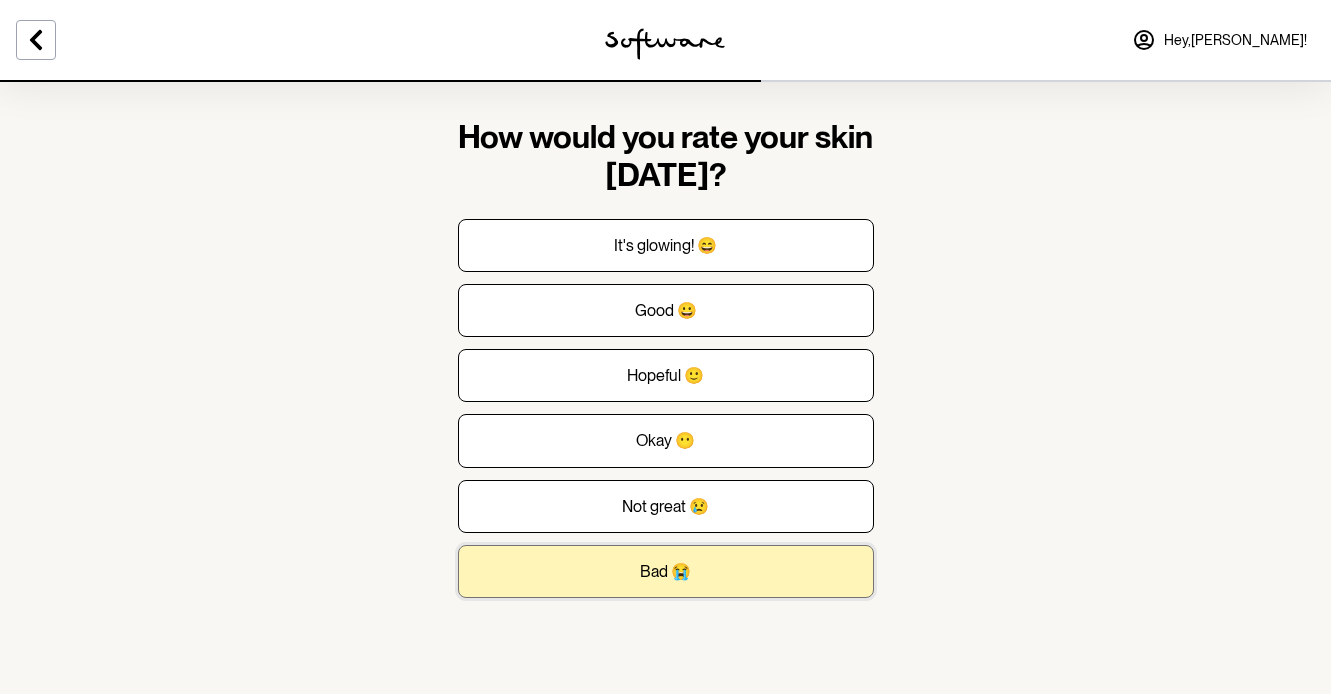 click on "Bad 😭" at bounding box center [666, 571] 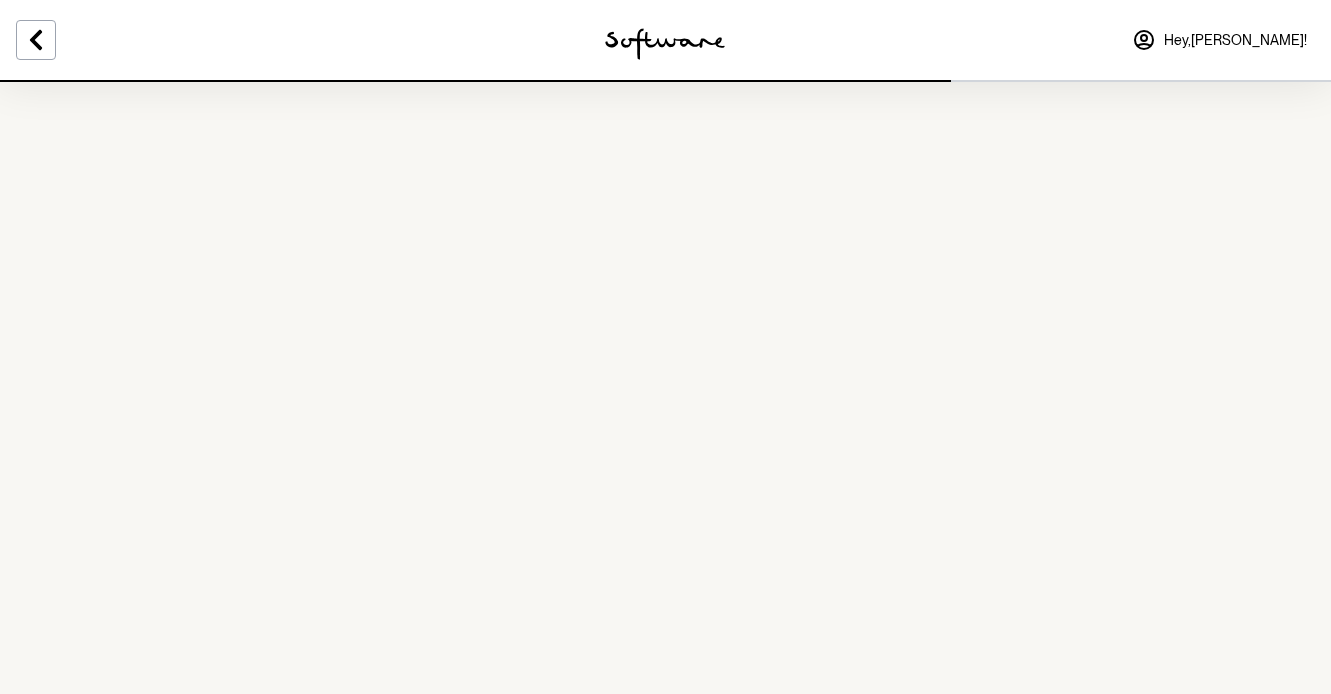 scroll, scrollTop: 0, scrollLeft: 0, axis: both 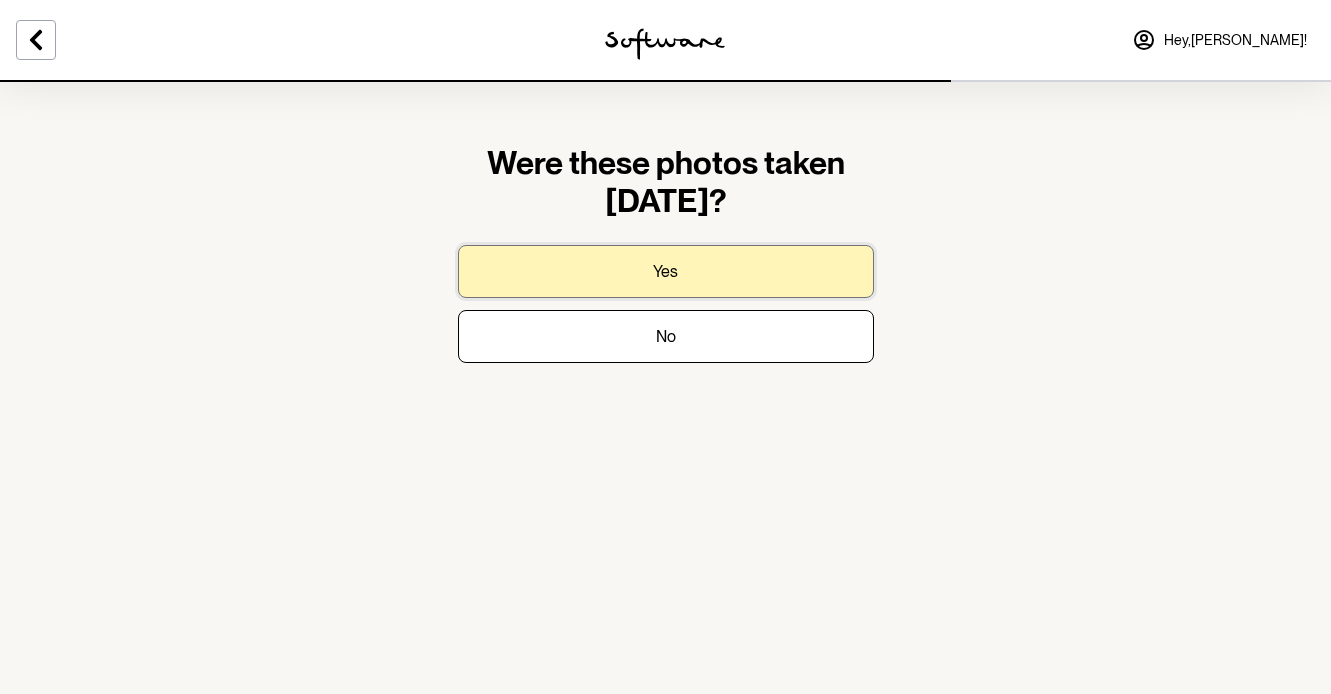 click on "Yes" at bounding box center (666, 271) 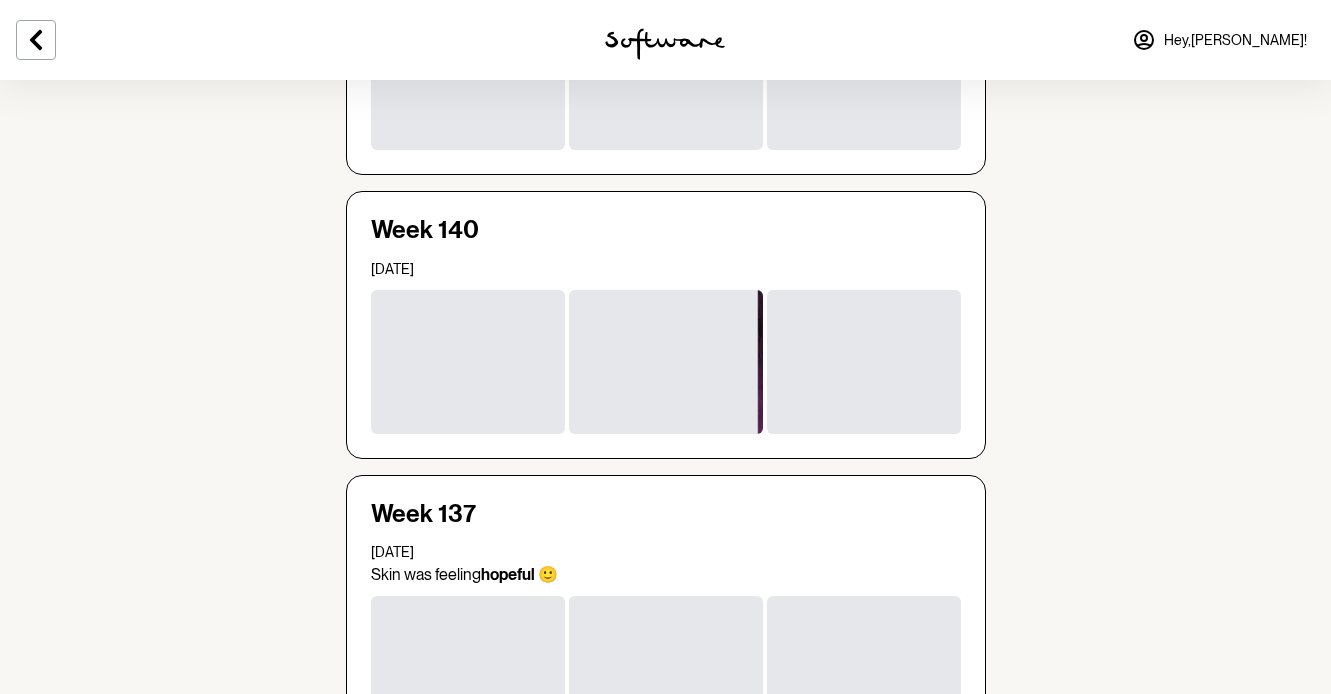 scroll, scrollTop: 638, scrollLeft: 0, axis: vertical 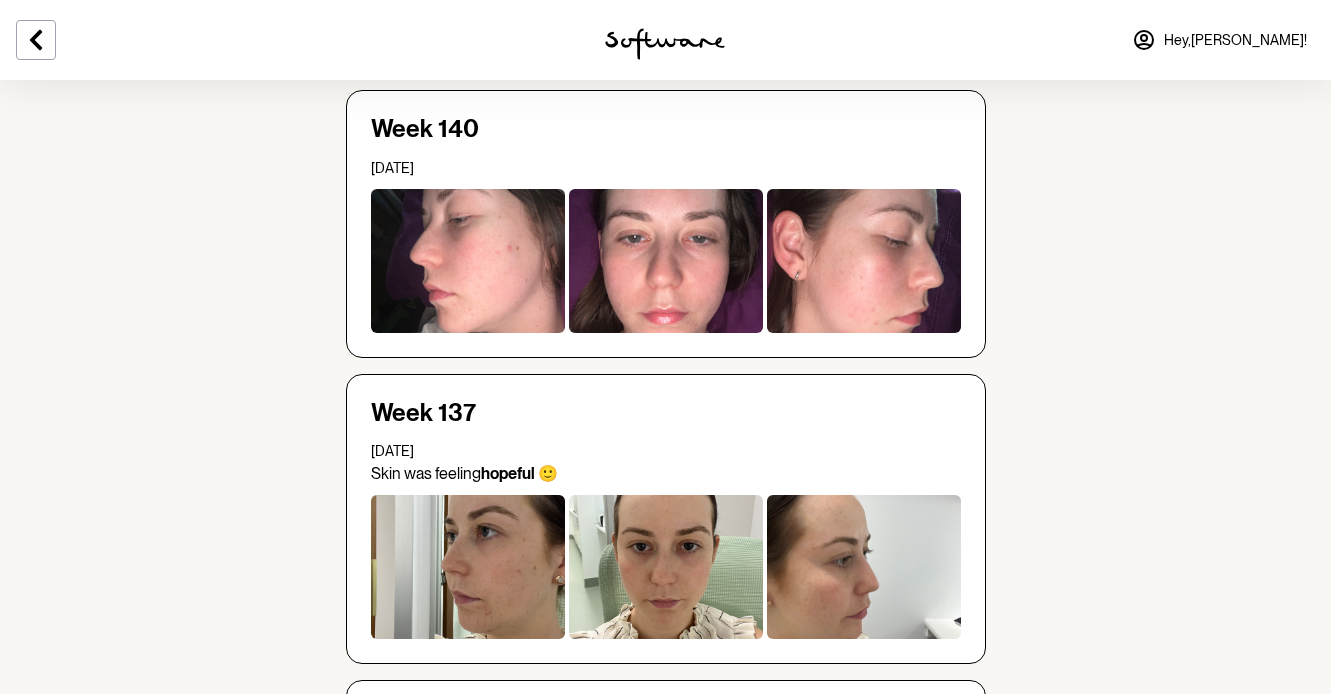 click at bounding box center (468, 261) 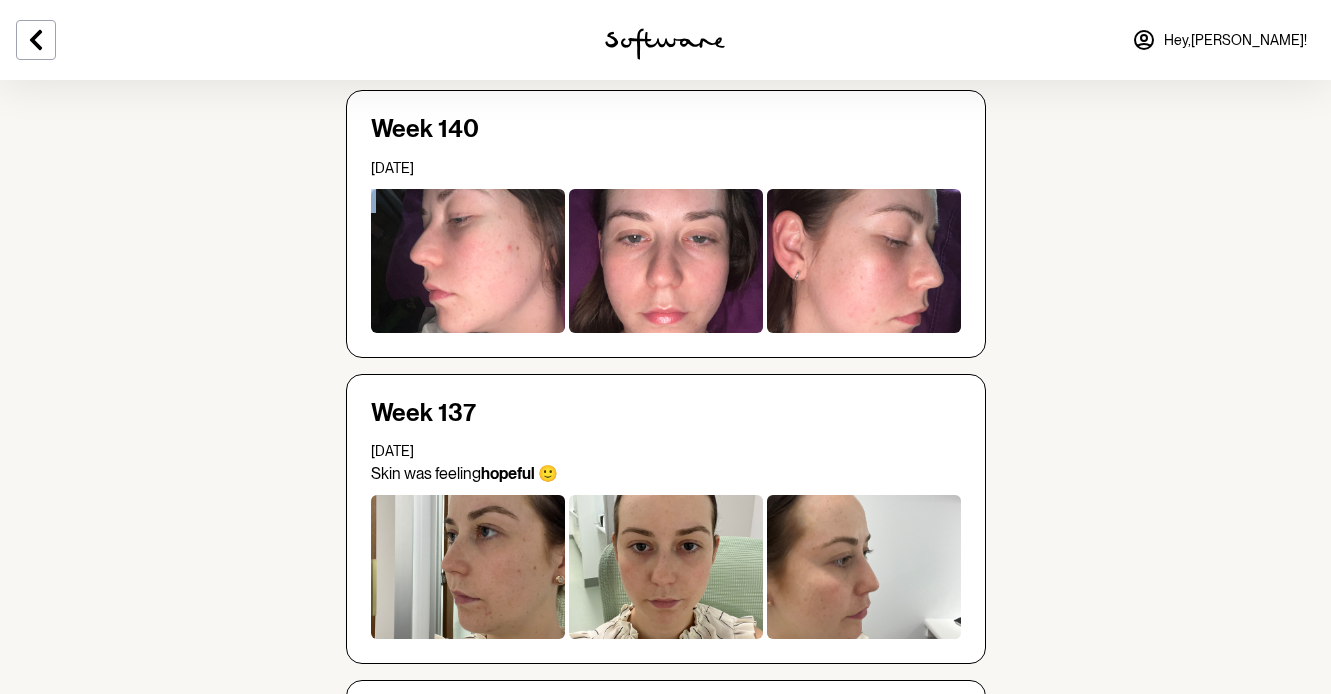 click at bounding box center [468, 261] 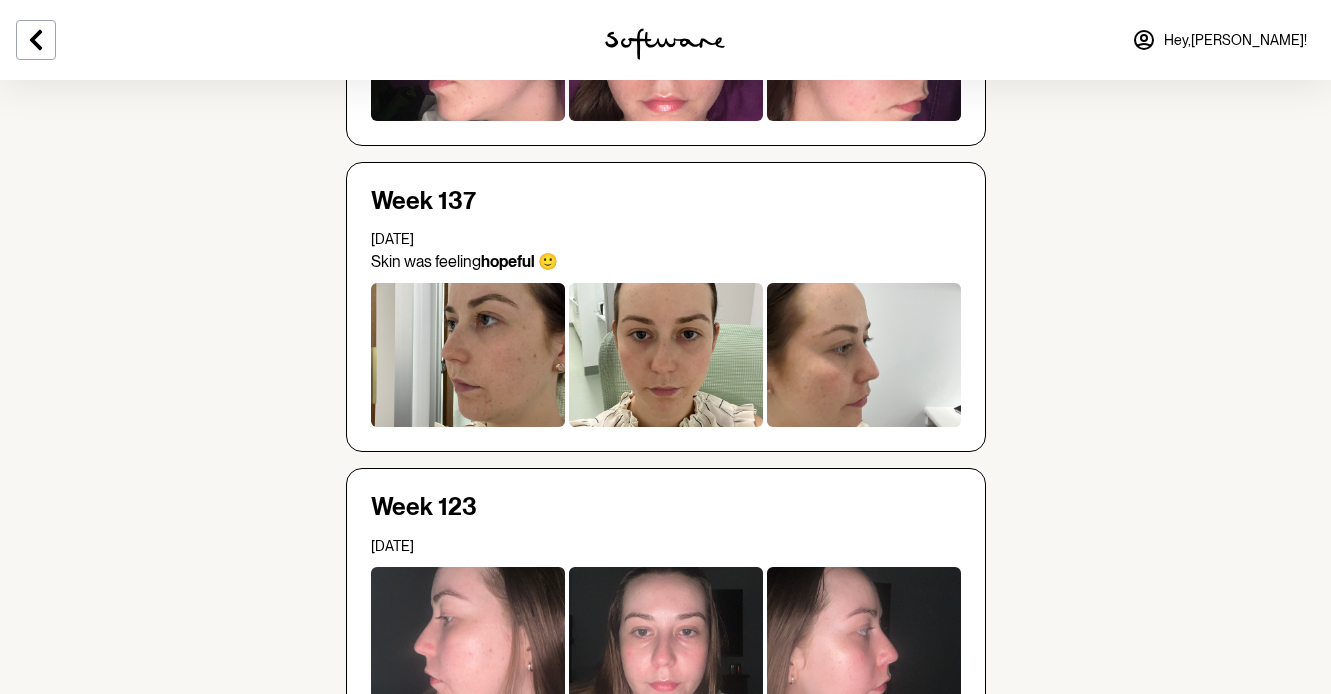 click on "Skin Tracker [PERSON_NAME] 's progress 155 weeks since using Software +  Add progress Compare  progress Week 156 [DATE] Skin was feeling  bad   😭           Week 140 [DATE]           Week 137 [DATE] Skin was feeling  hopeful   🙂           Week 123 [DATE]           Week 98 [DATE]           [DATE] Skin was feeling  not great   😢           Week 80 [DATE] Skin was feeling  good   😃           Week 57 [DATE] Skin was feeling  okay   😶           Week 44 [DATE] Skin was feeling  okay   😶           Week 5 [DATE] Skin was feeling  okay   😶           Week 1 [DATE] Skin was feeling  okay   😶           [DATE] Skin was feeling  okay   😶" at bounding box center [665, 1136] 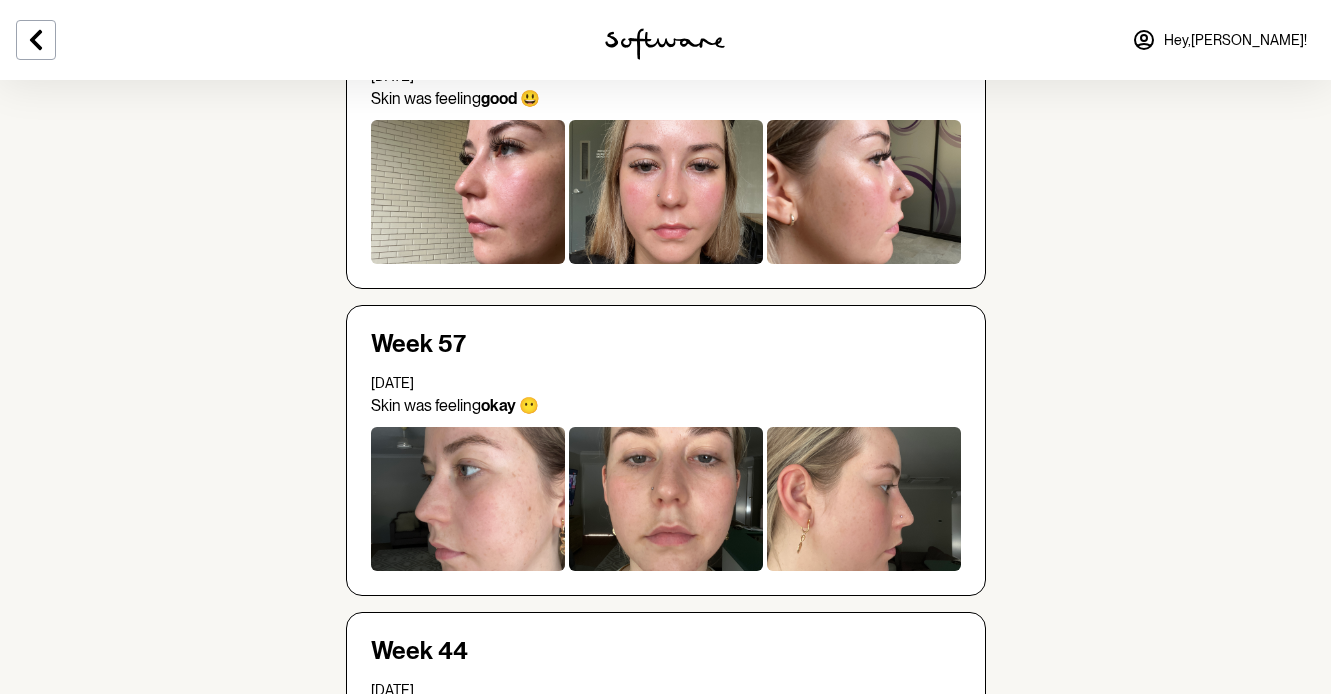 scroll, scrollTop: 2104, scrollLeft: 0, axis: vertical 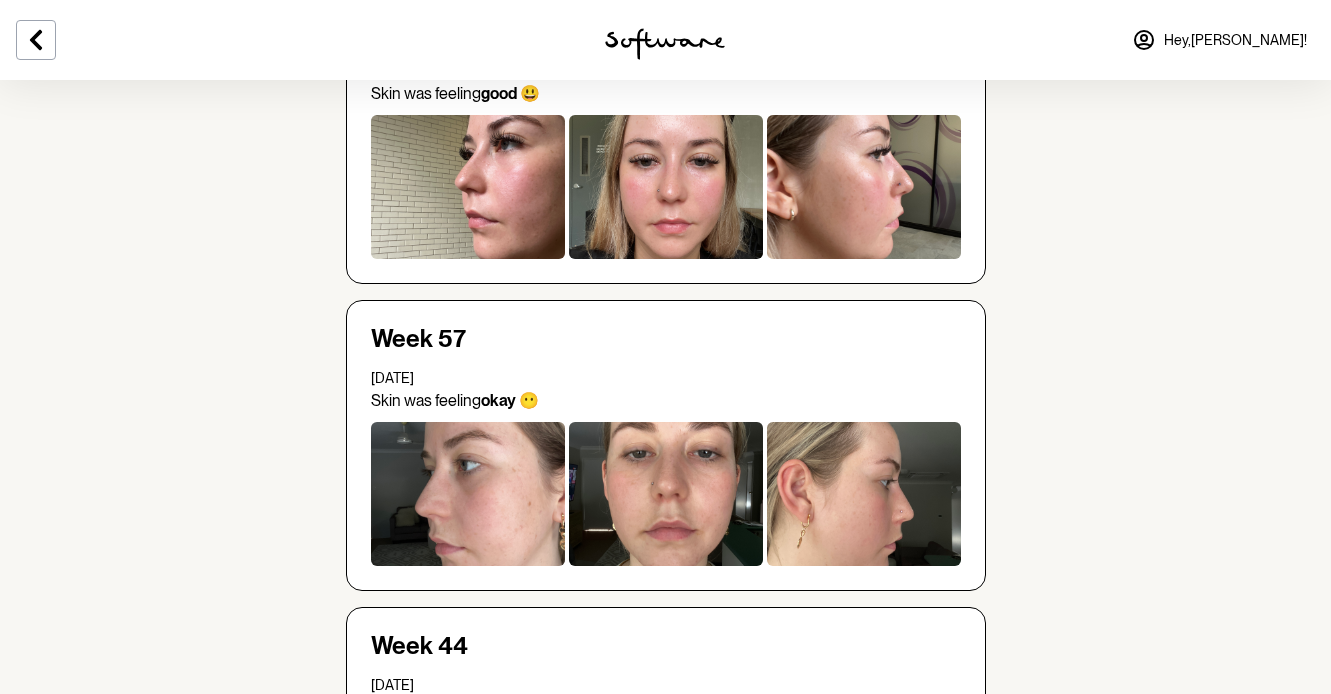 click at bounding box center (666, 187) 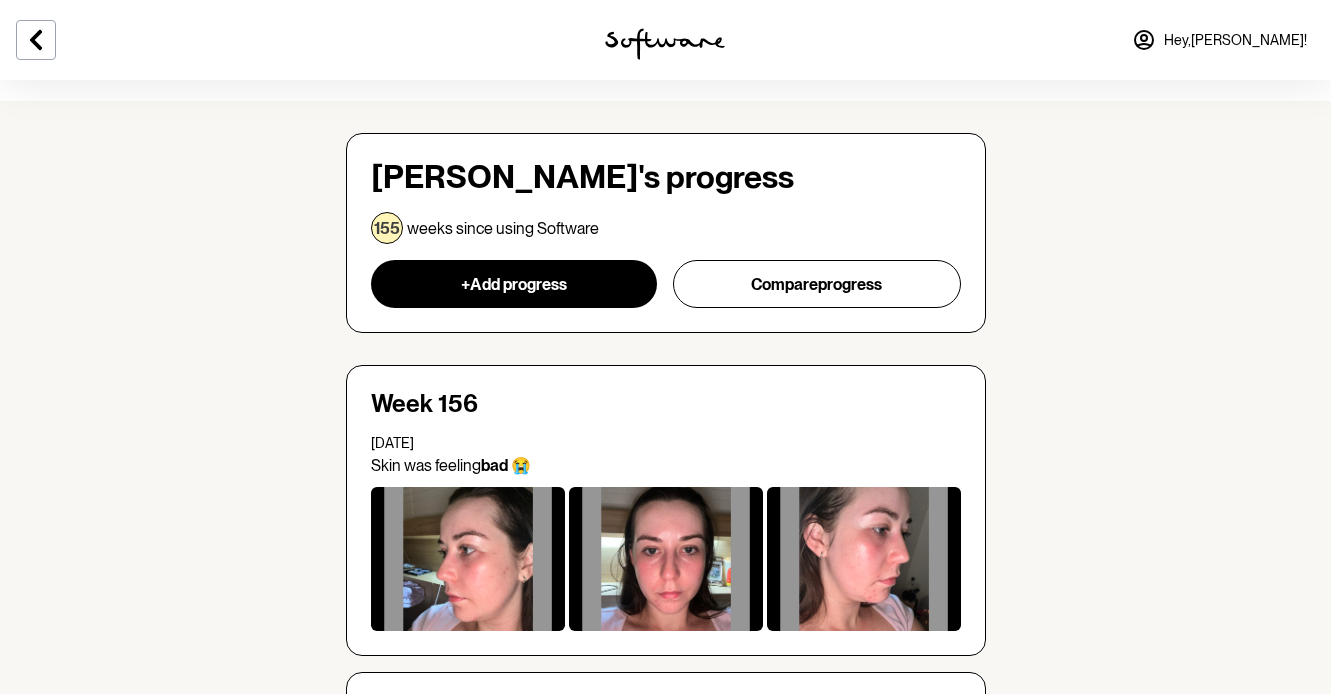scroll, scrollTop: 0, scrollLeft: 0, axis: both 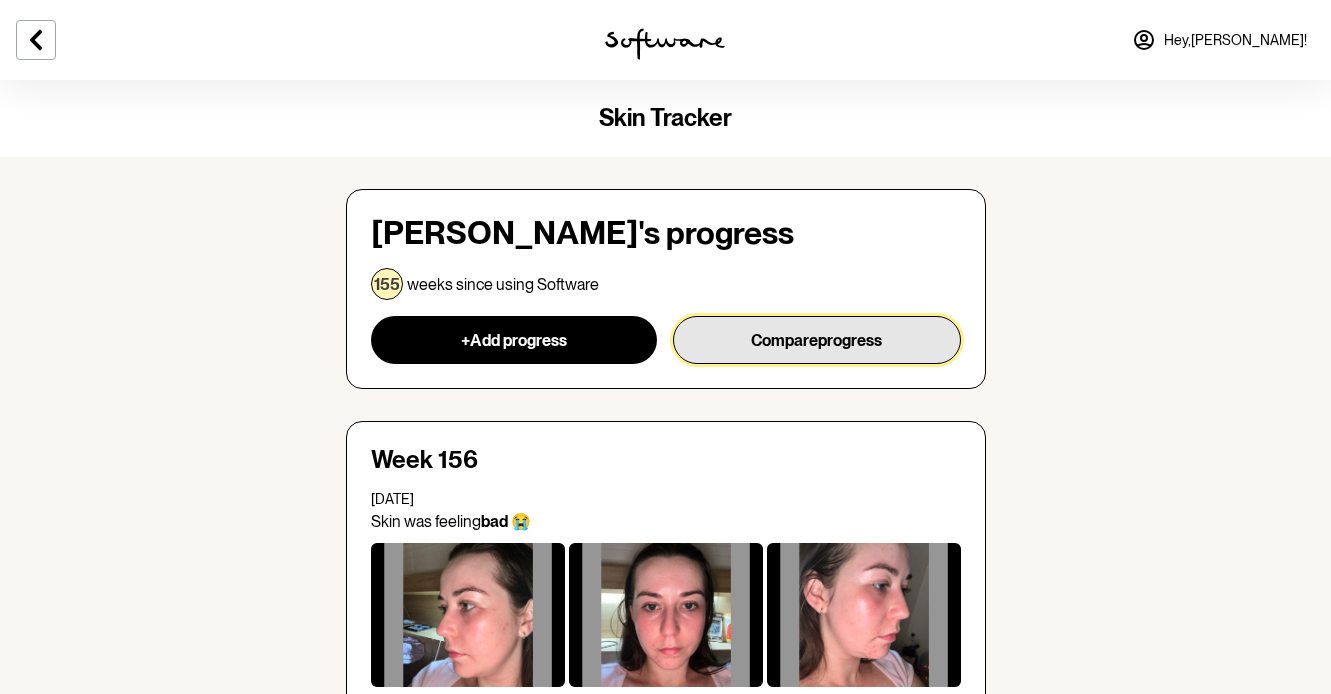 click on "Compare  progress" at bounding box center [817, 340] 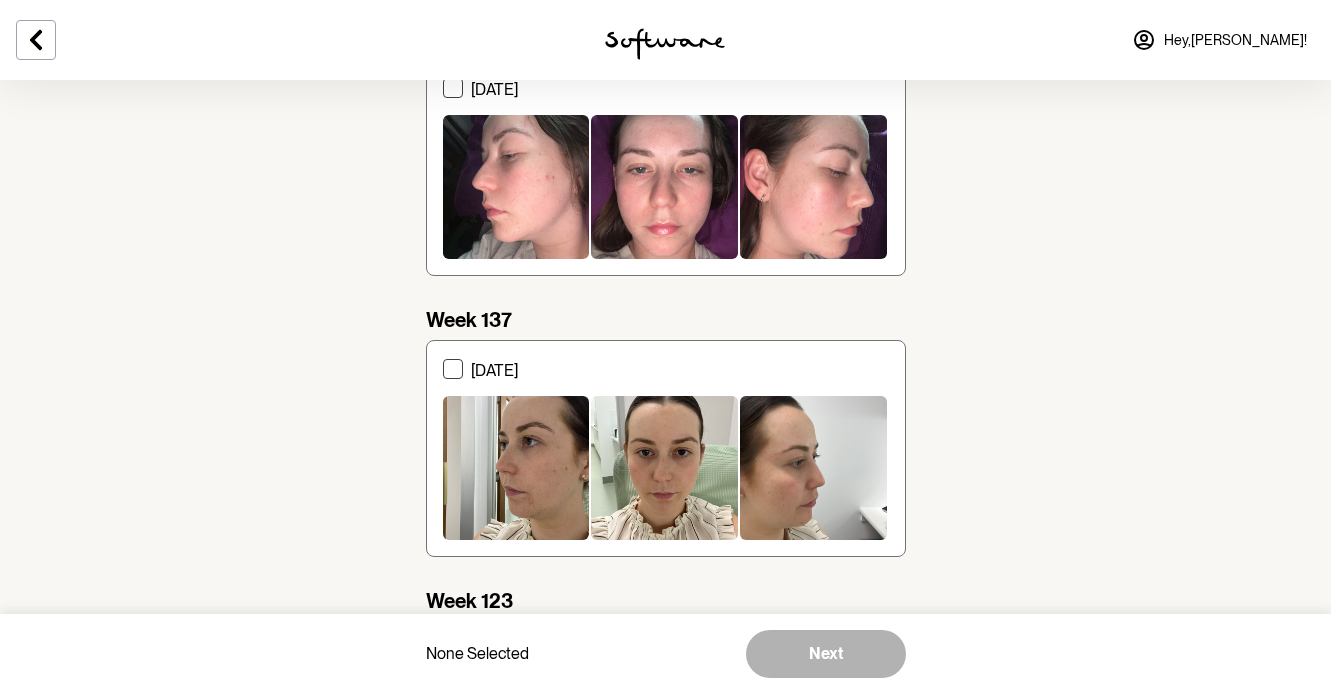 scroll, scrollTop: 0, scrollLeft: 0, axis: both 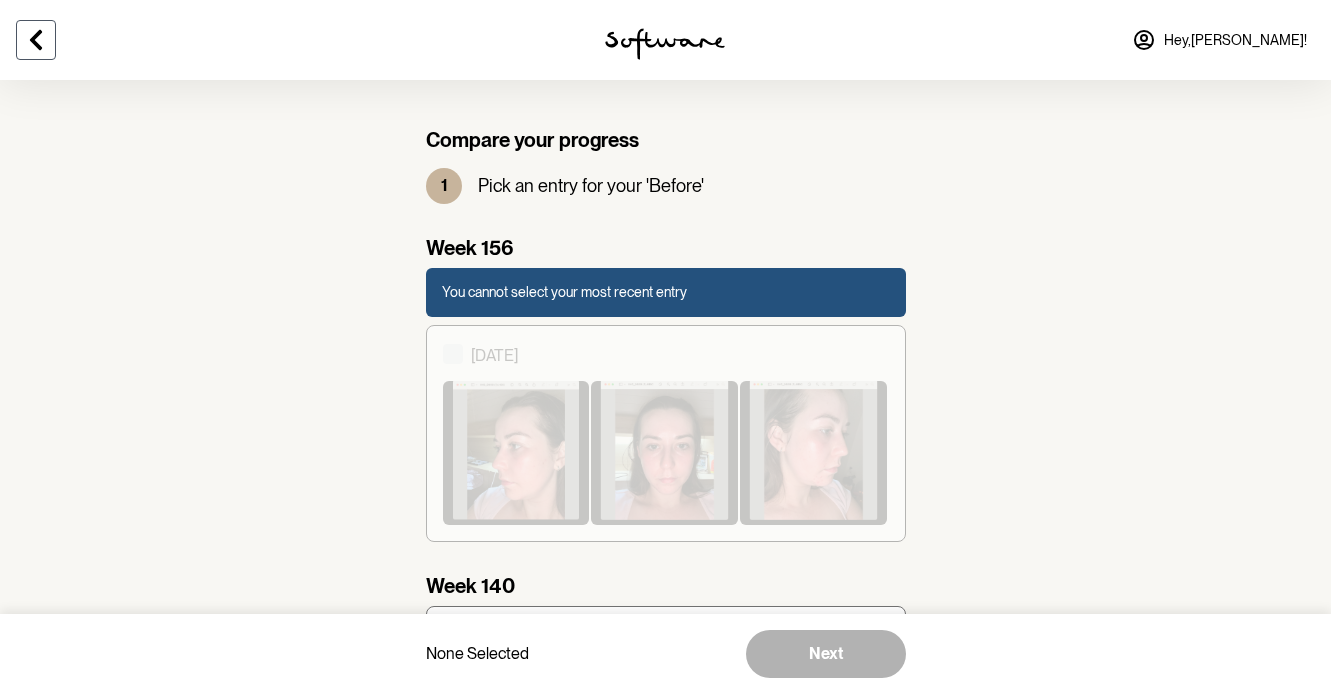 click 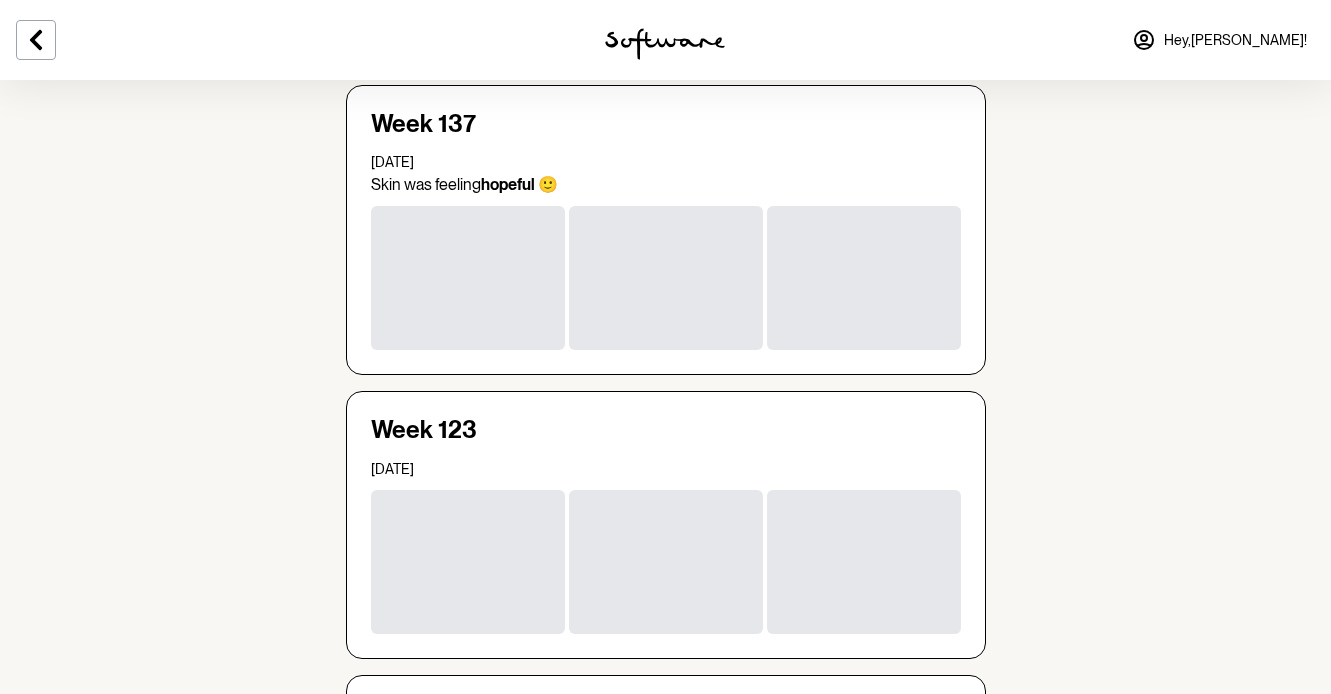 scroll, scrollTop: 0, scrollLeft: 0, axis: both 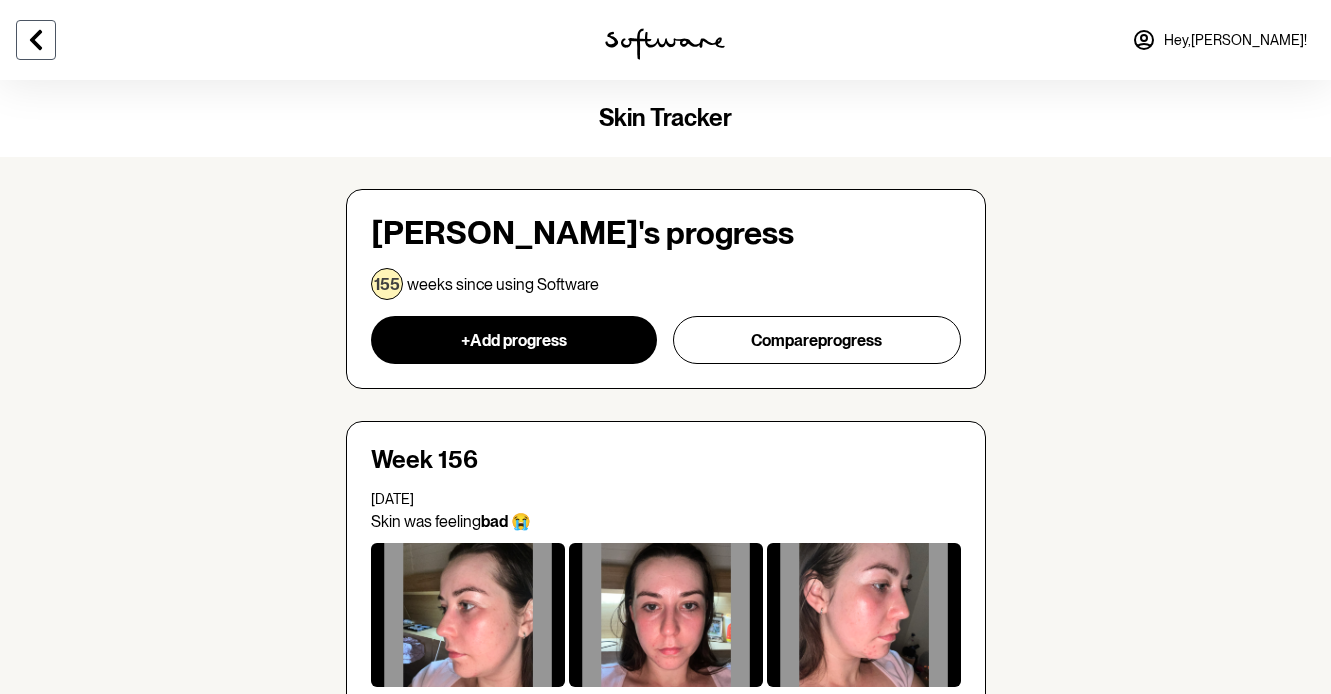 click 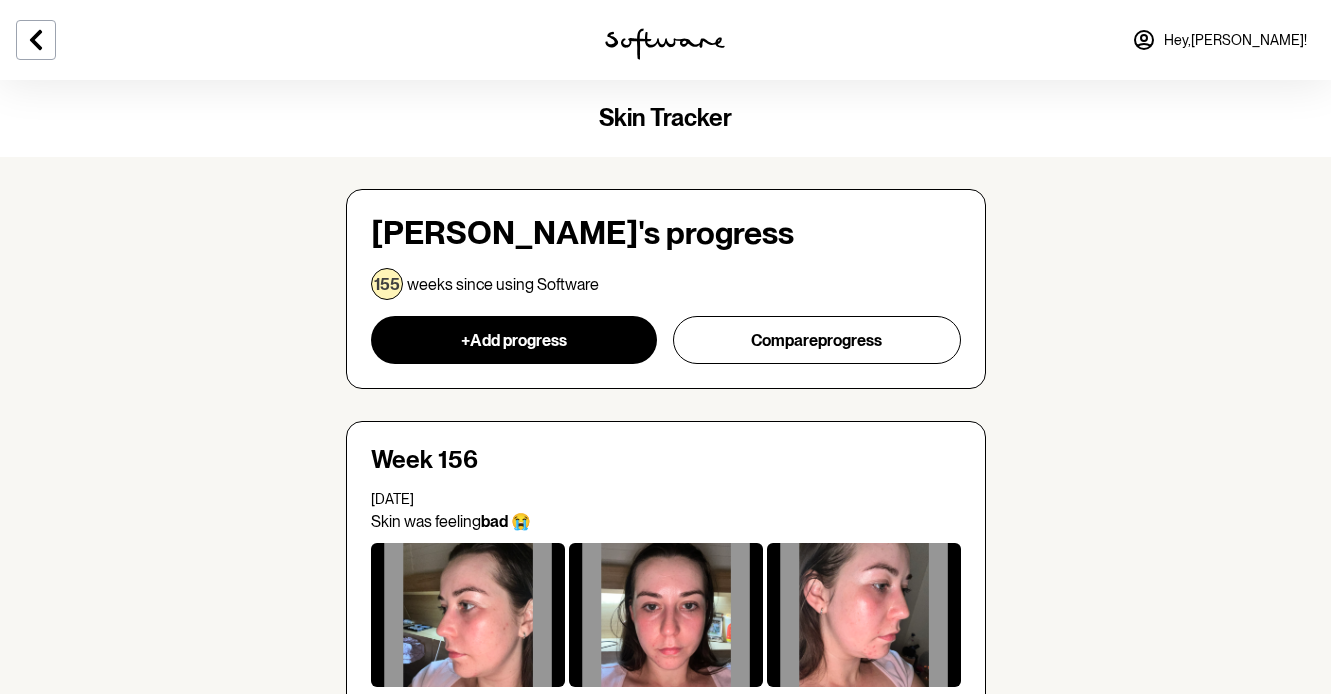 click 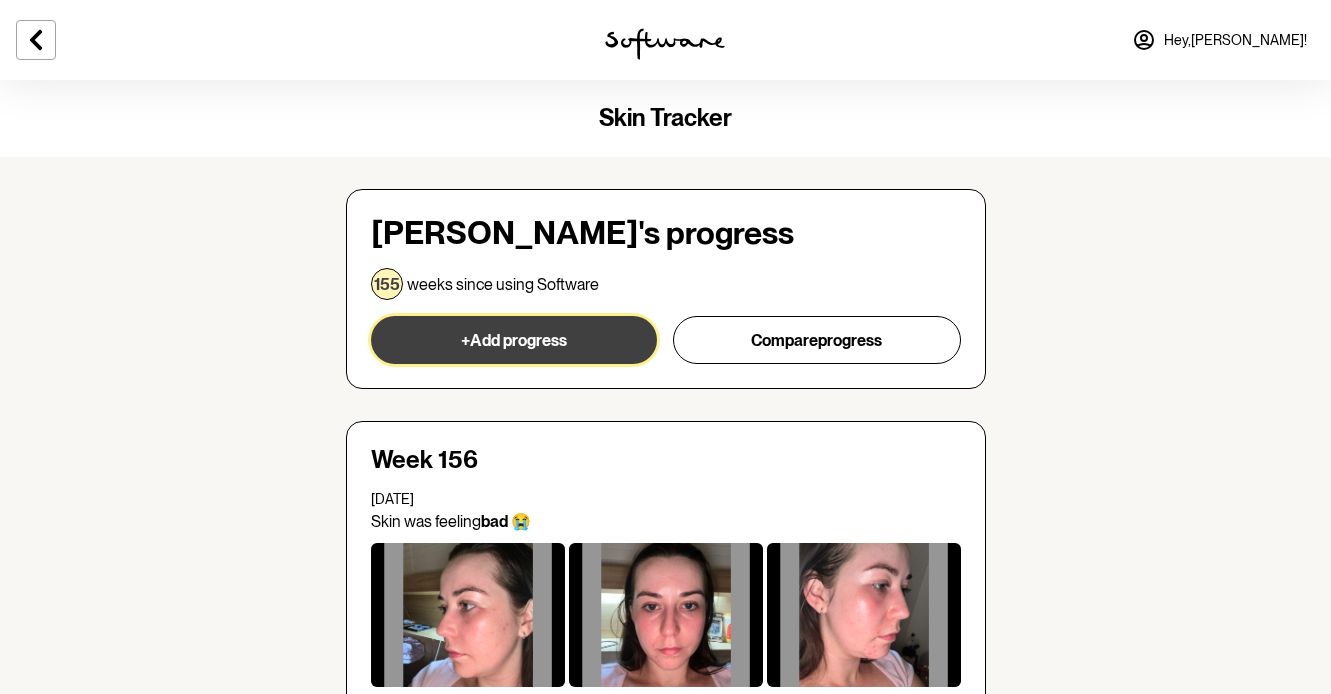click on "+  Add progress" at bounding box center [514, 340] 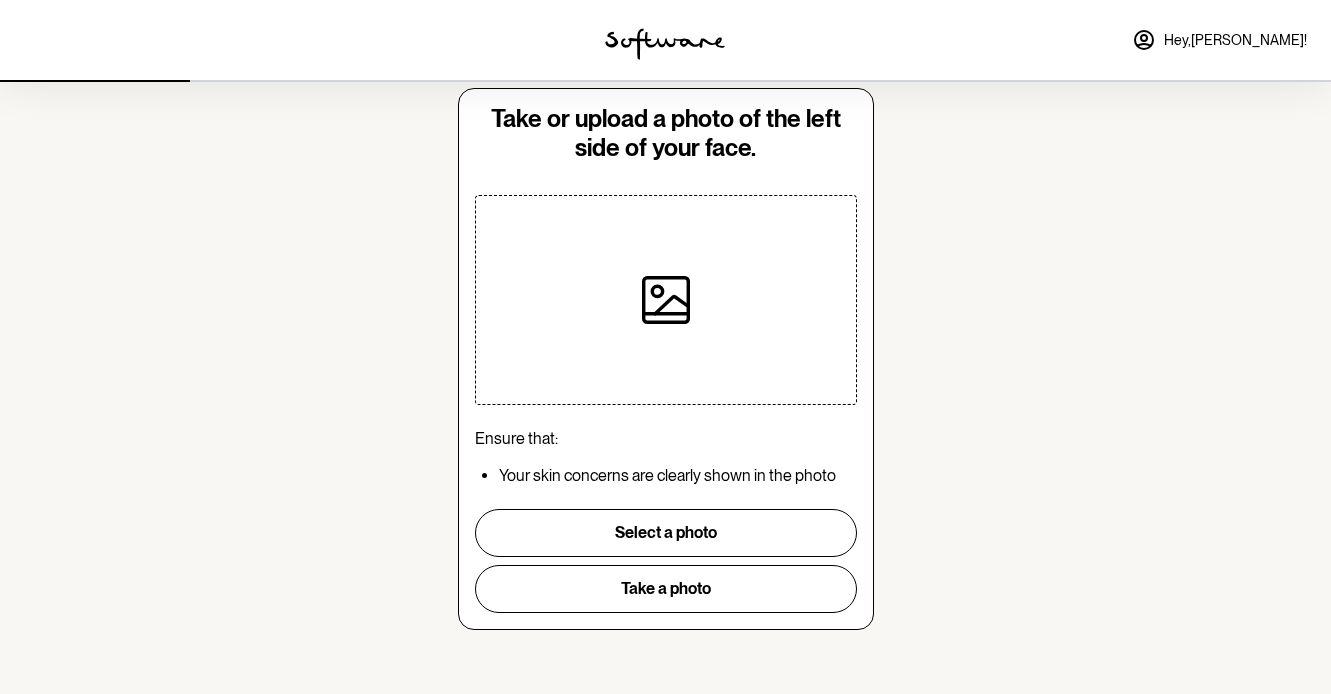 scroll, scrollTop: 0, scrollLeft: 0, axis: both 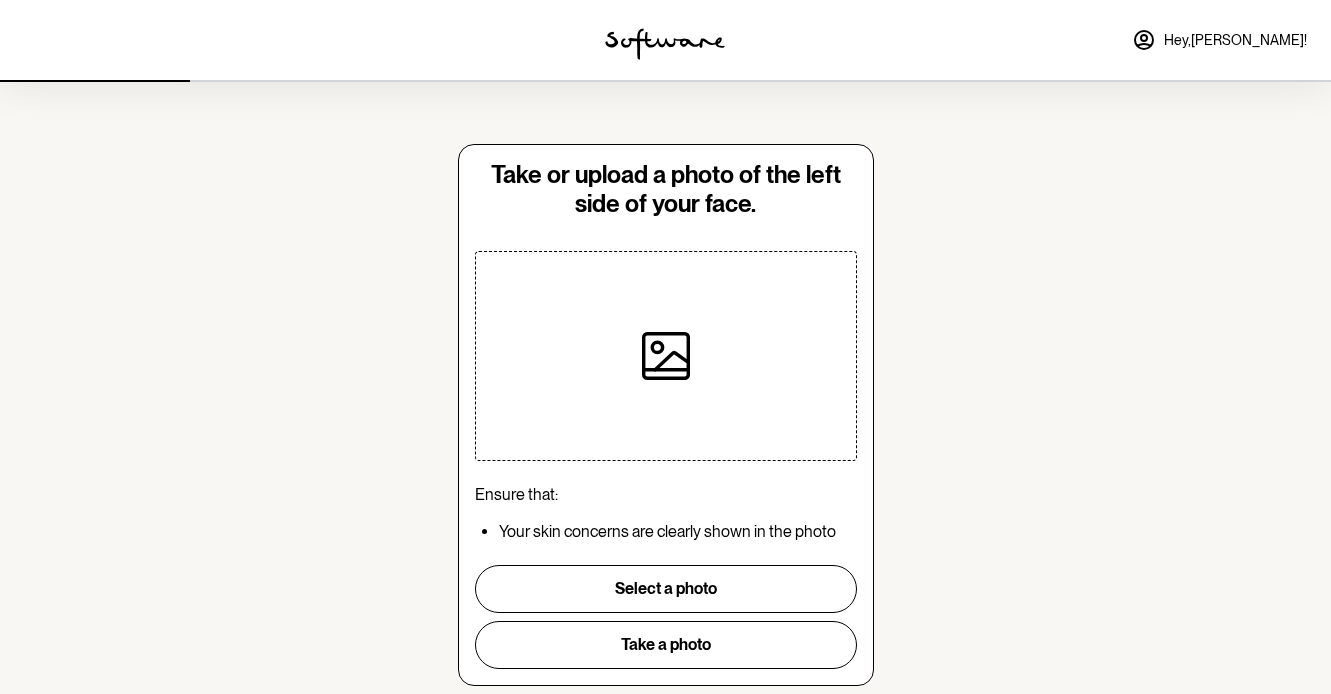 click at bounding box center [665, 44] 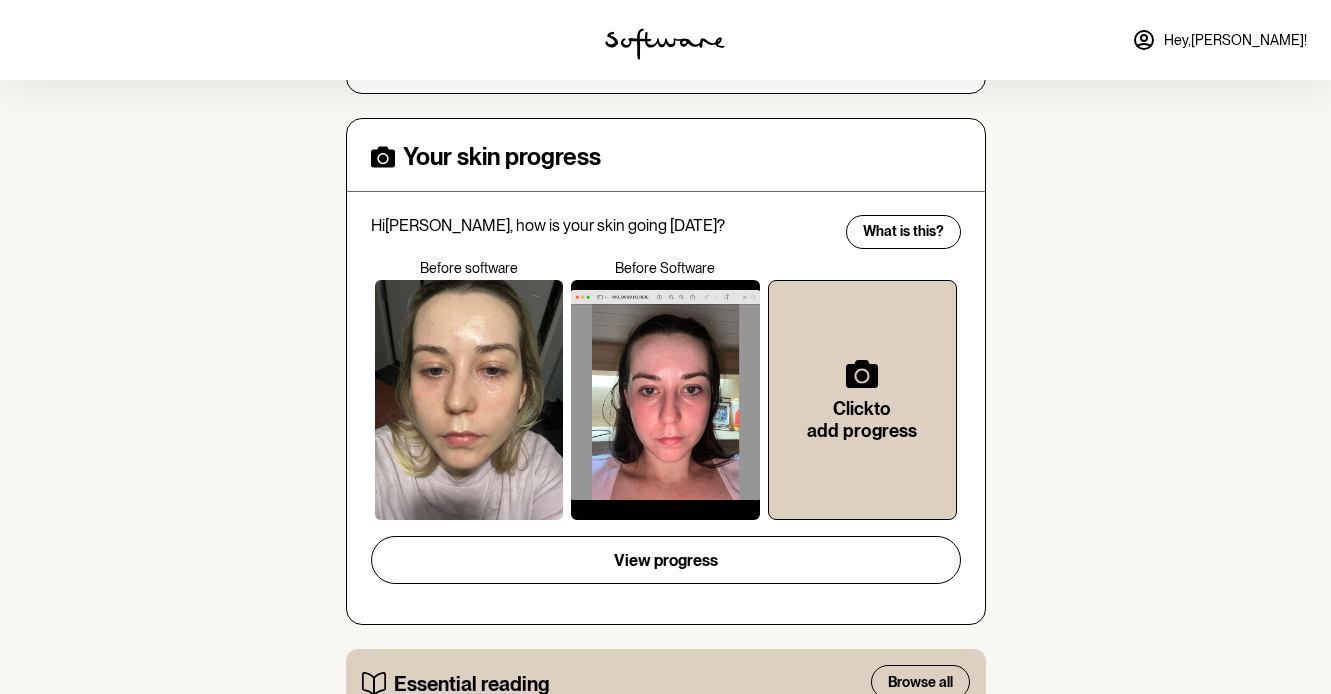scroll, scrollTop: 478, scrollLeft: 0, axis: vertical 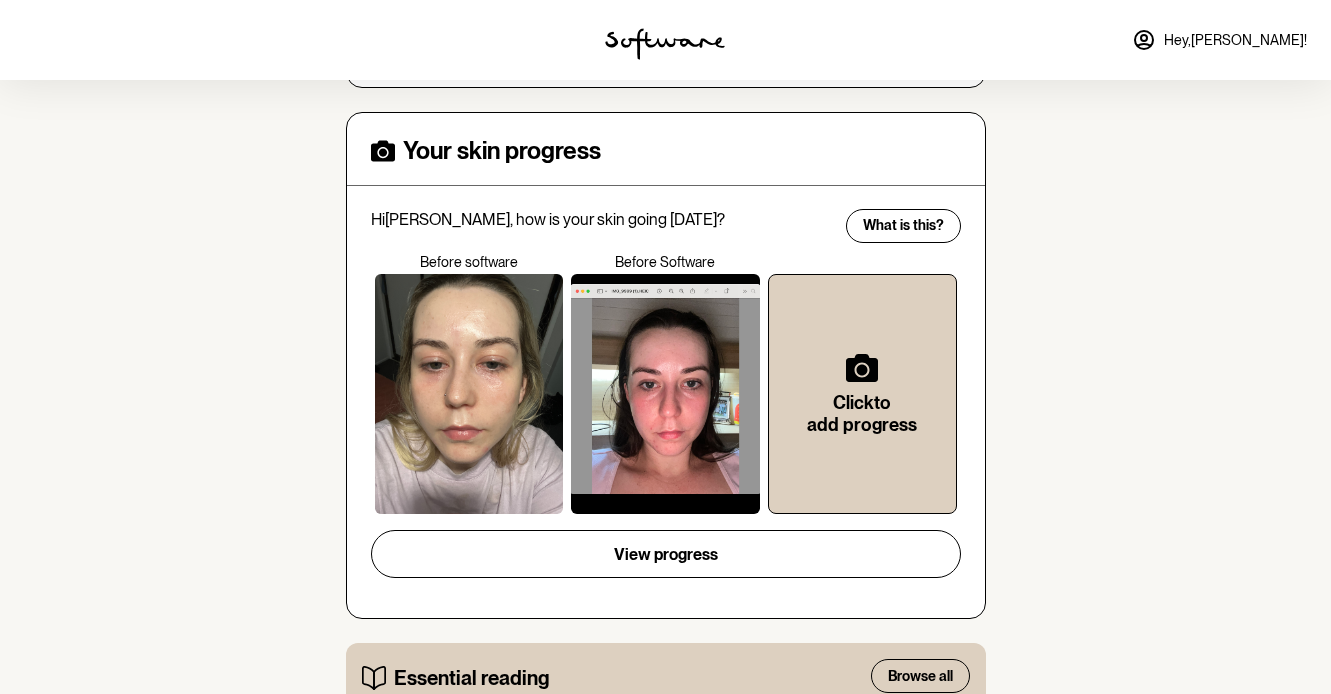 click on "home treatment support Welcome [PERSON_NAME] Skin Your skin treatment plan Your treatment:  [MEDICAL_DATA] 0.025% + [MEDICAL_DATA] 5% + [MEDICAL_DATA] 2% in a [MEDICAL_DATA] base- 24ml Repeats left:  0 We have scheduled a follow up consultation when you are close to finishing your treatment on the   [DATE] . However, if you are concerned about your treatment,   click here to start your follow up consult early Your skin progress Hi  [PERSON_NAME] , how is your skin going [DATE]? Before software   Before Software   Click  to add progress View progress What is this? Essential reading Browse all When will I see results with Software? 4 mins read How to build your skincare routine while using Software 6 mins read Your guide to the most common mistakes made when using prescription creams 5 mins read Become a Software Insider Get access to unfiltered feedback, progress pictures and exclusive member discounts. Join on Facebook Experiencing skin side effects? Watch our video to learn more about how to manage side effects." at bounding box center (665, 722) 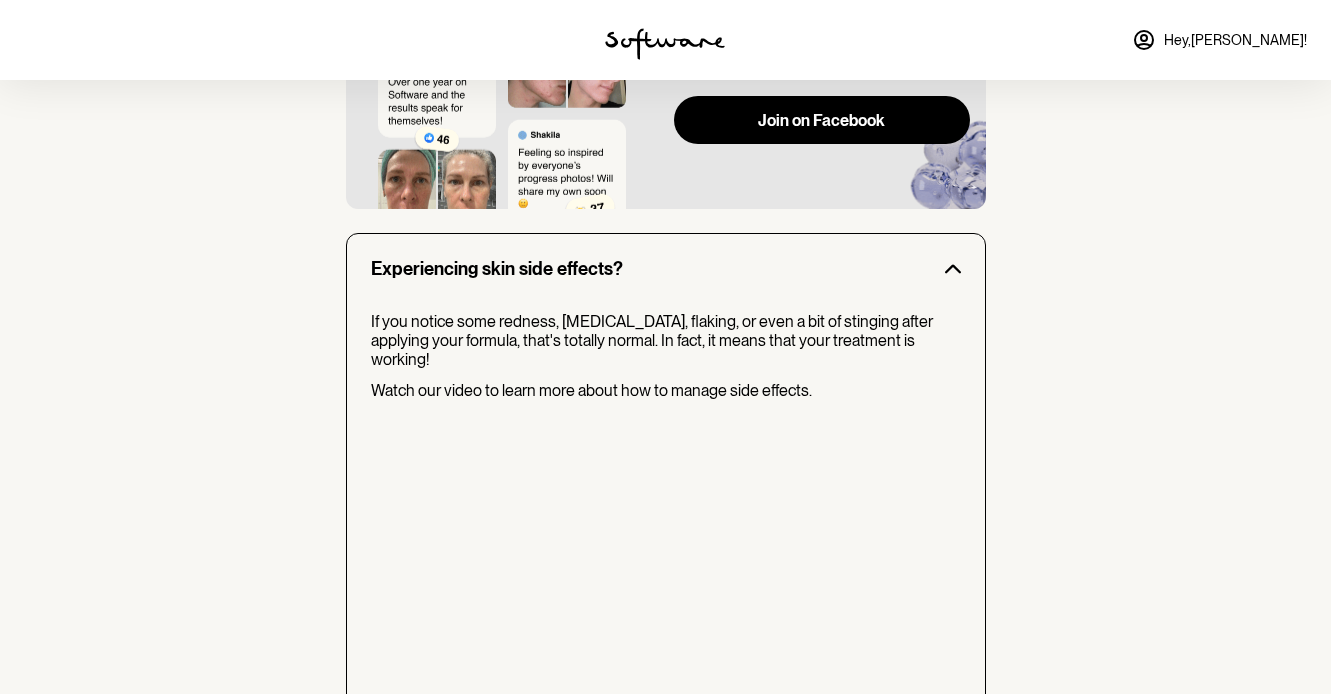 scroll, scrollTop: 1606, scrollLeft: 0, axis: vertical 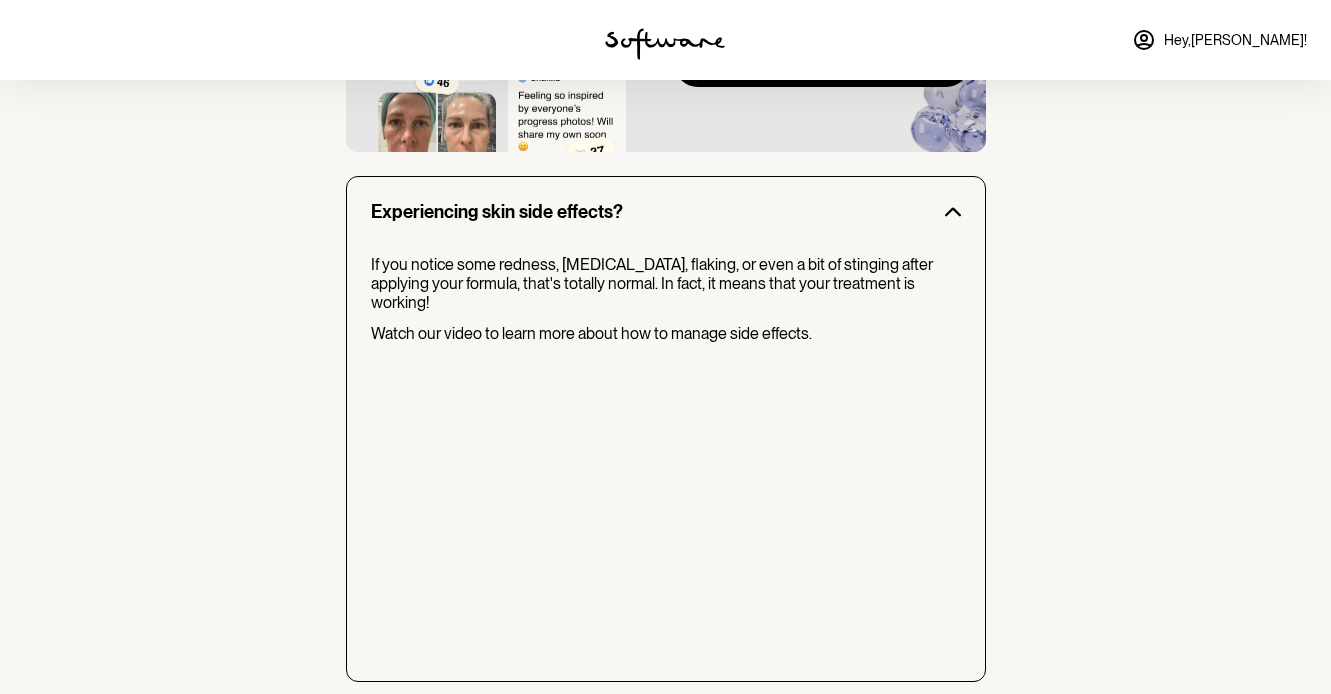 click on "If you notice some redness, [MEDICAL_DATA], flaking, or even a bit of stinging after applying your formula, that's totally normal. In fact, it means that your treatment is working!" at bounding box center [666, 284] 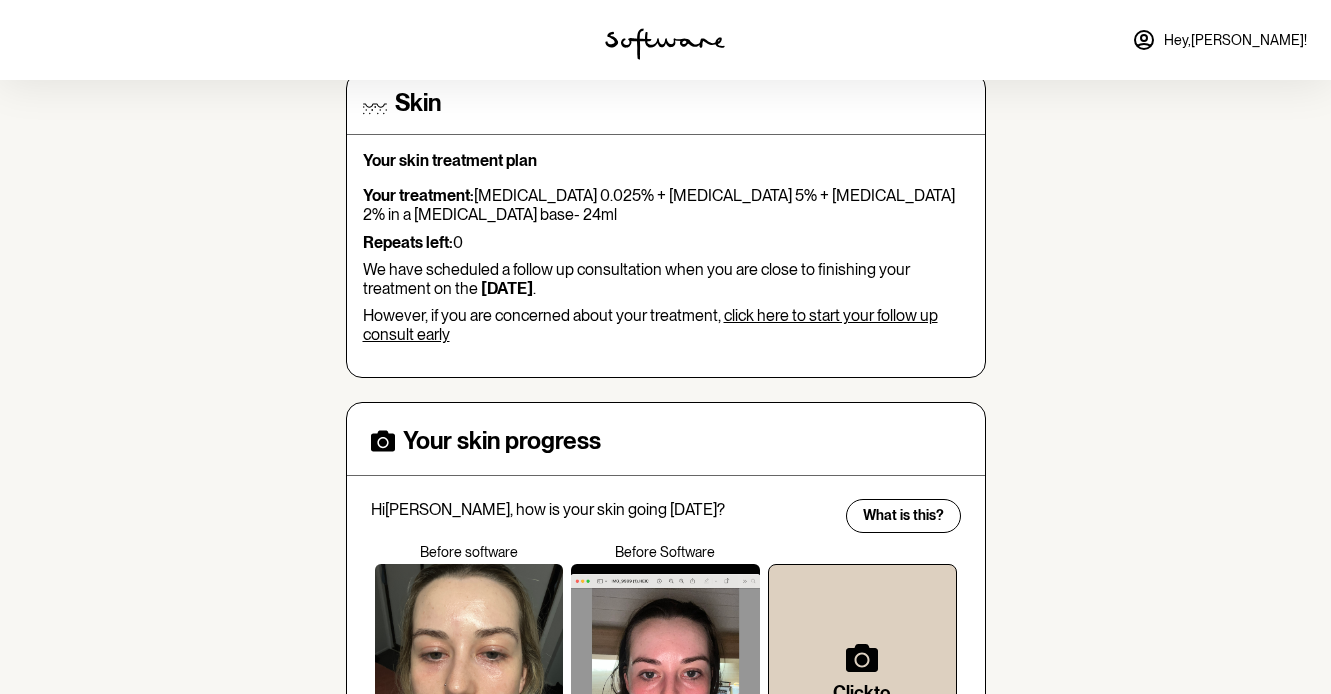 scroll, scrollTop: 0, scrollLeft: 0, axis: both 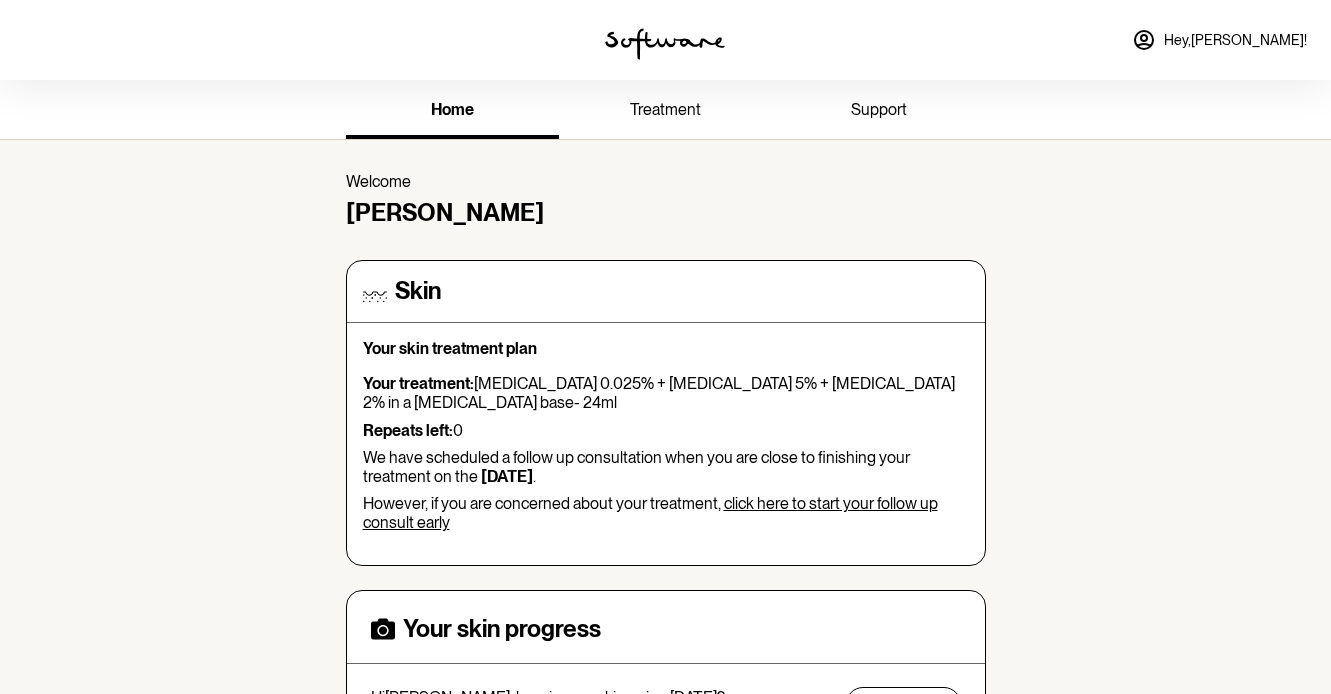 click on "support" at bounding box center (879, 109) 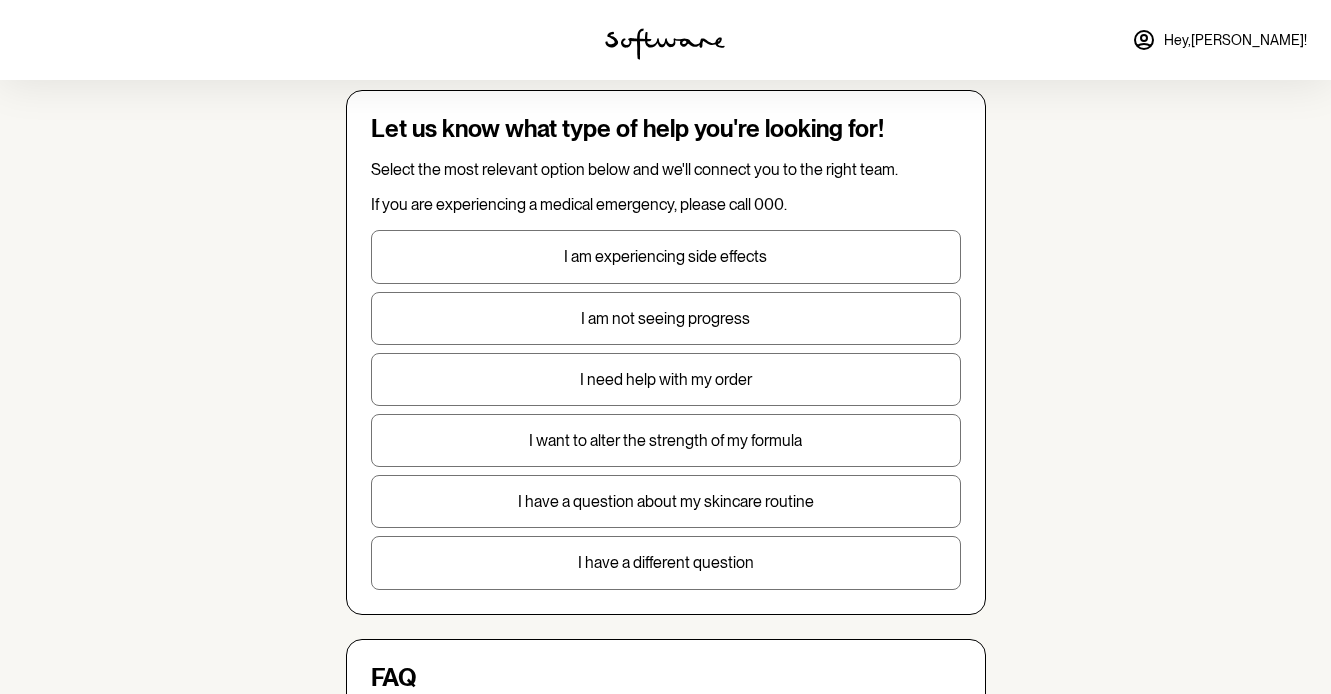 scroll, scrollTop: 86, scrollLeft: 0, axis: vertical 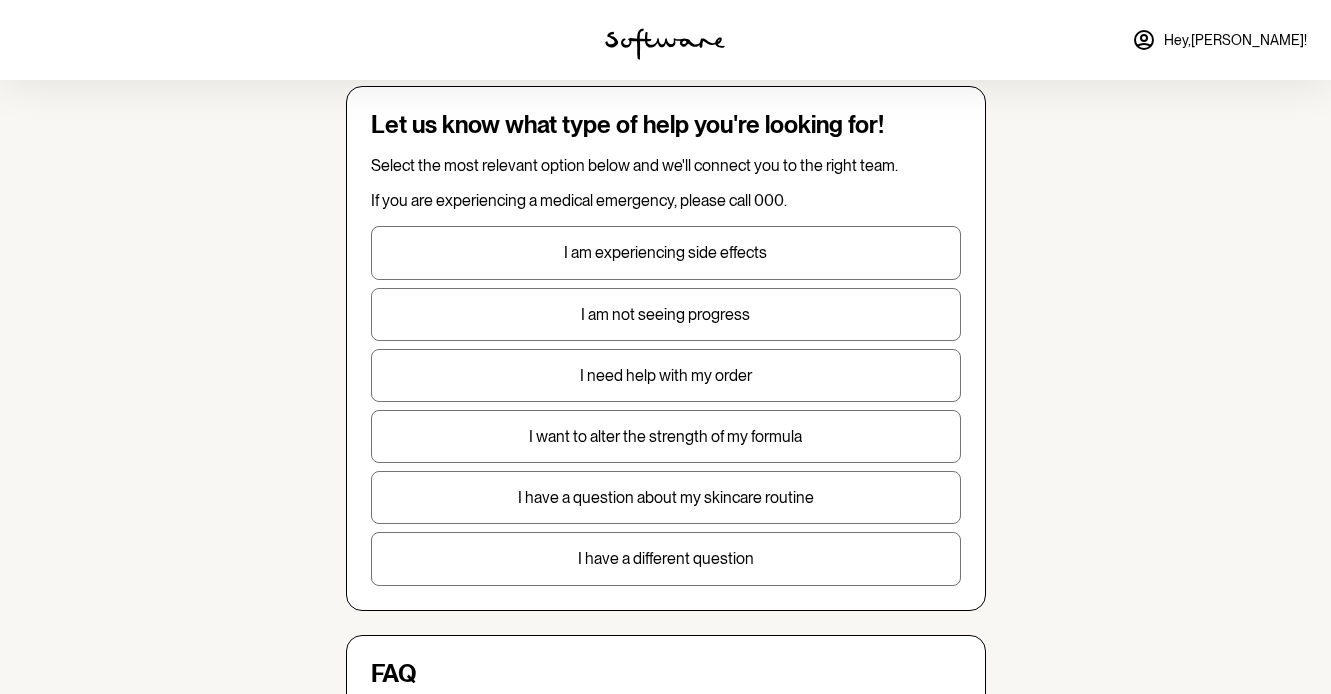 click on "I am not seeing progress" at bounding box center [666, 314] 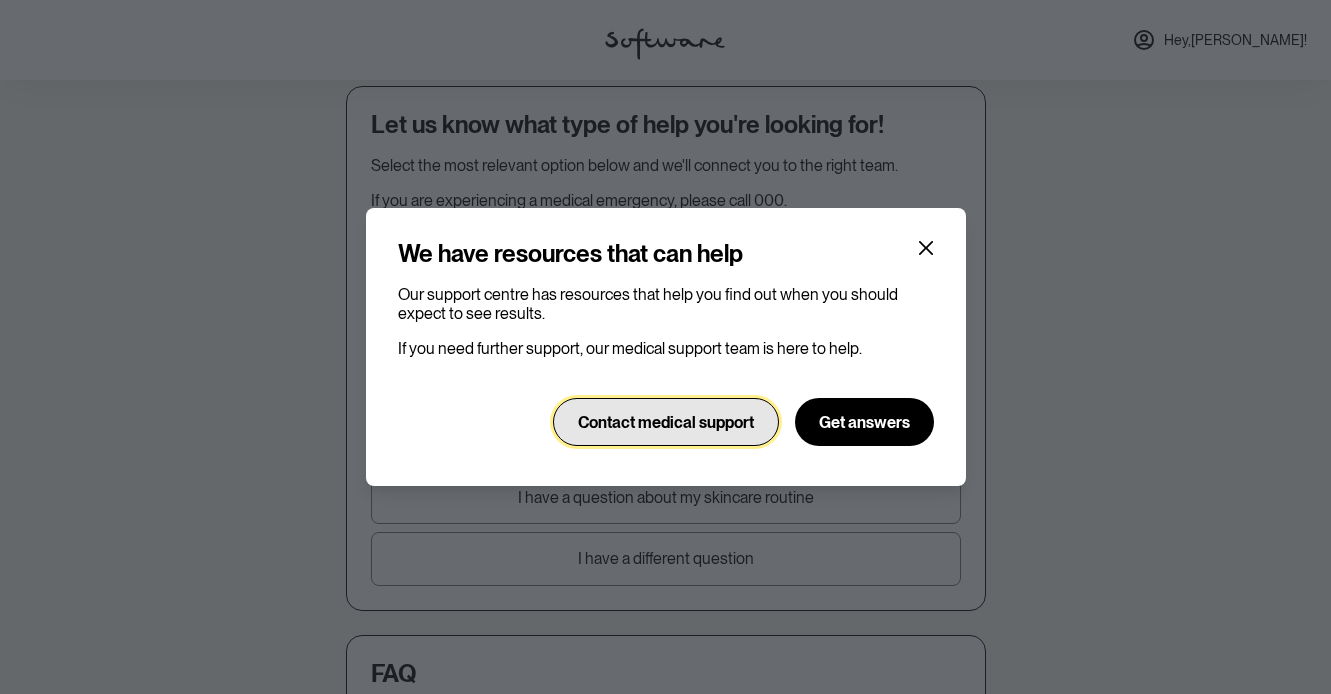 click on "Contact medical support" at bounding box center (666, 422) 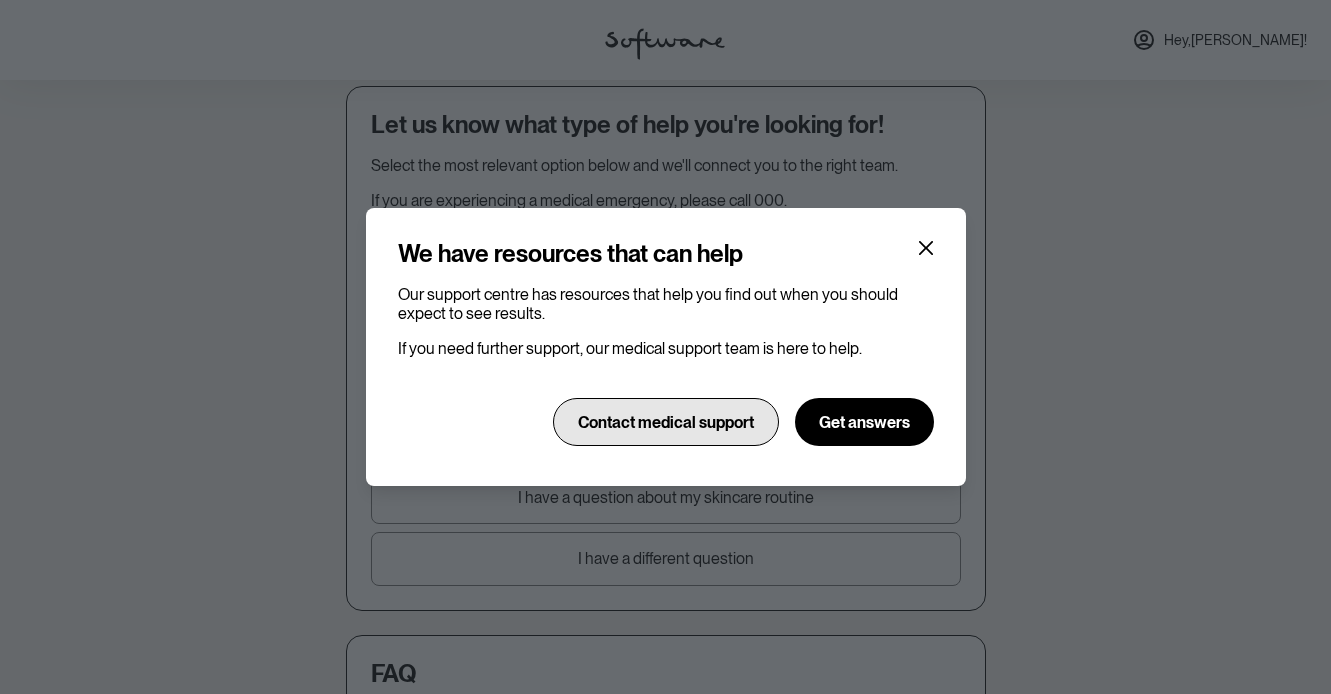 scroll, scrollTop: 0, scrollLeft: 0, axis: both 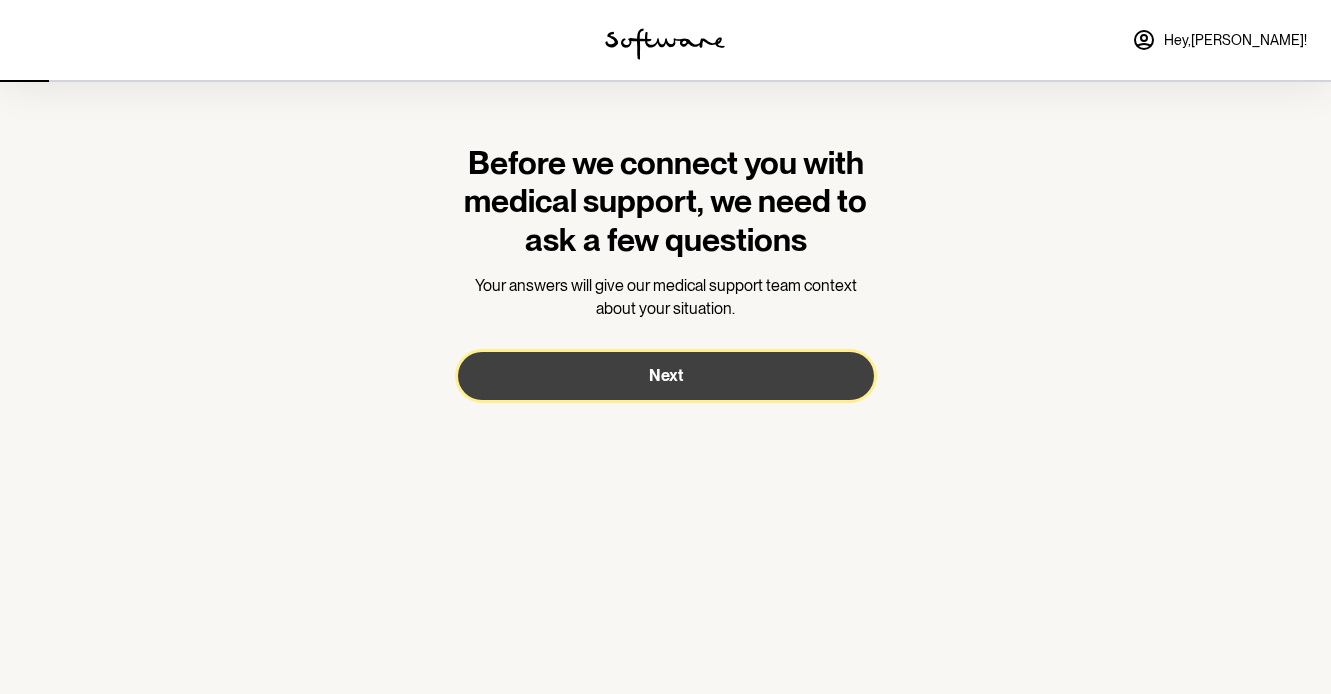 click on "Next" at bounding box center (666, 376) 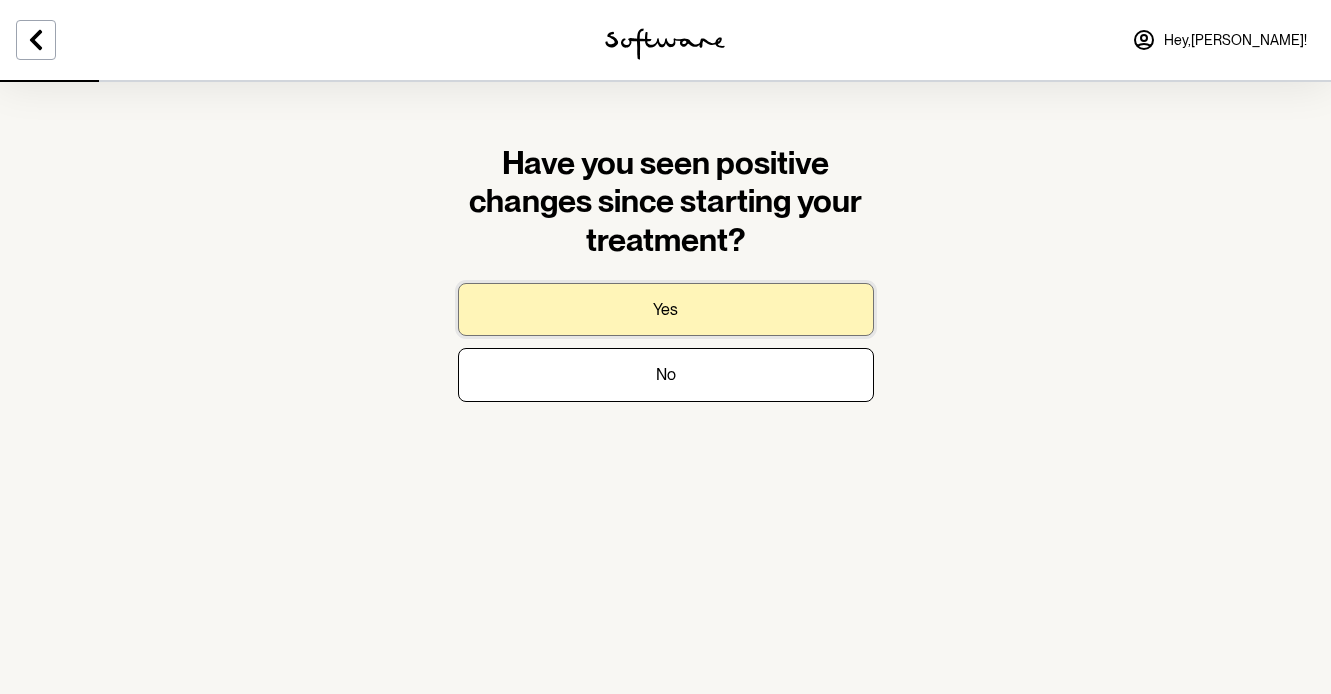 click on "Yes" at bounding box center (666, 309) 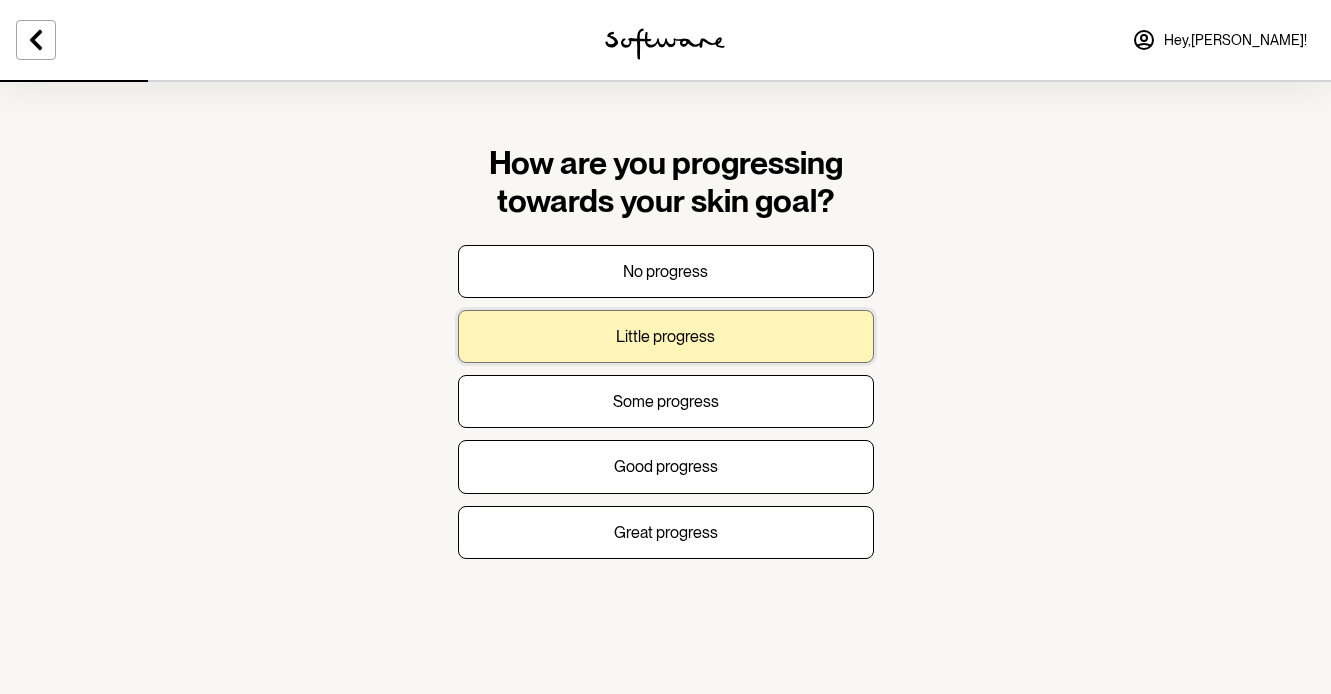 click on "Little progress" at bounding box center (665, 336) 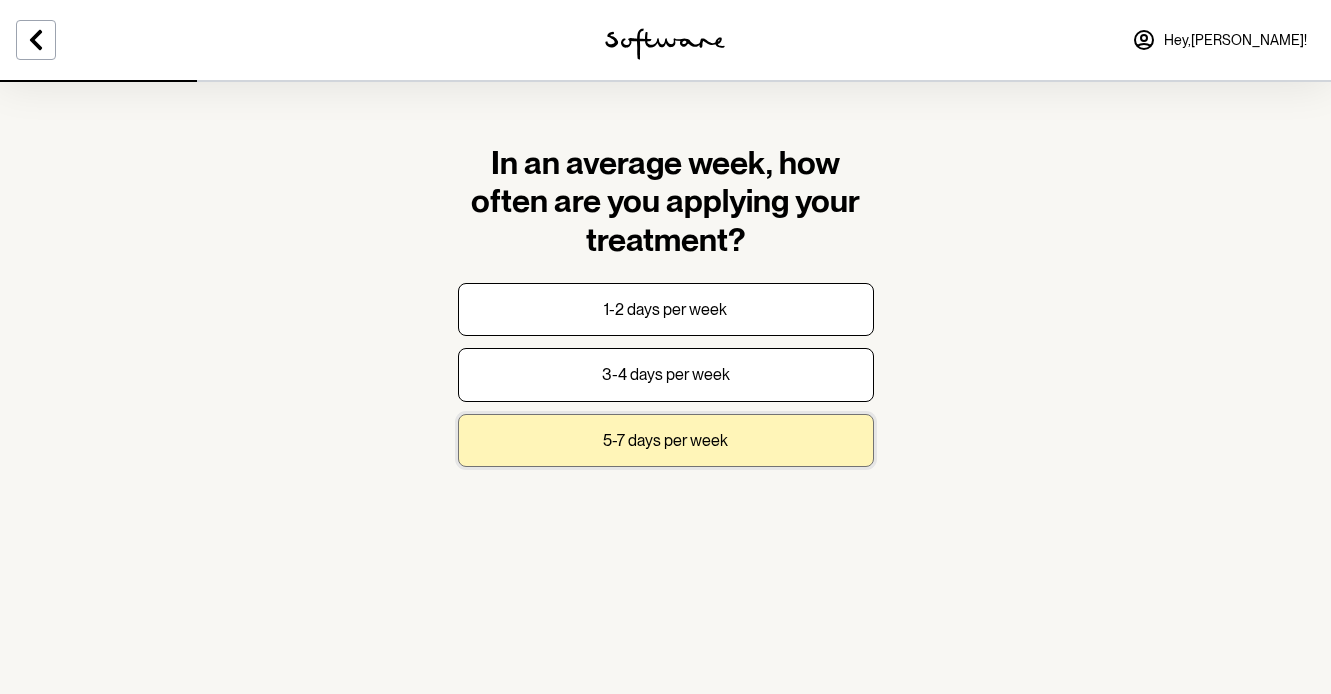 click on "5-7 days per week" at bounding box center [666, 440] 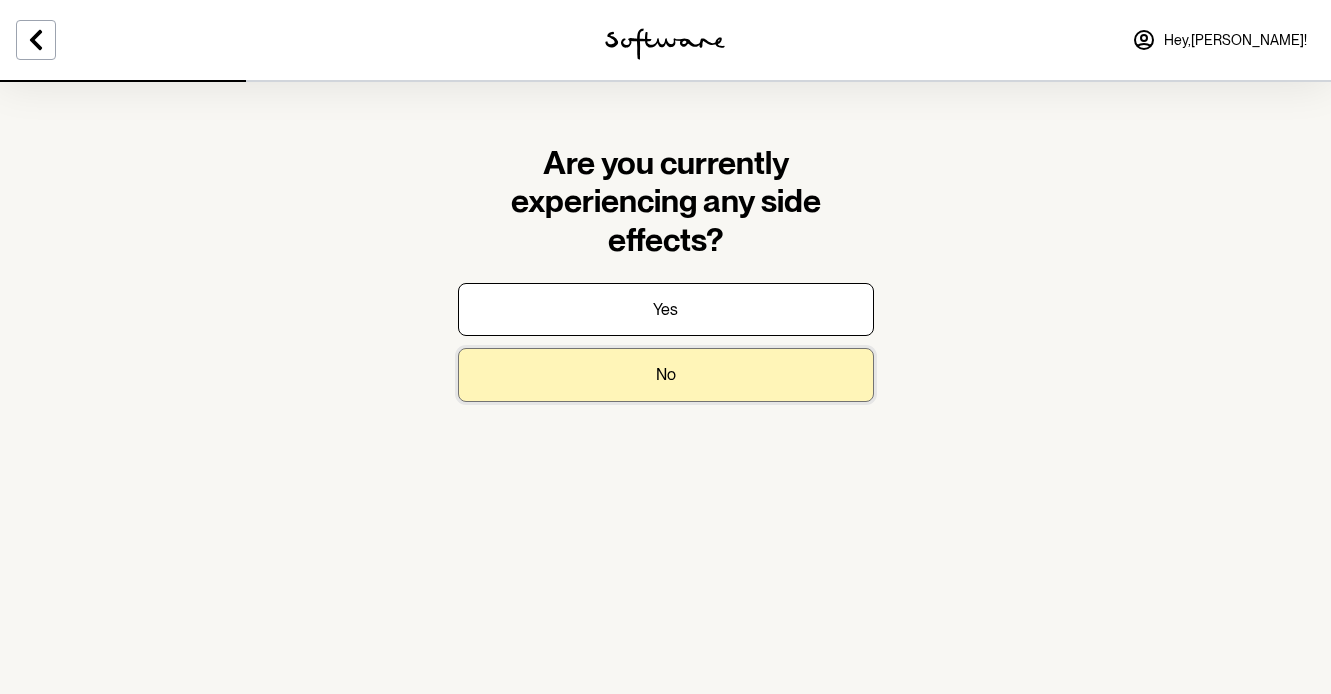 click on "No" at bounding box center (666, 374) 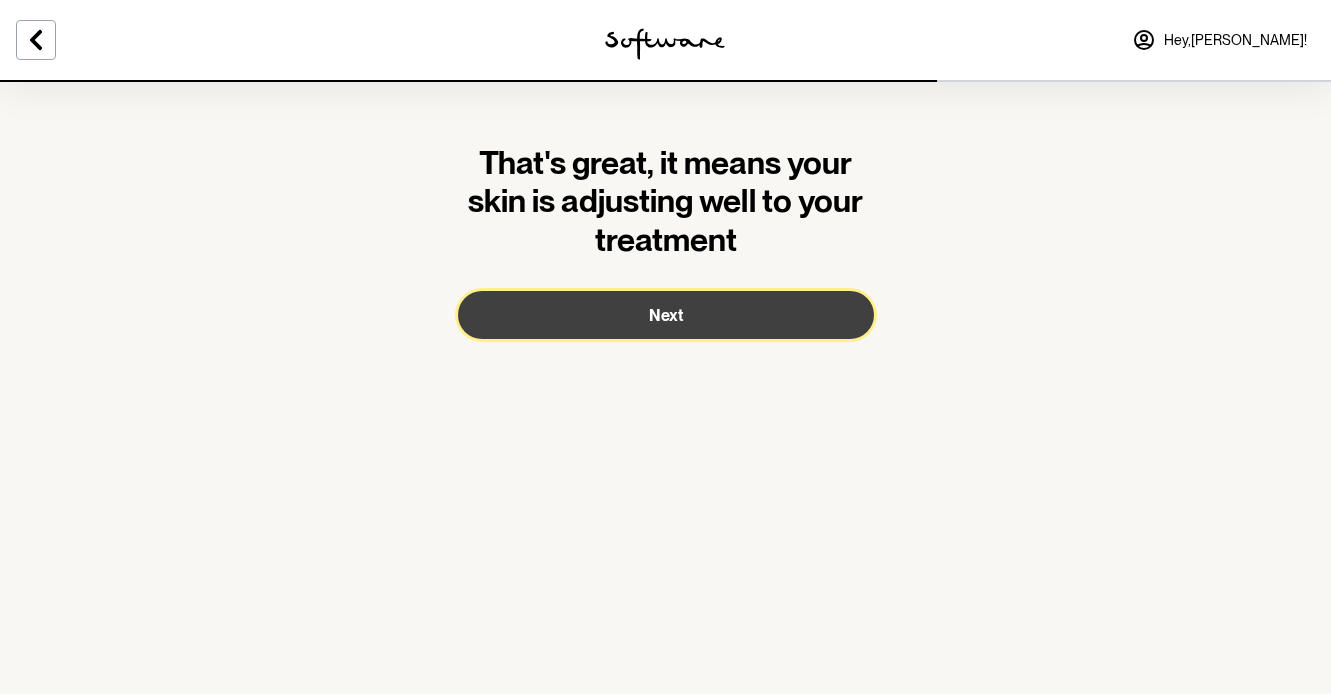 click on "Next" at bounding box center [666, 315] 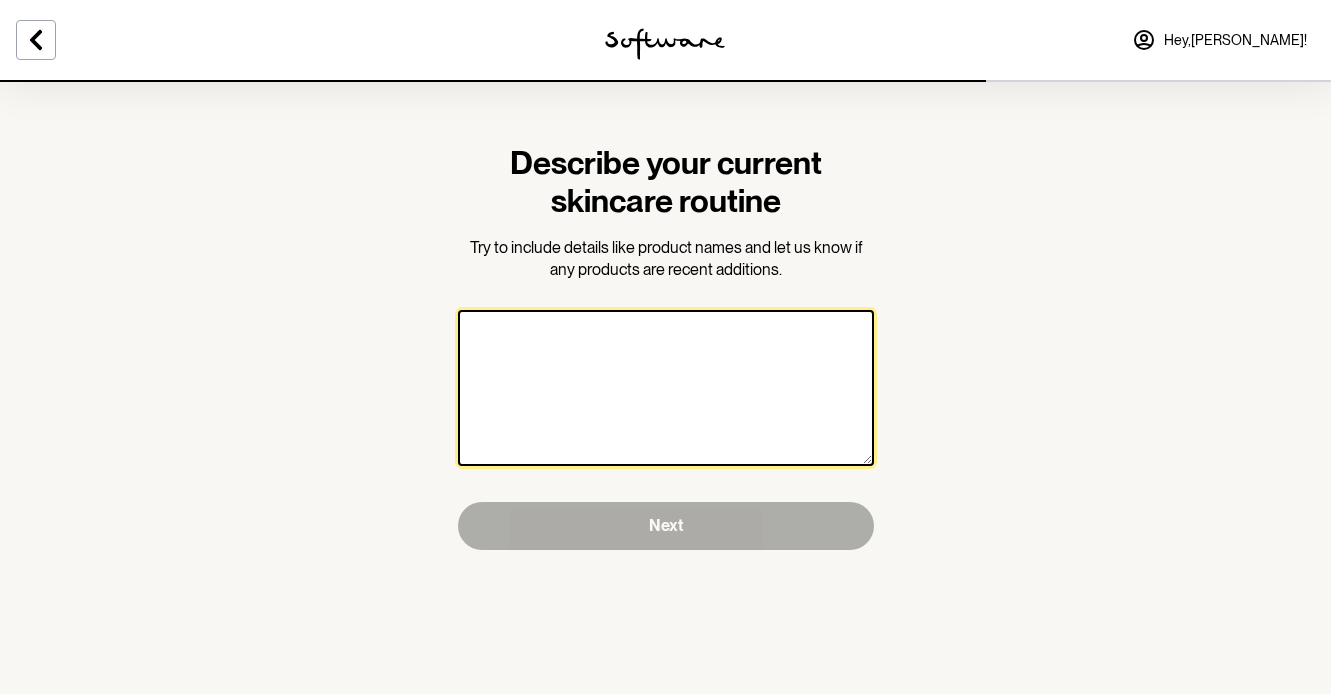 click at bounding box center (666, 388) 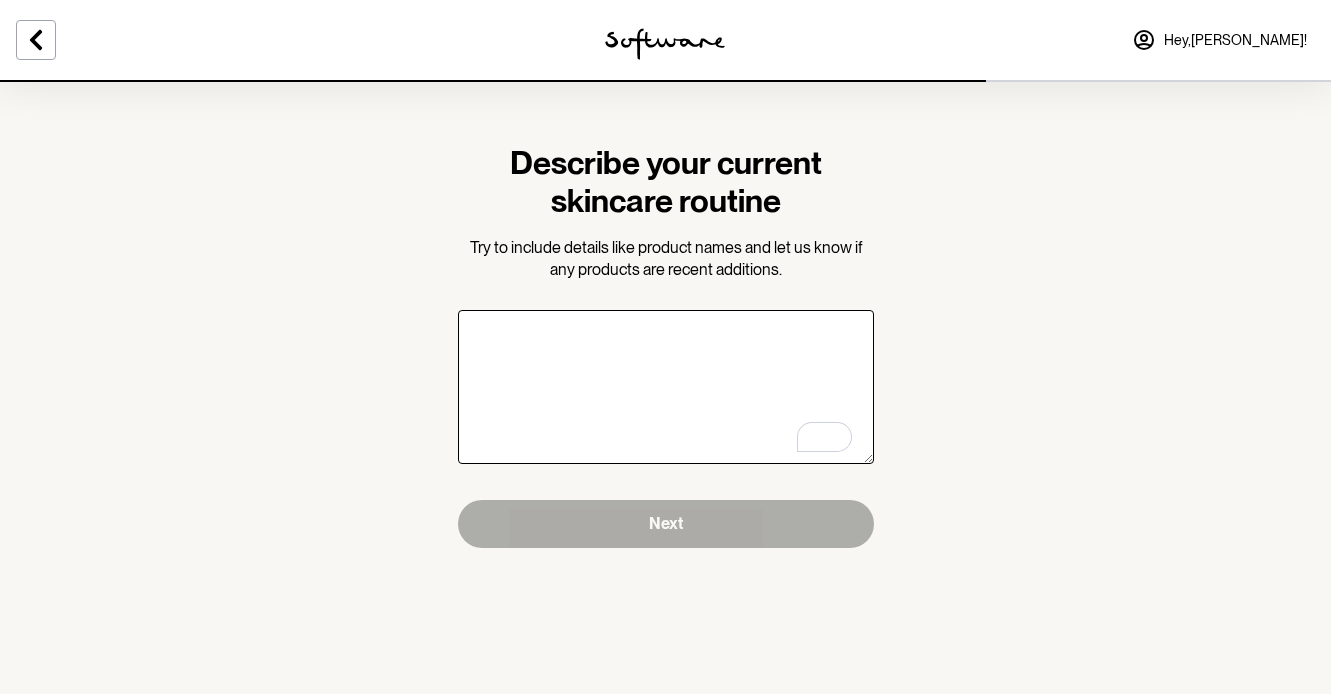 click on "Describe your current skincare routine Try to include details like product names and let us know if any products are recent additions. Next" at bounding box center [665, 347] 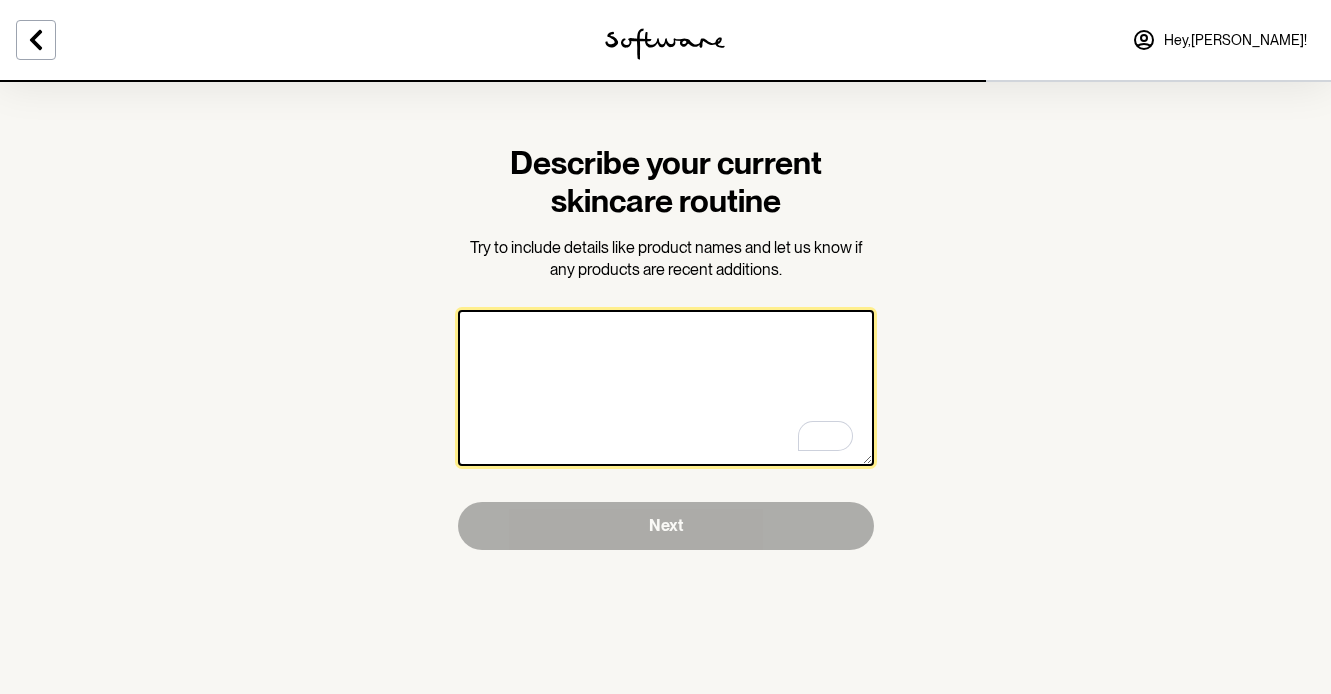 click at bounding box center [666, 388] 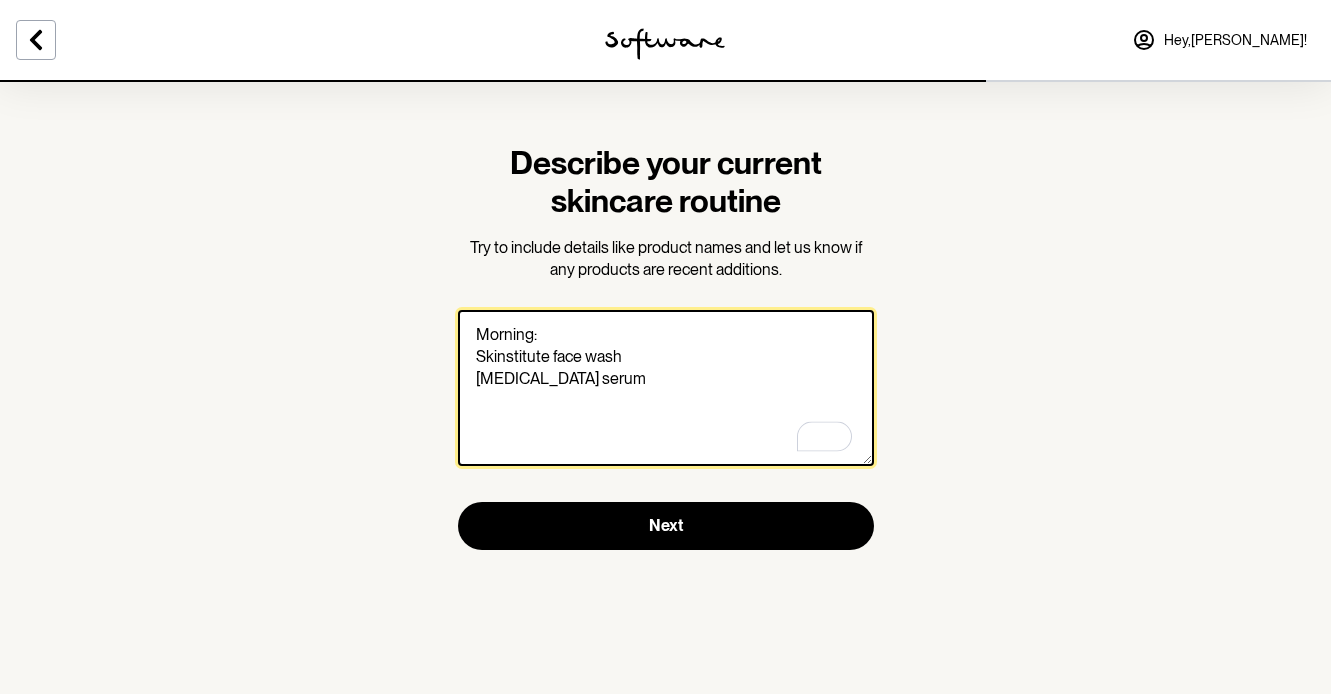 click on "Morning:
Skinstitute face wash
[MEDICAL_DATA] serum" at bounding box center (666, 388) 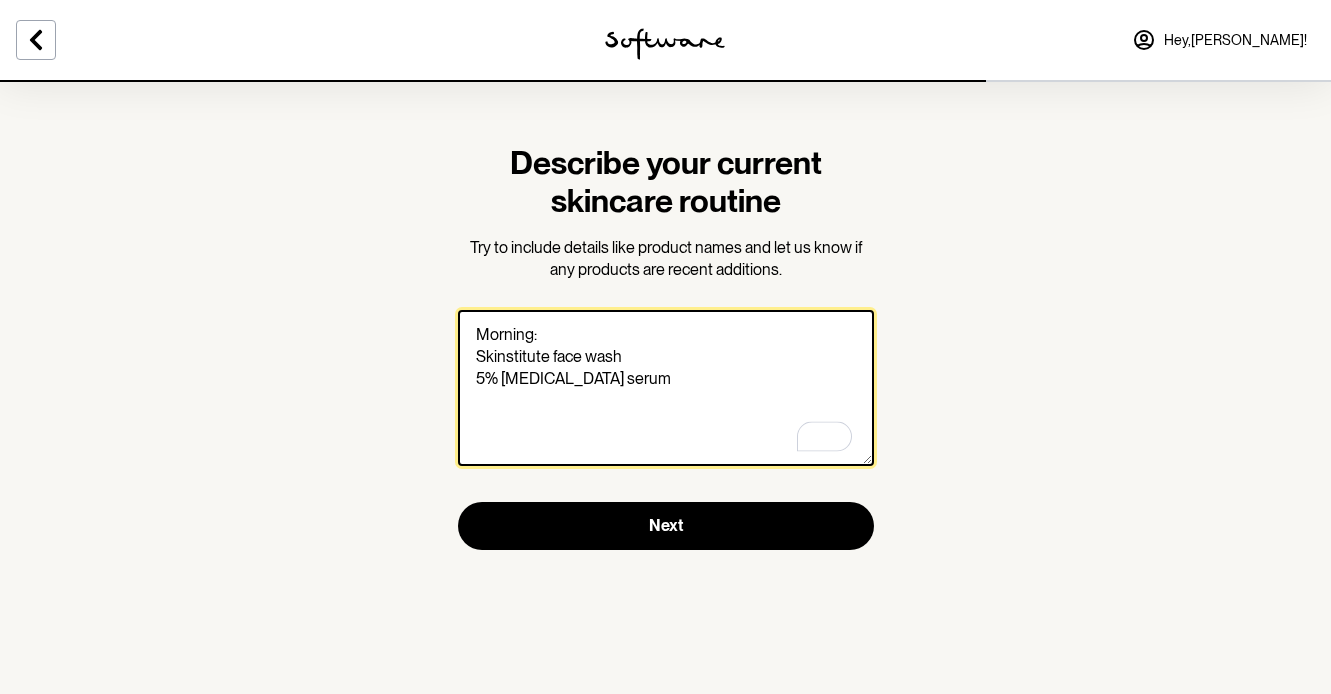 click on "Morning:
Skinstitute face wash
5% [MEDICAL_DATA] serum" at bounding box center [666, 388] 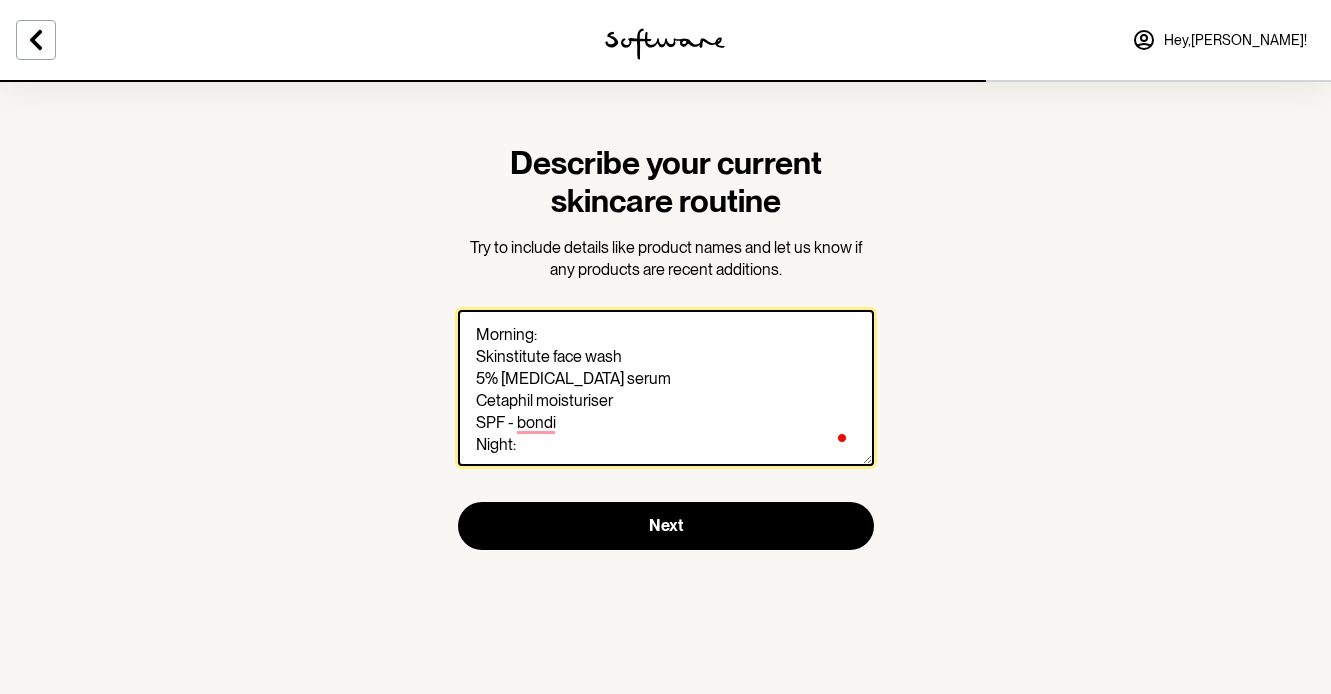 scroll, scrollTop: 13, scrollLeft: 0, axis: vertical 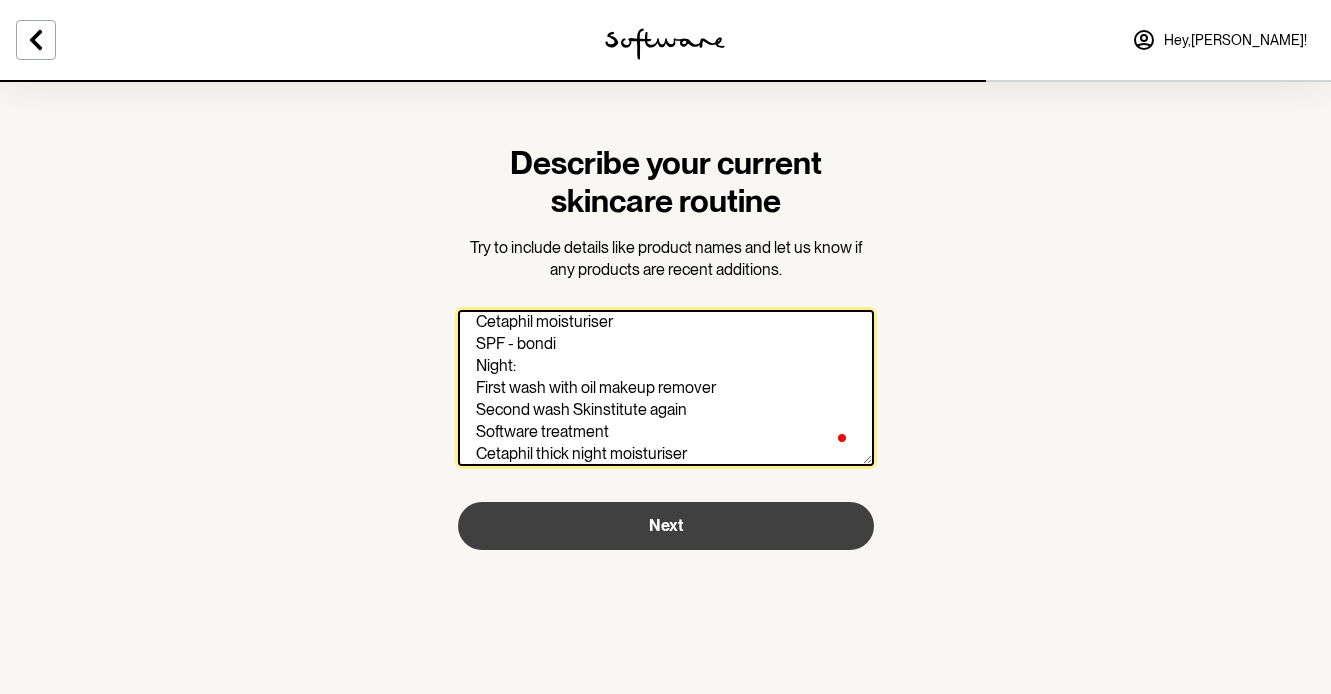 type on "Morning:
Skinstitute face wash
5% [MEDICAL_DATA] serum
Cetaphil moisturiser
SPF - bondi
Night:
First wash with oil makeup remover
Second wash Skinstitute again
Software treatment
Cetaphil thick night moisturiser" 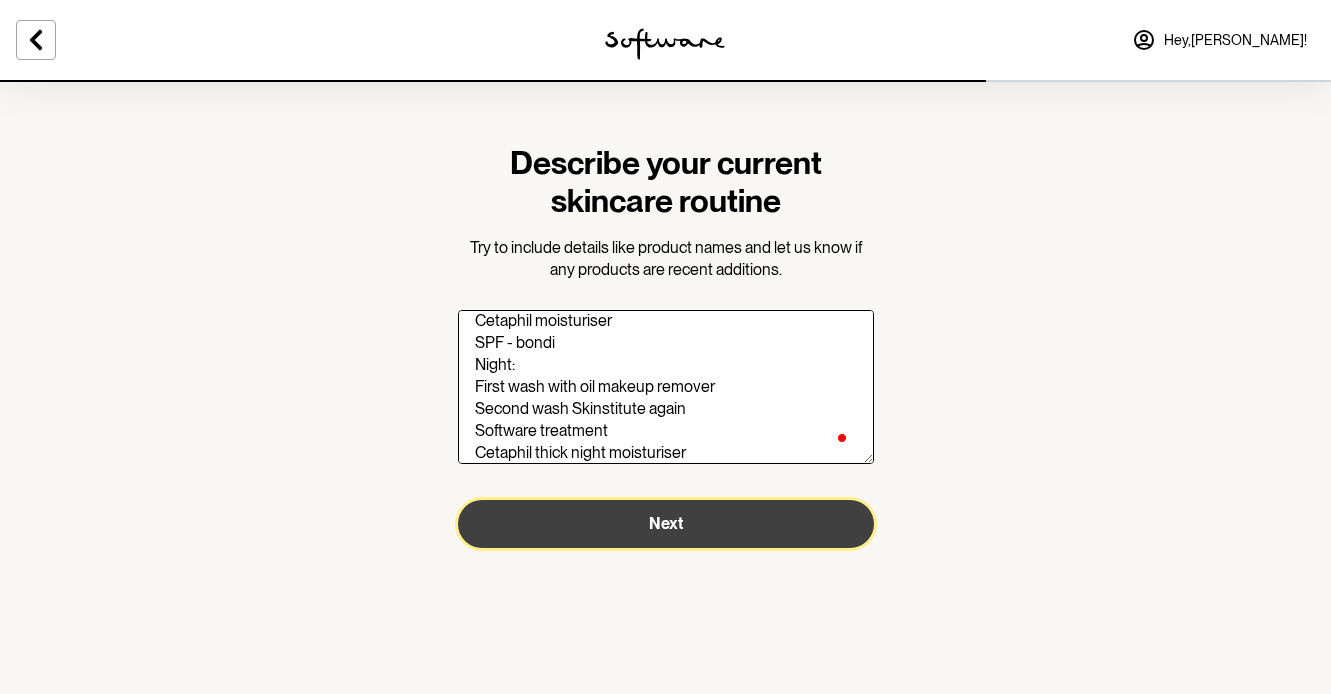 click on "Next" at bounding box center (666, 524) 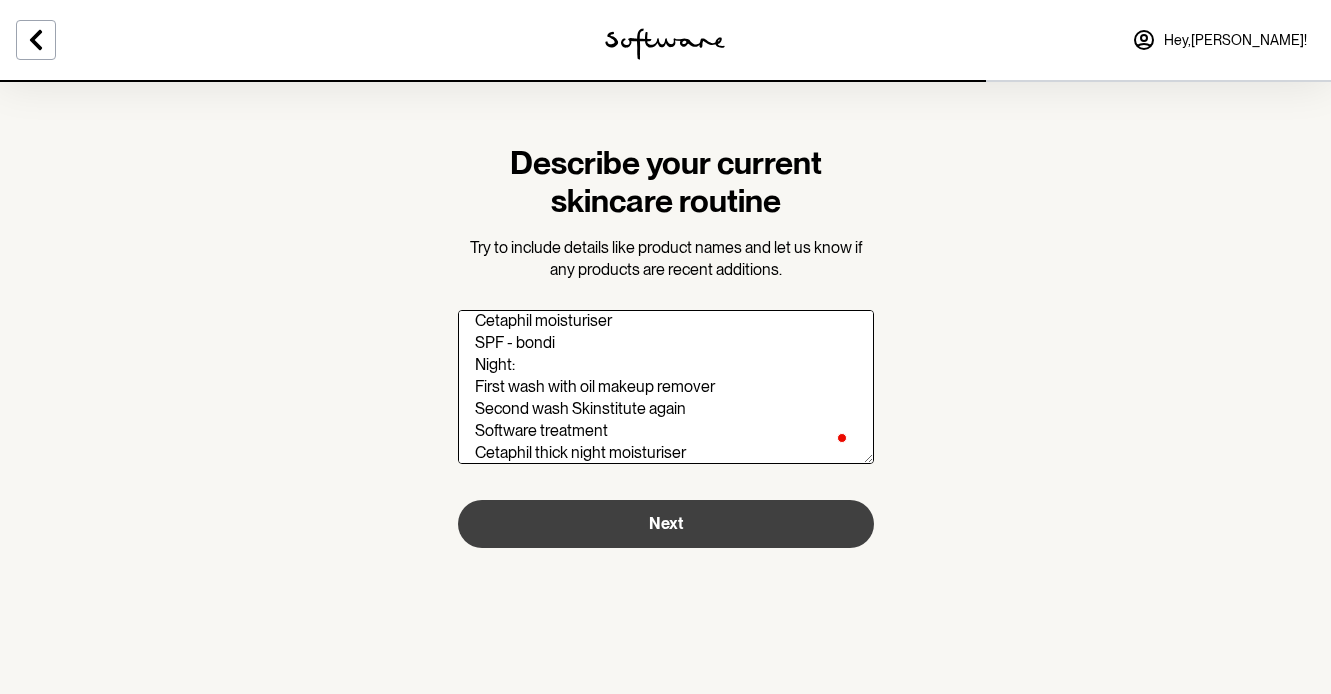 scroll, scrollTop: 78, scrollLeft: 0, axis: vertical 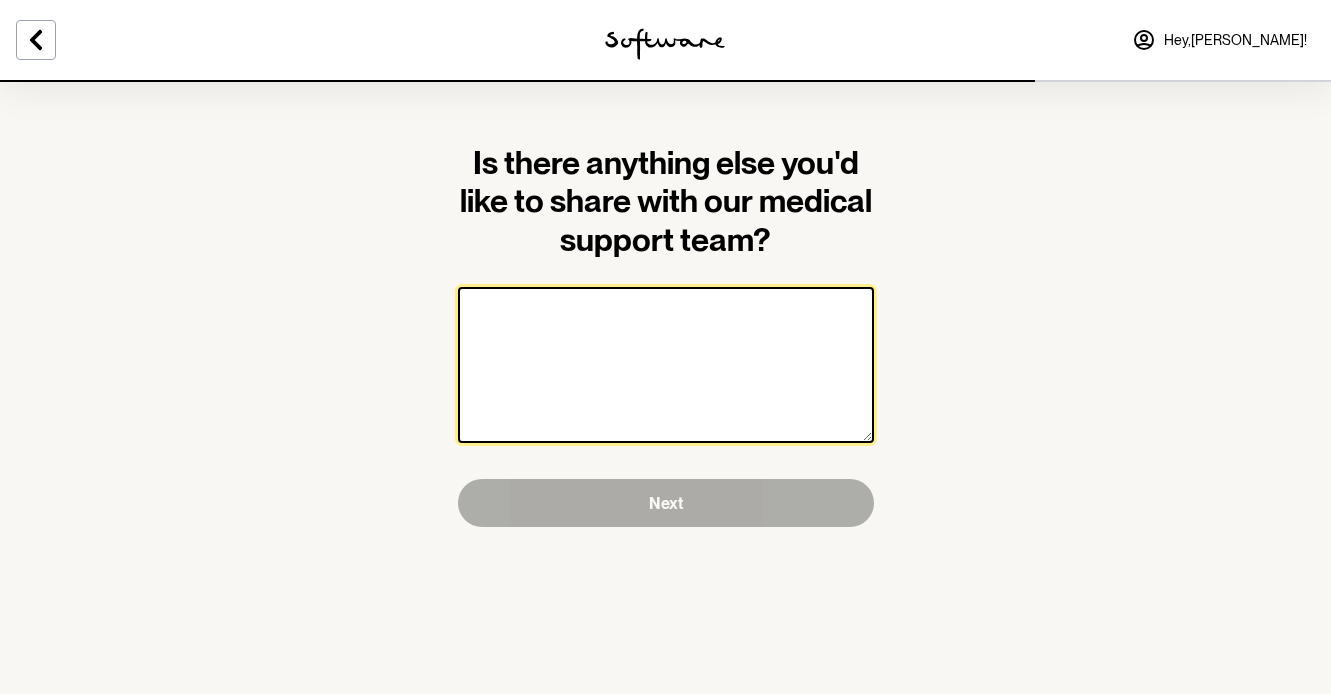 click at bounding box center [666, 365] 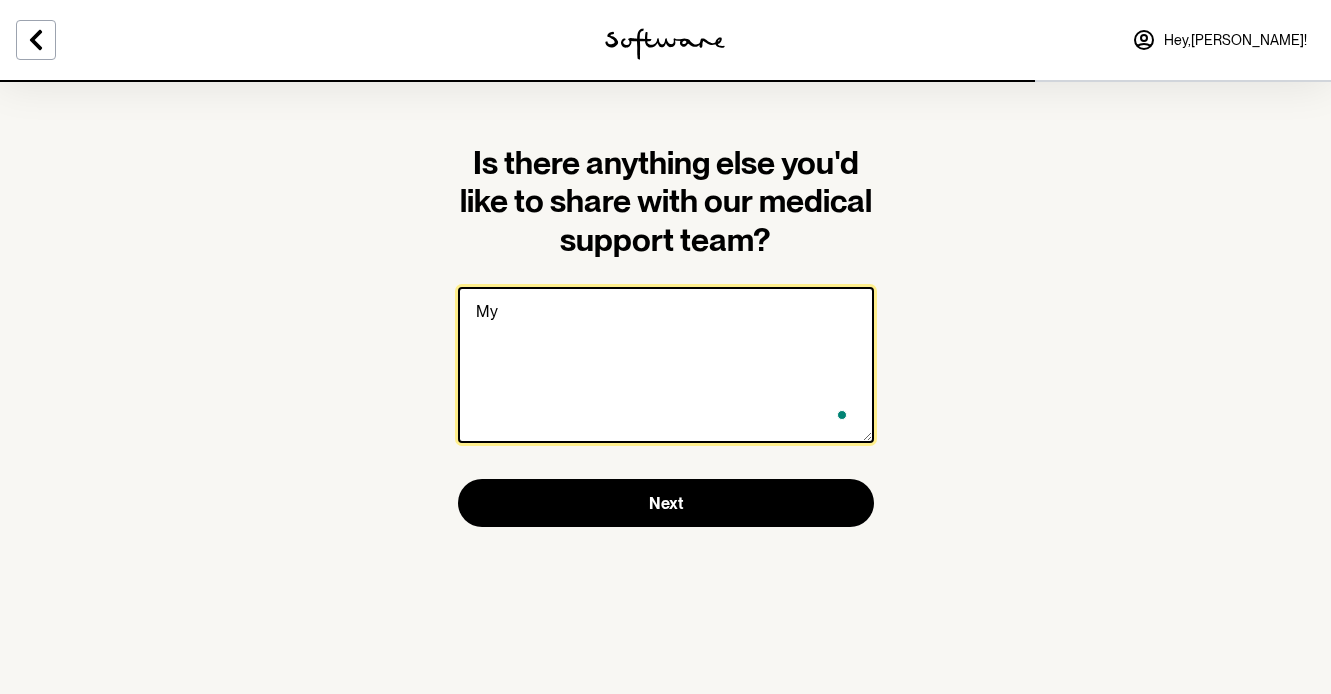 type on "M" 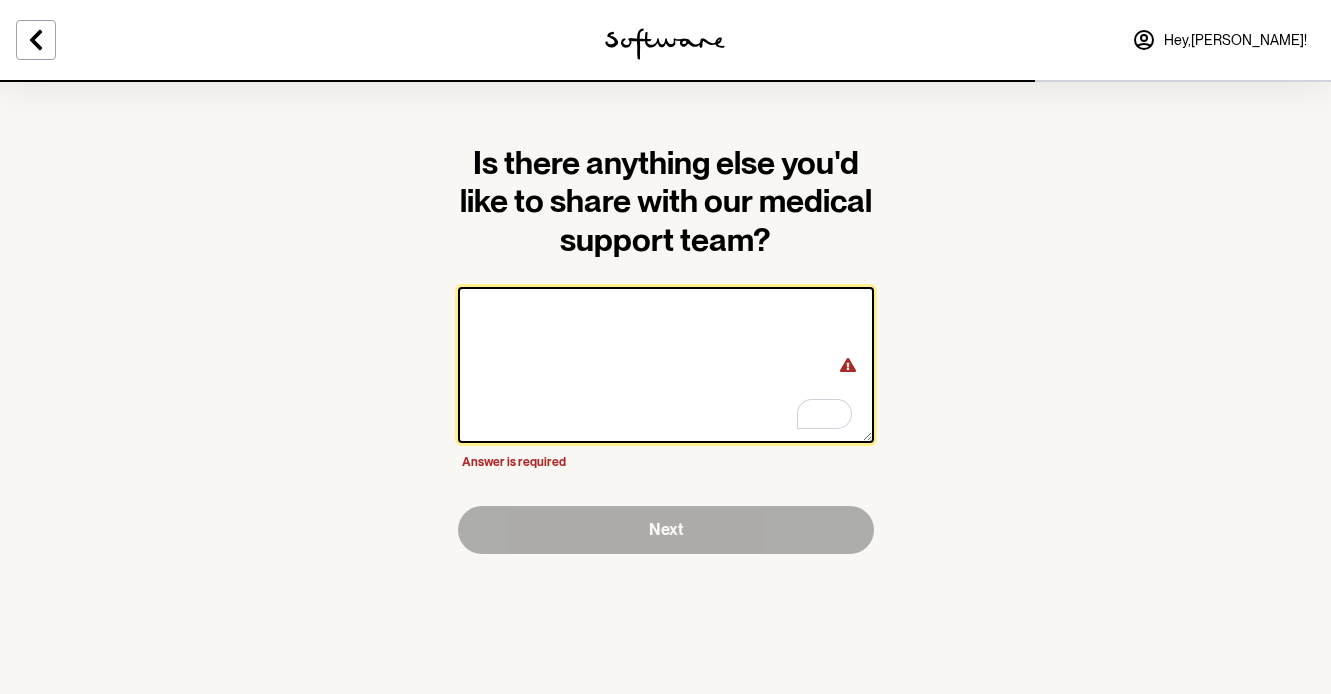 paste on "I am currently using a tret and [MEDICAL_DATA] mix with my gel, however I'm still experiencing acne on my chin. I've been on software for quite awhile now, which I've had some excellent months in a row but now I'm back to what feels like square one, see photos attached.
I have put in my last report back to you guys that I'm experiencing acne again, so I'm not sure what happened there.
It is my wedding on the [DATE], and I'm feeling really self conscious about my face right now. I'm feeling pretty deflated that I'm paying and using this product consistently and my results are getting worse, the closer to my wedding." 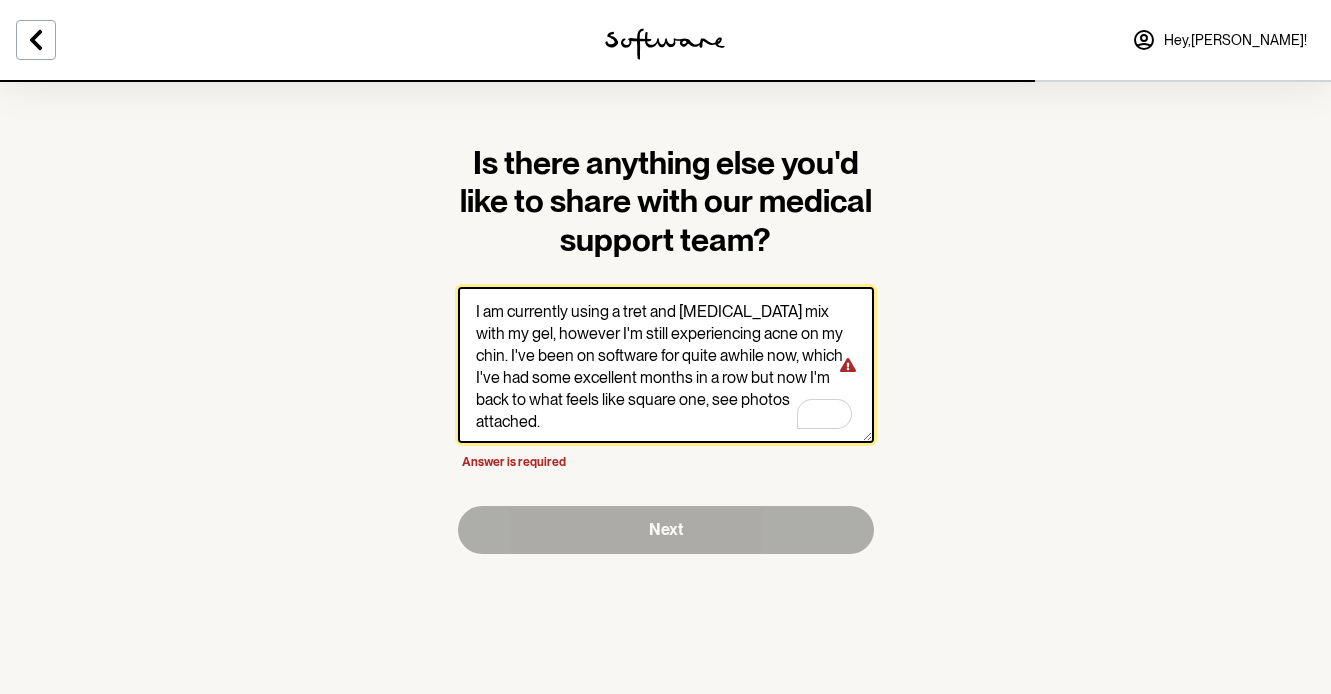 scroll, scrollTop: 189, scrollLeft: 0, axis: vertical 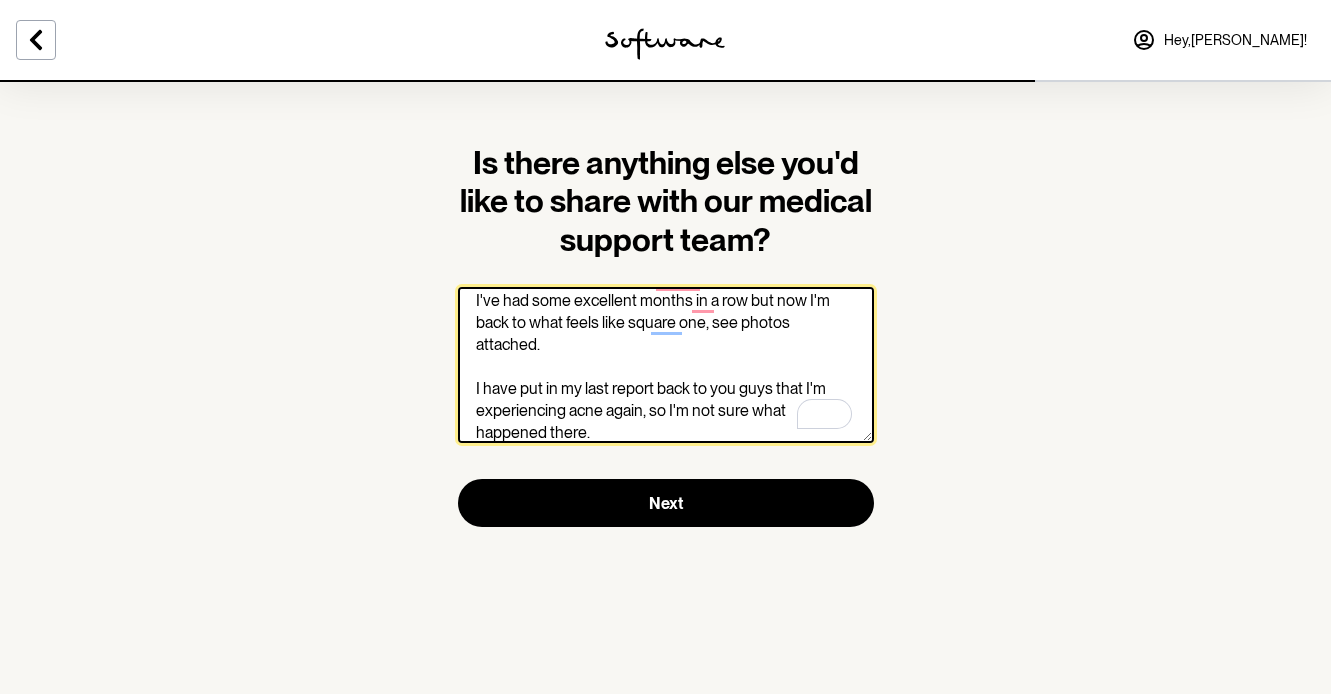 drag, startPoint x: 626, startPoint y: 422, endPoint x: 476, endPoint y: 356, distance: 163.878 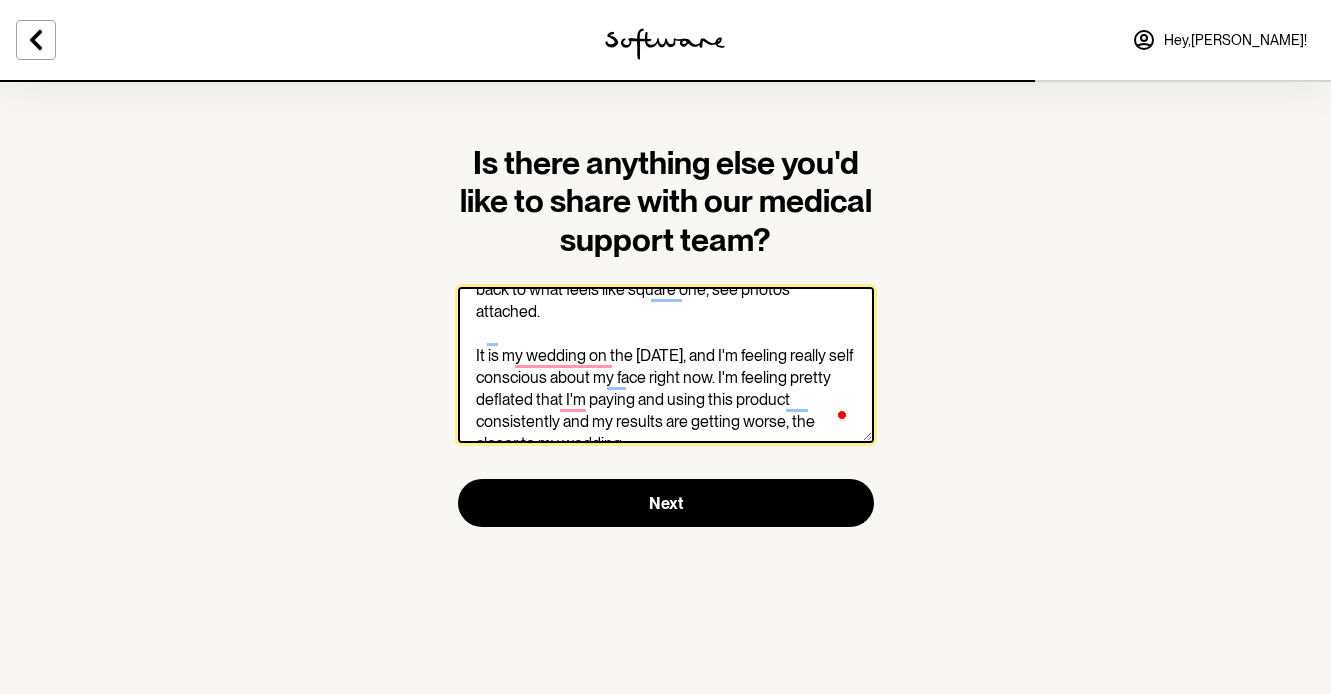 click on "I am currently using a tret and [MEDICAL_DATA] mix with my gel, however I'm still experiencing acne on my chin. I've been on software for quite awhile now, which I've had some excellent months in a row but now I'm back to what feels like square one, see photos attached.
It is my wedding on the [DATE], and I'm feeling really self conscious about my face right now. I'm feeling pretty deflated that I'm paying and using this product consistently and my results are getting worse, the closer to my wedding." at bounding box center [666, 365] 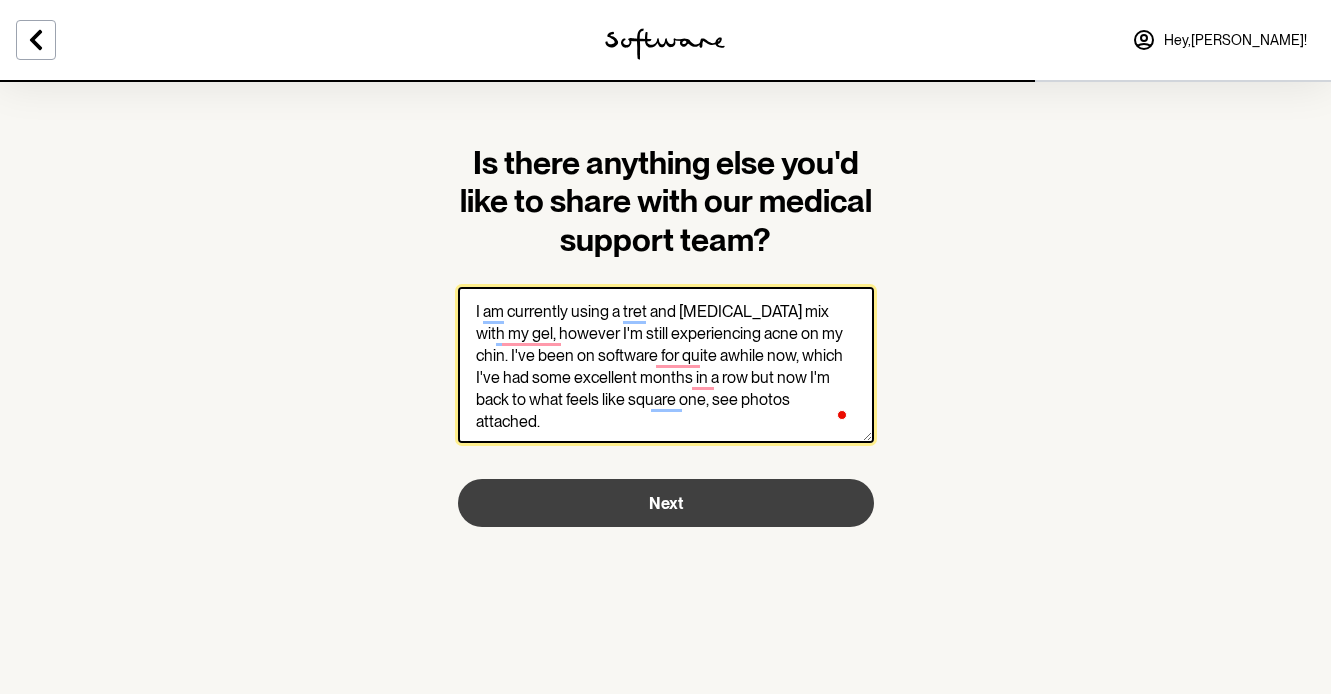 type on "I am currently using a tret and [MEDICAL_DATA] mix with my gel, however I'm still experiencing acne on my chin. I've been on software for quite awhile now, which I've had some excellent months in a row but now I'm back to what feels like square one, see photos attached.
It is my wedding on the [DATE], and I'm feeling really self conscious about my face right now. I'm feeling pretty deflated that I'm paying and using this product consistently and my results are getting worse, the closer to my wedding." 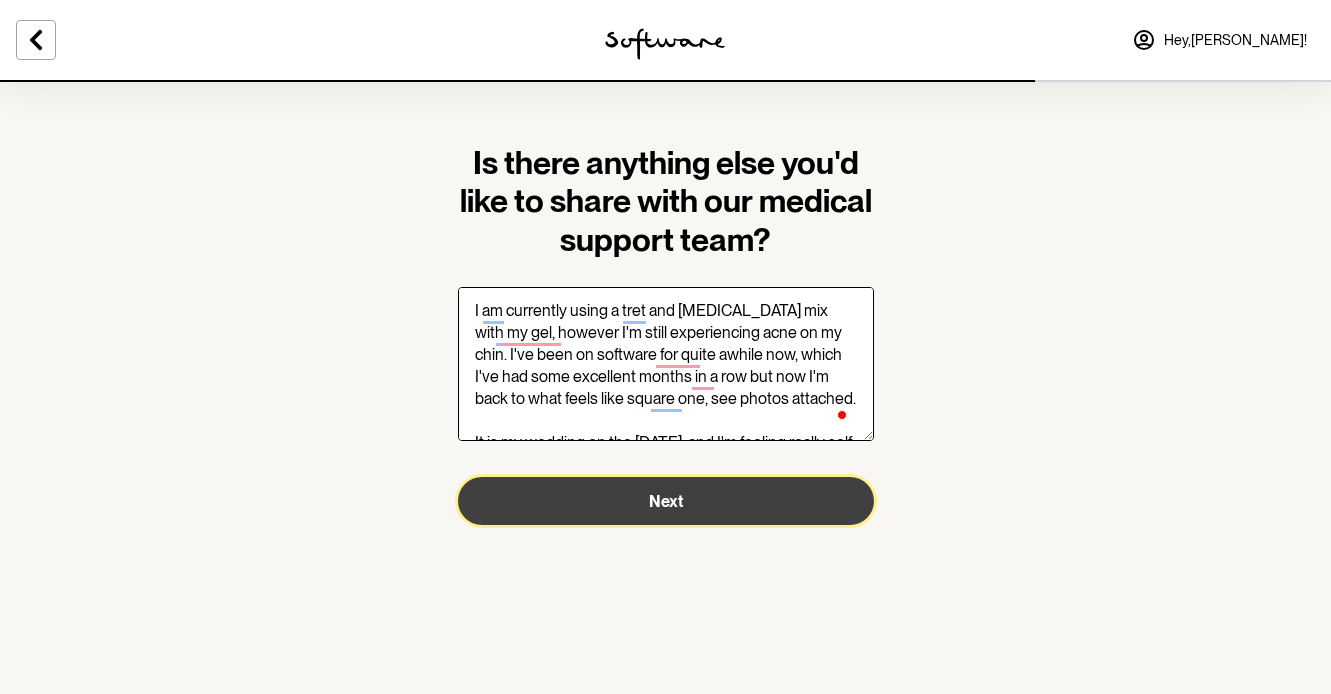 click on "Next" at bounding box center [666, 501] 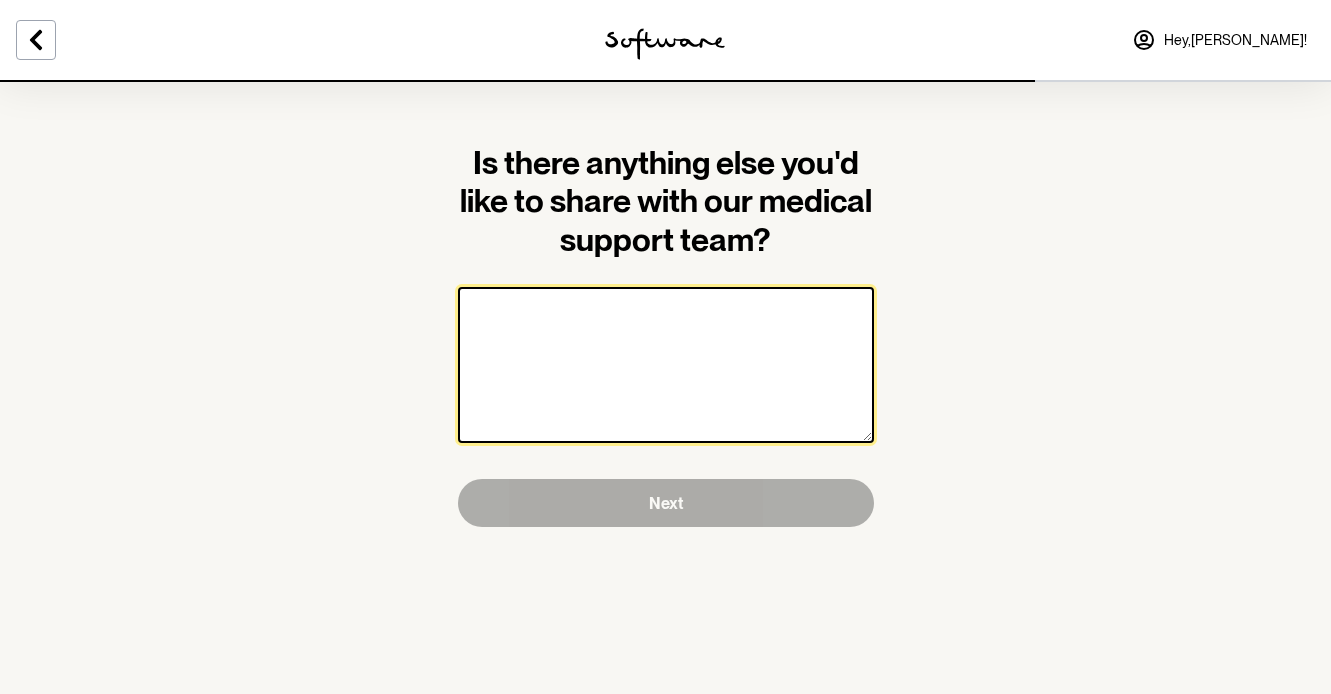 click at bounding box center [666, 365] 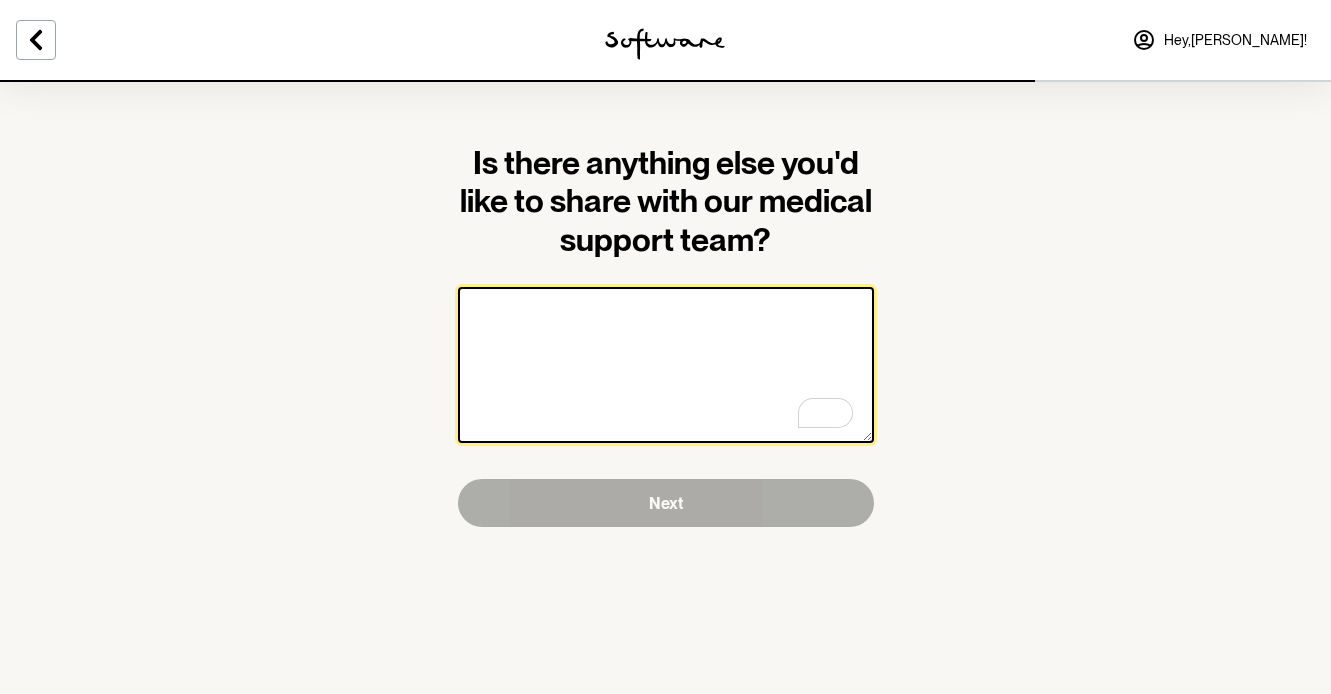 click at bounding box center (666, 365) 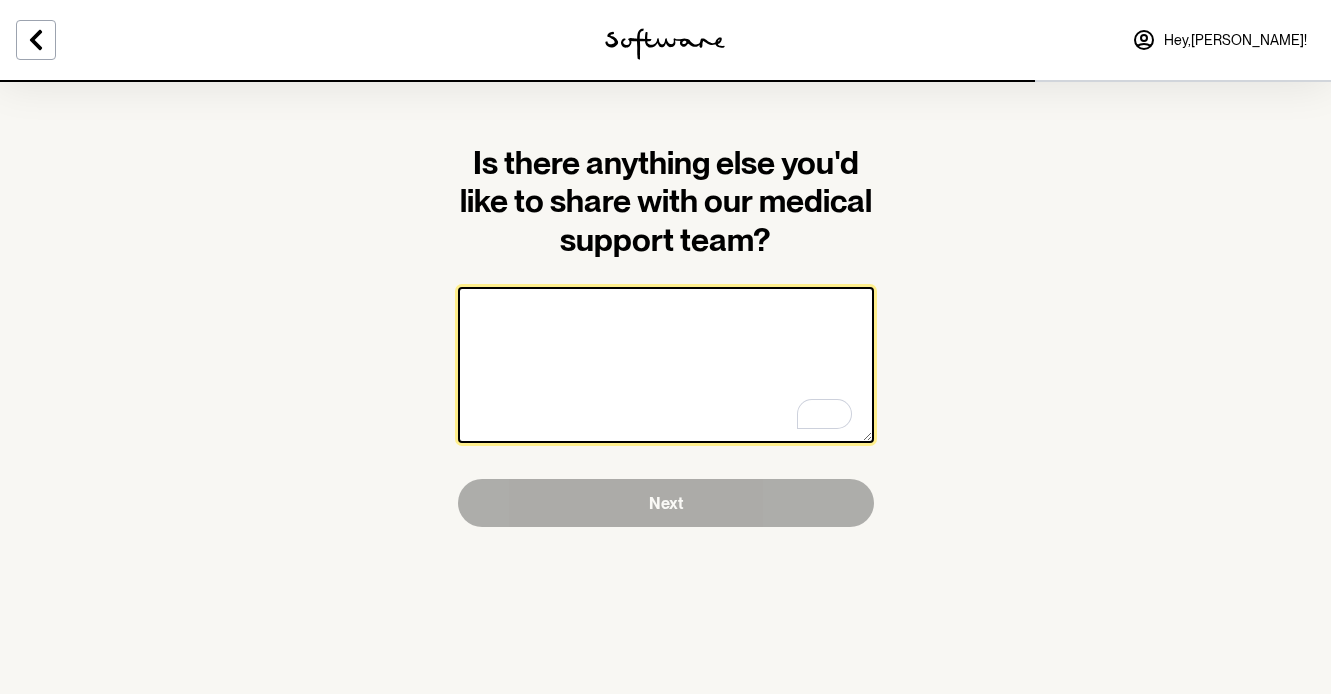 paste on "I am currently using a tret and [MEDICAL_DATA] mix with my gel, however I'm still experiencing acne on my chin. I've been on software for quite awhile now, which I've had some excellent months in a row but now I'm back to what feels like square one, see photos attached.
I have put in my last report back to you guys that I'm experiencing acne again, so I'm not sure what happened there.
It is my wedding on the [DATE], and I'm feeling really self conscious about my face right now. I'm feeling pretty deflated that I'm paying and using this product consistently and my results are getting worse, the closer to my wedding." 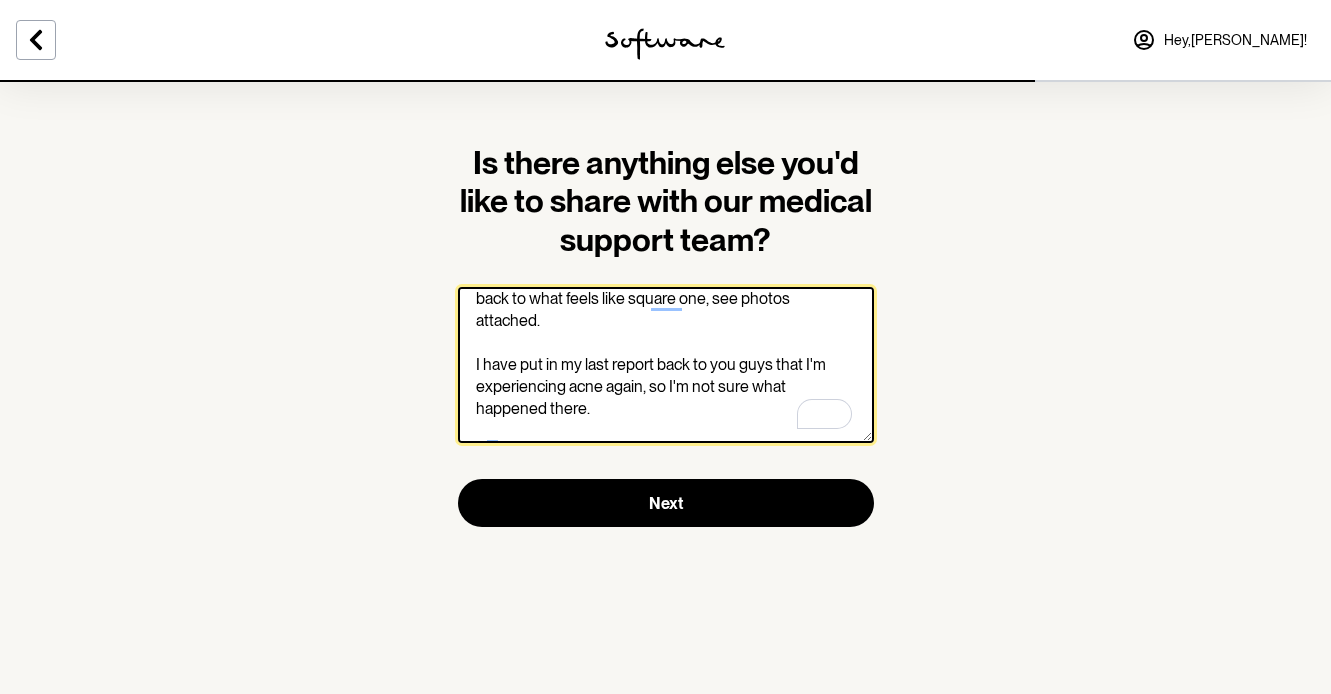 drag, startPoint x: 622, startPoint y: 407, endPoint x: 468, endPoint y: 338, distance: 168.7513 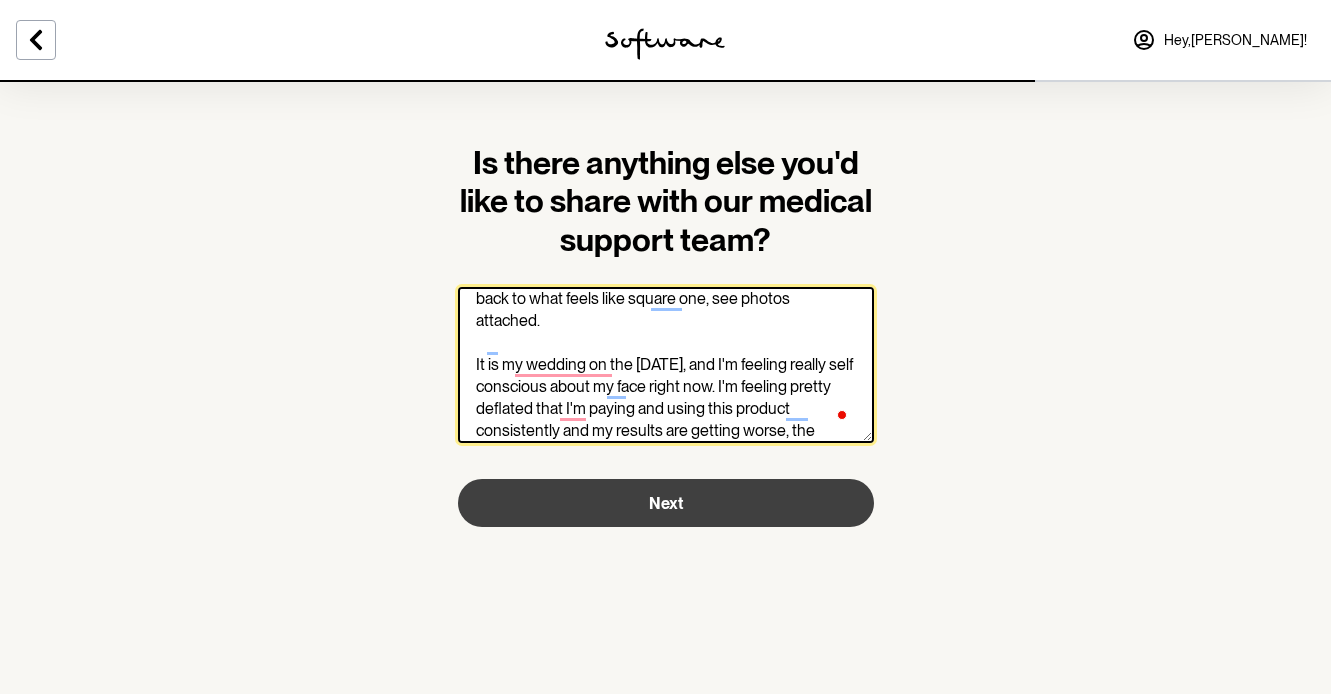 type on "I am currently using a tret and [MEDICAL_DATA] mix with my gel, however I'm still experiencing acne on my chin. I've been on software for quite awhile now, which I've had some excellent months in a row but now I'm back to what feels like square one, see photos attached.
It is my wedding on the [DATE], and I'm feeling really self conscious about my face right now. I'm feeling pretty deflated that I'm paying and using this product consistently and my results are getting worse, the closer to my wedding." 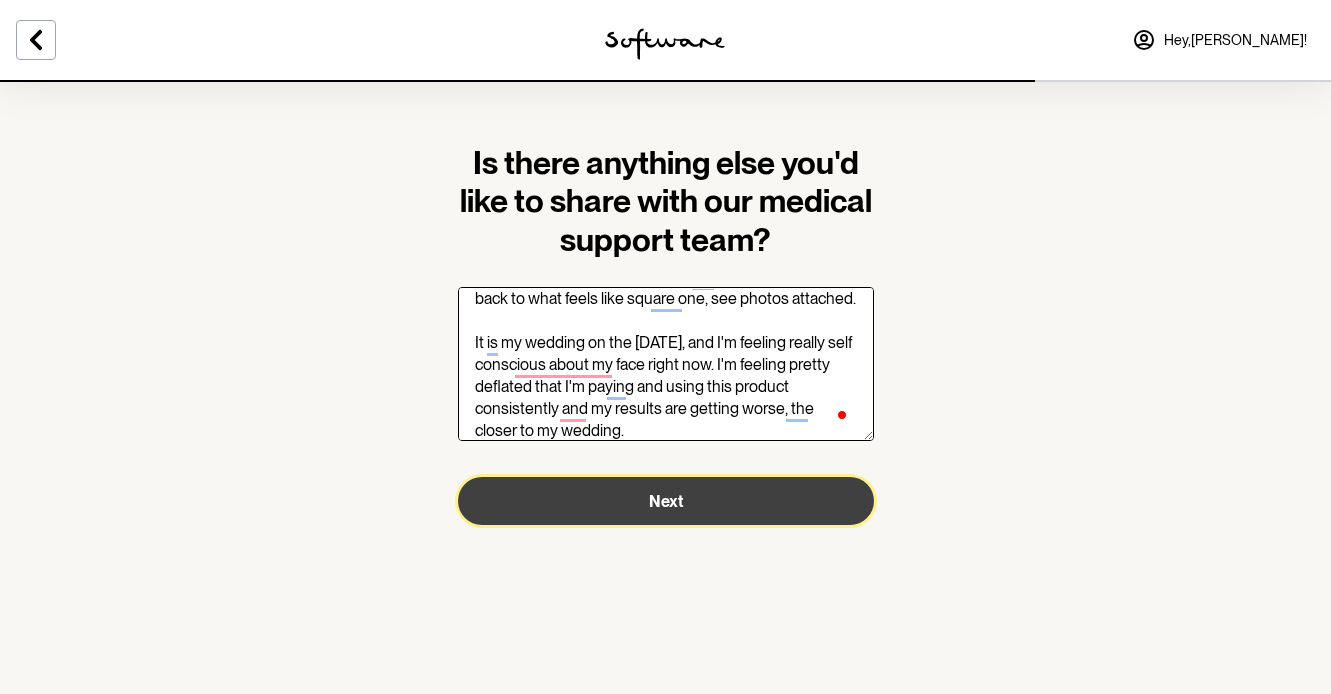 click on "Next" at bounding box center (666, 501) 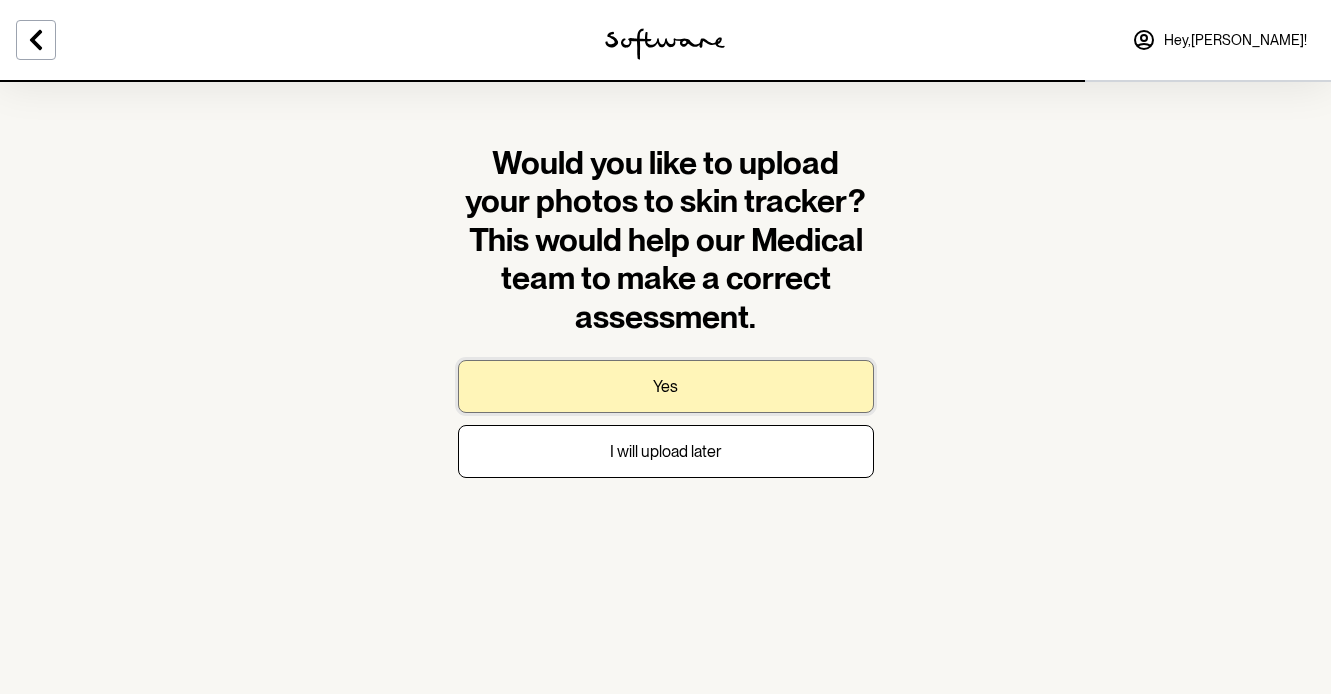 click on "Yes" at bounding box center (665, 386) 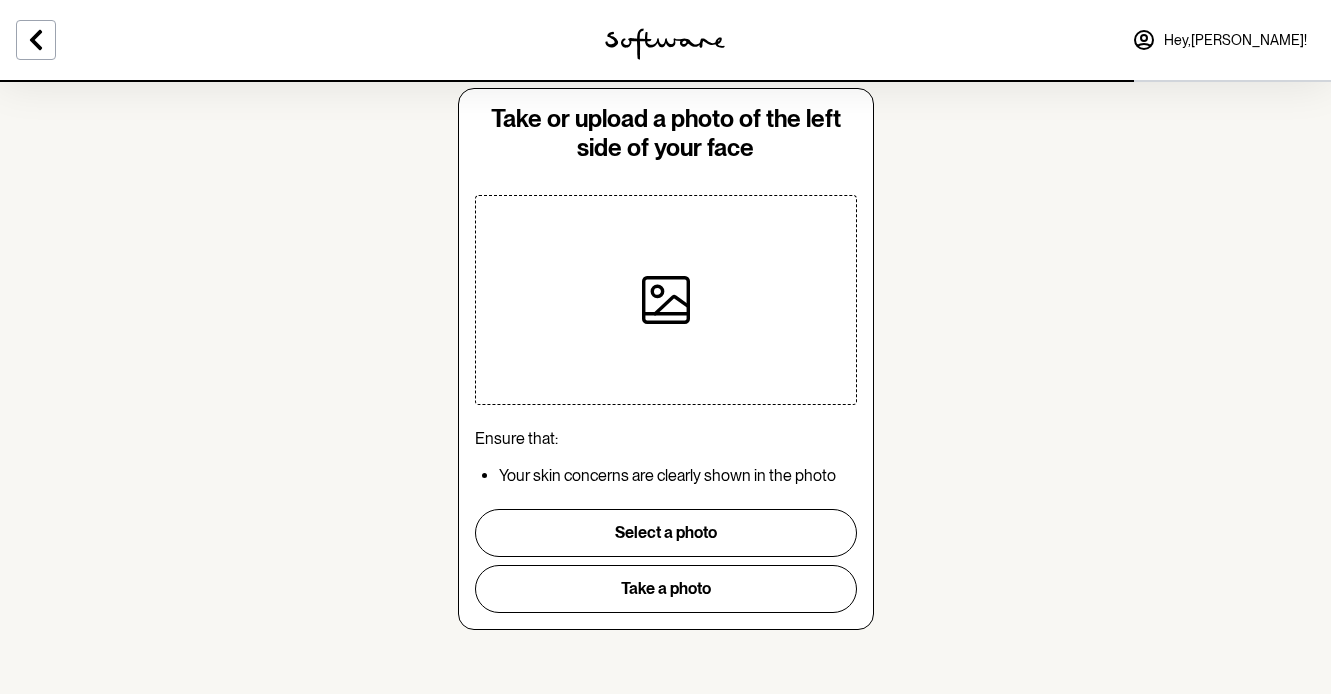 click at bounding box center (666, 300) 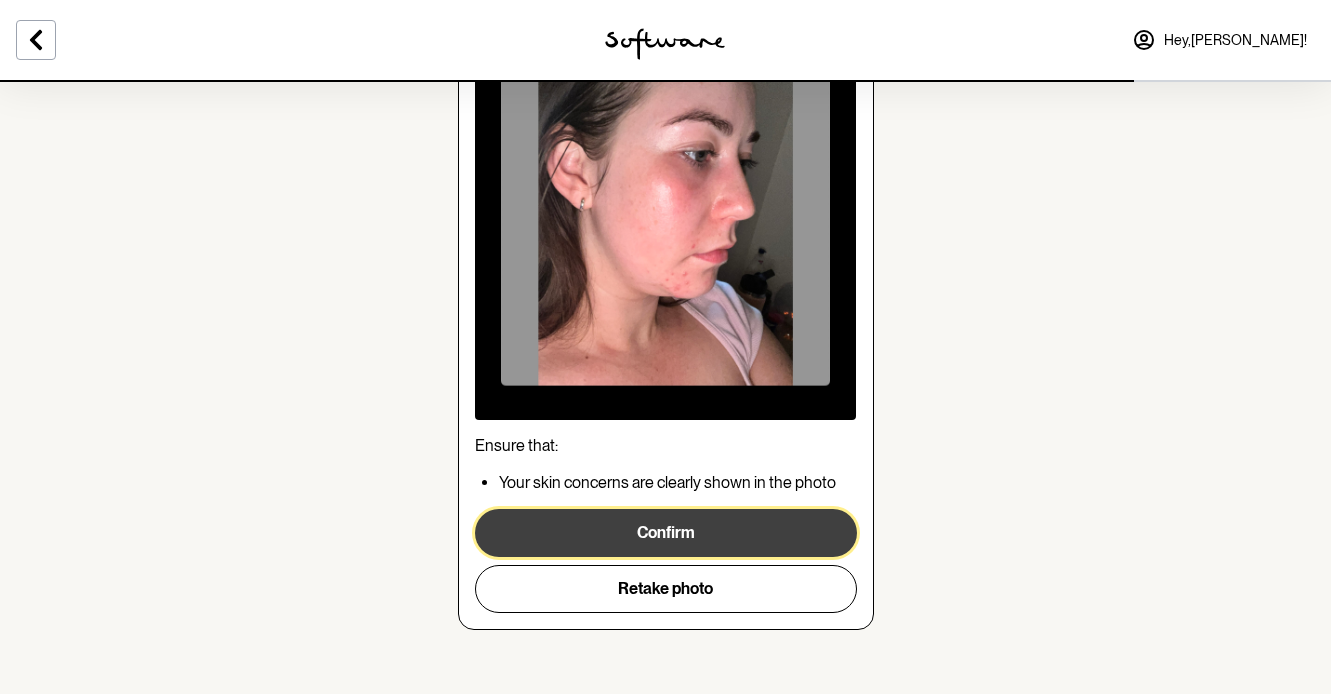 click on "Confirm" at bounding box center (666, 533) 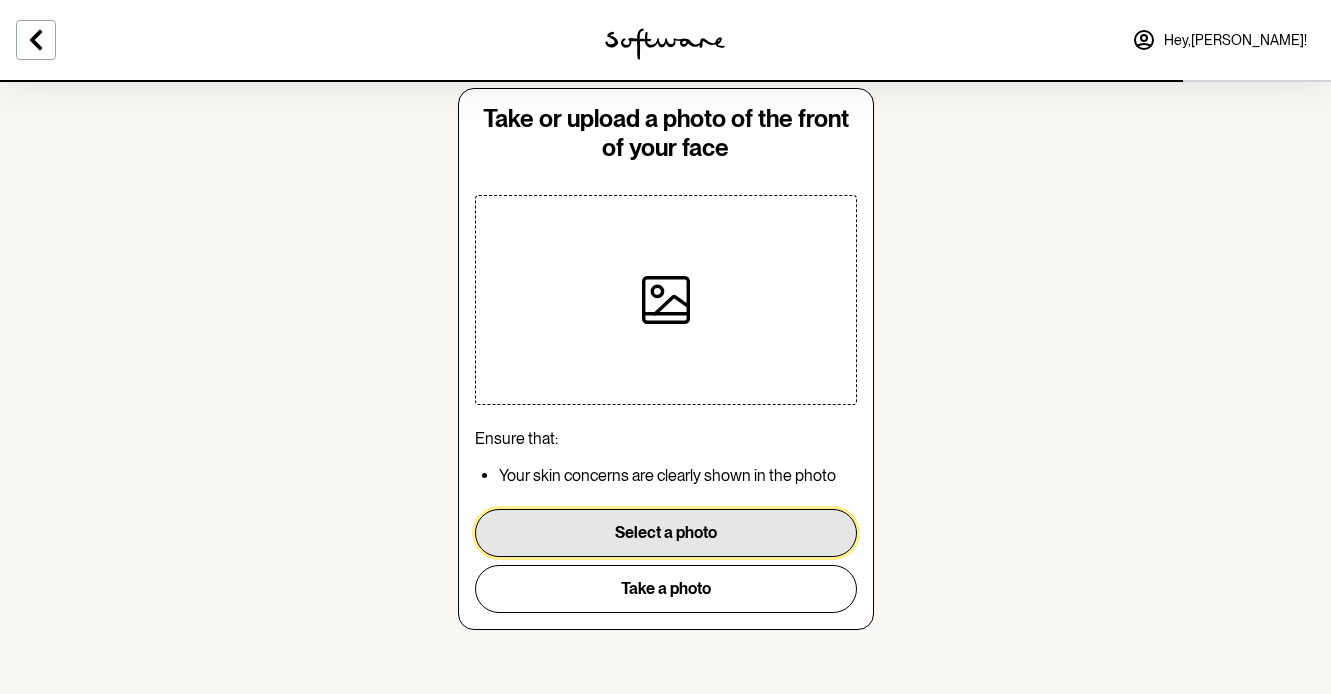 click on "Select a photo" at bounding box center [666, 533] 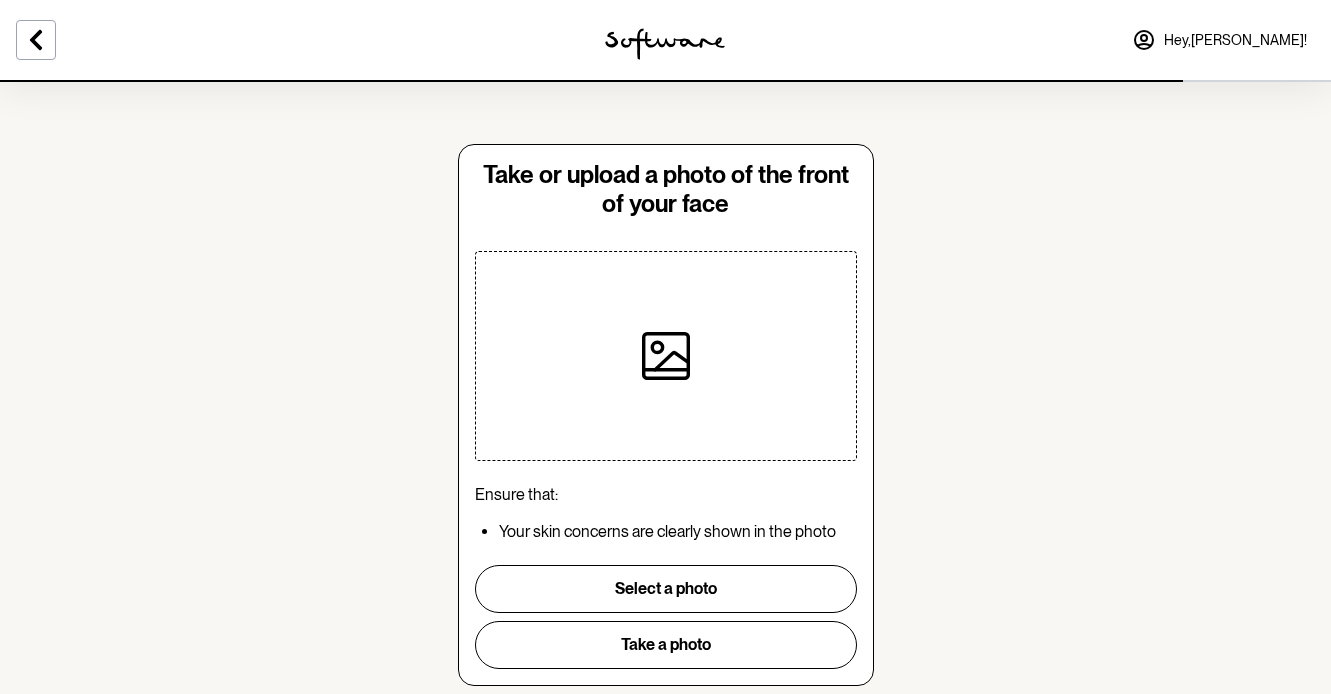 click on "Take or upload a photo of the front of your face Ensure that: Your skin concerns are clearly shown in the photo Select a photo Take a photo" at bounding box center (666, 415) 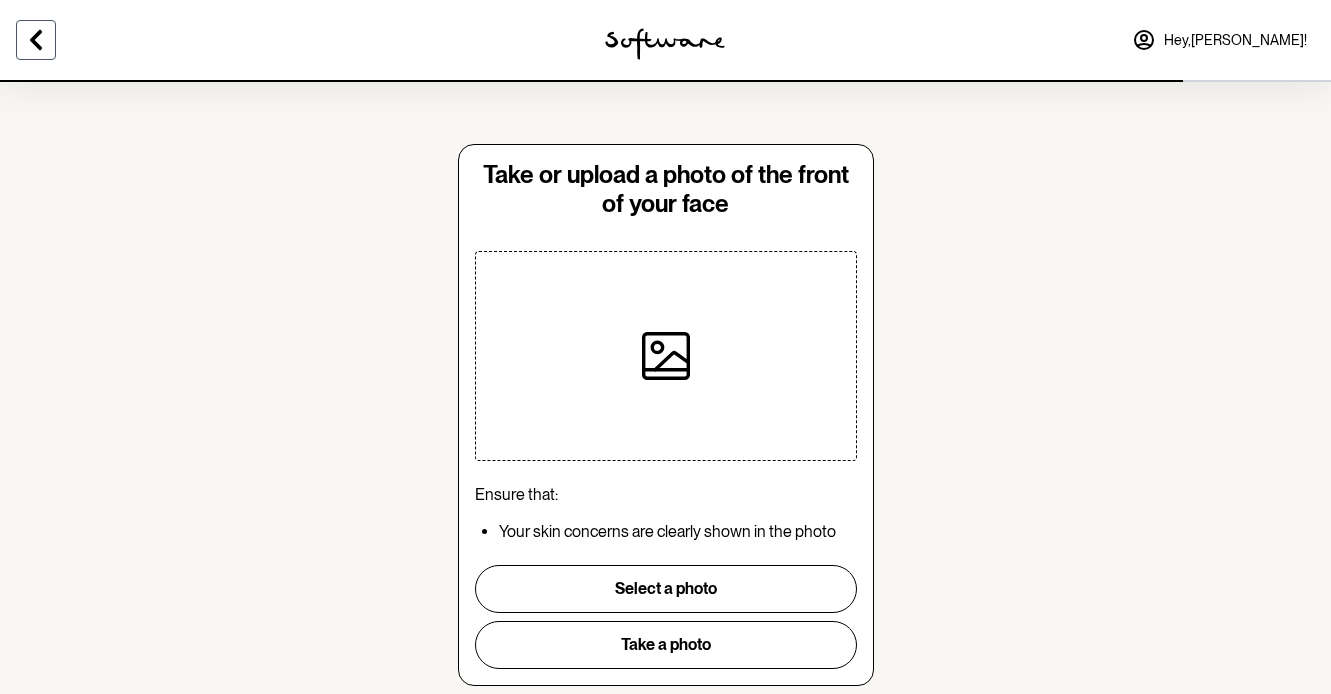 click 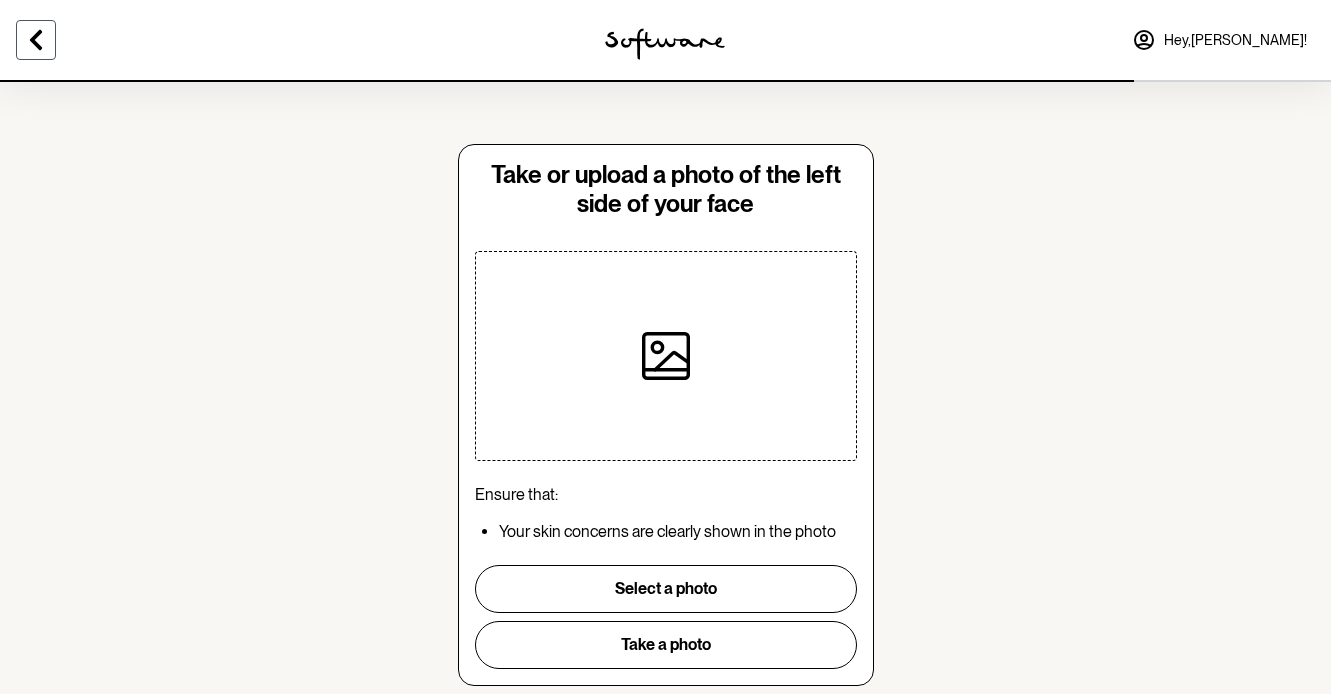 click 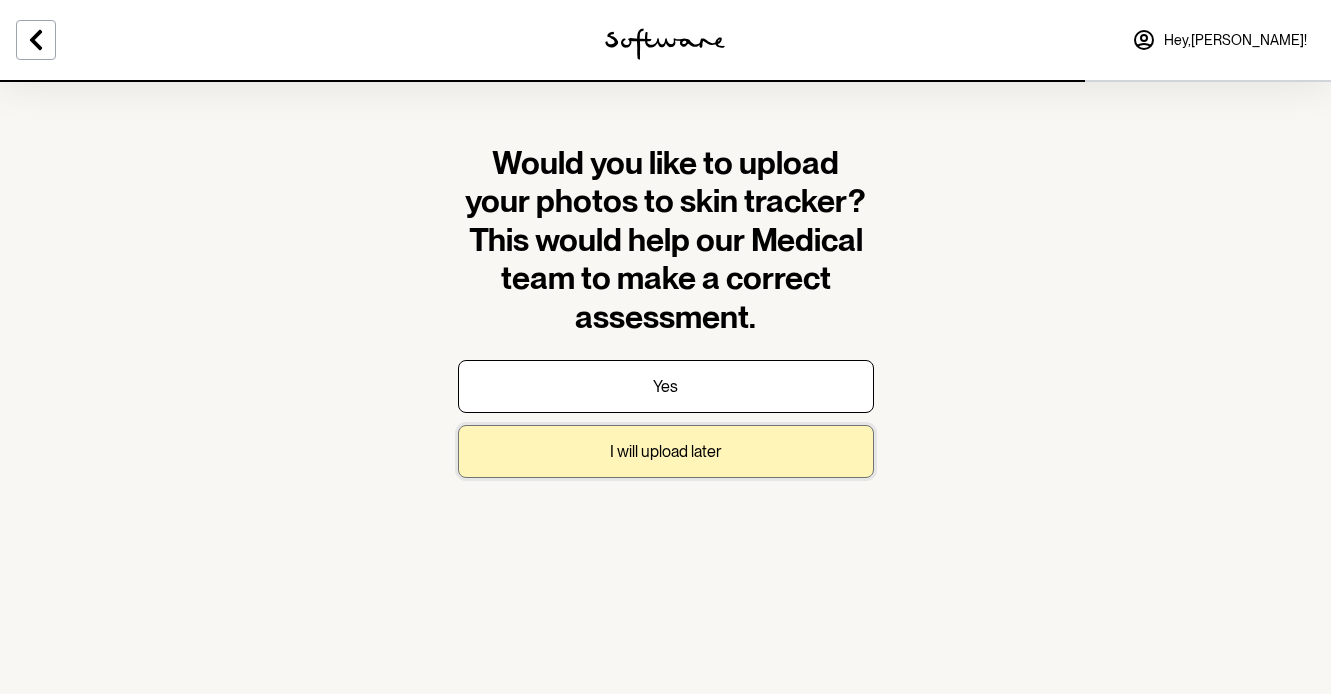 click on "I will upload later" at bounding box center (665, 451) 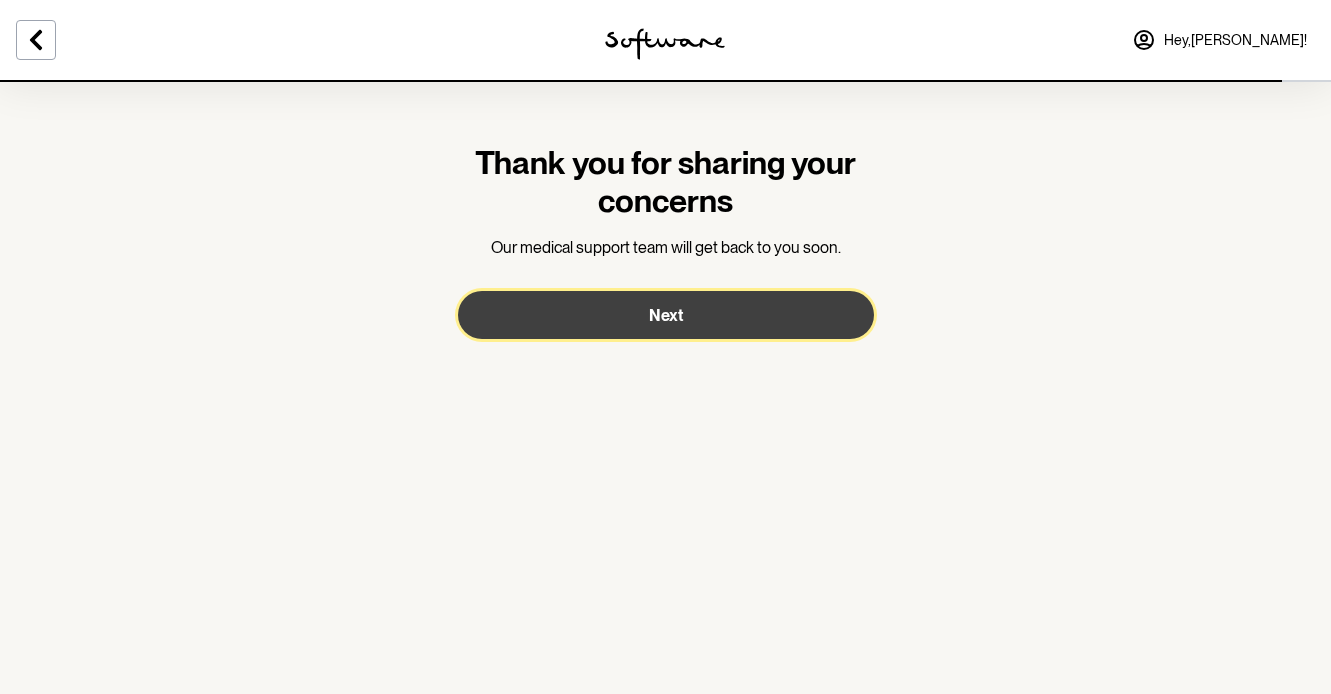 click on "Next" at bounding box center [666, 315] 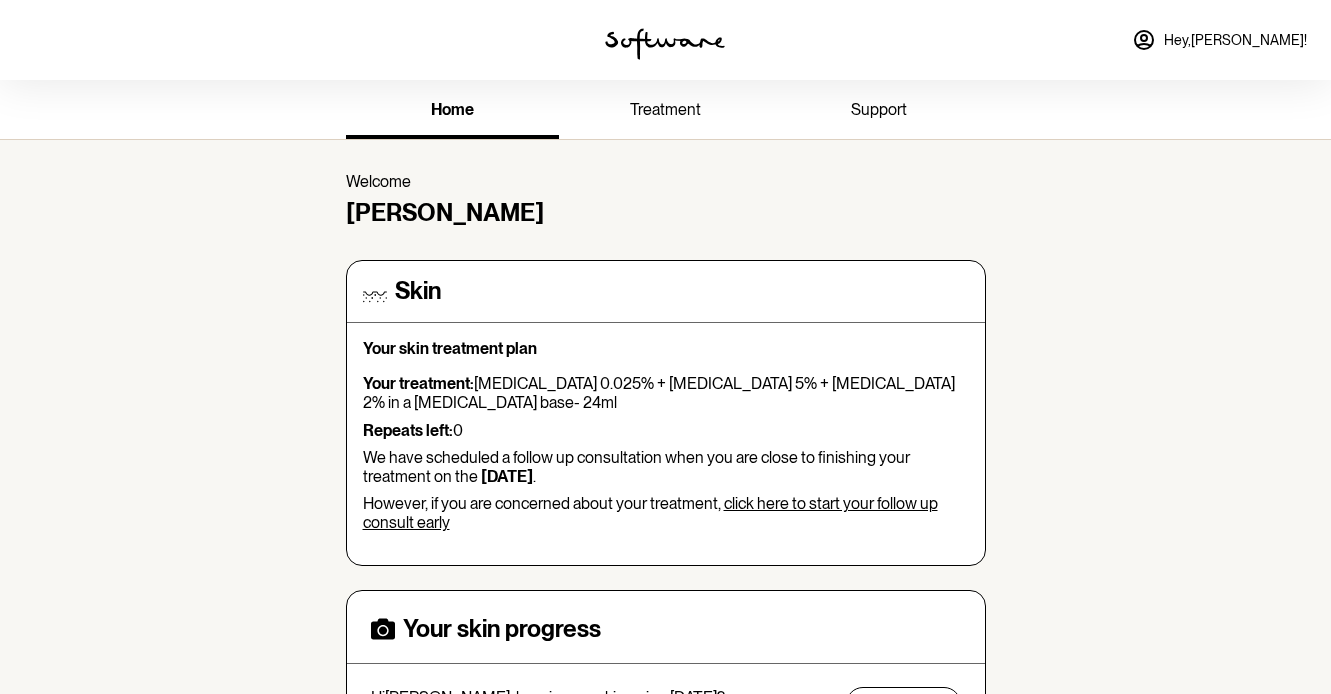 click on "support" at bounding box center (879, 109) 